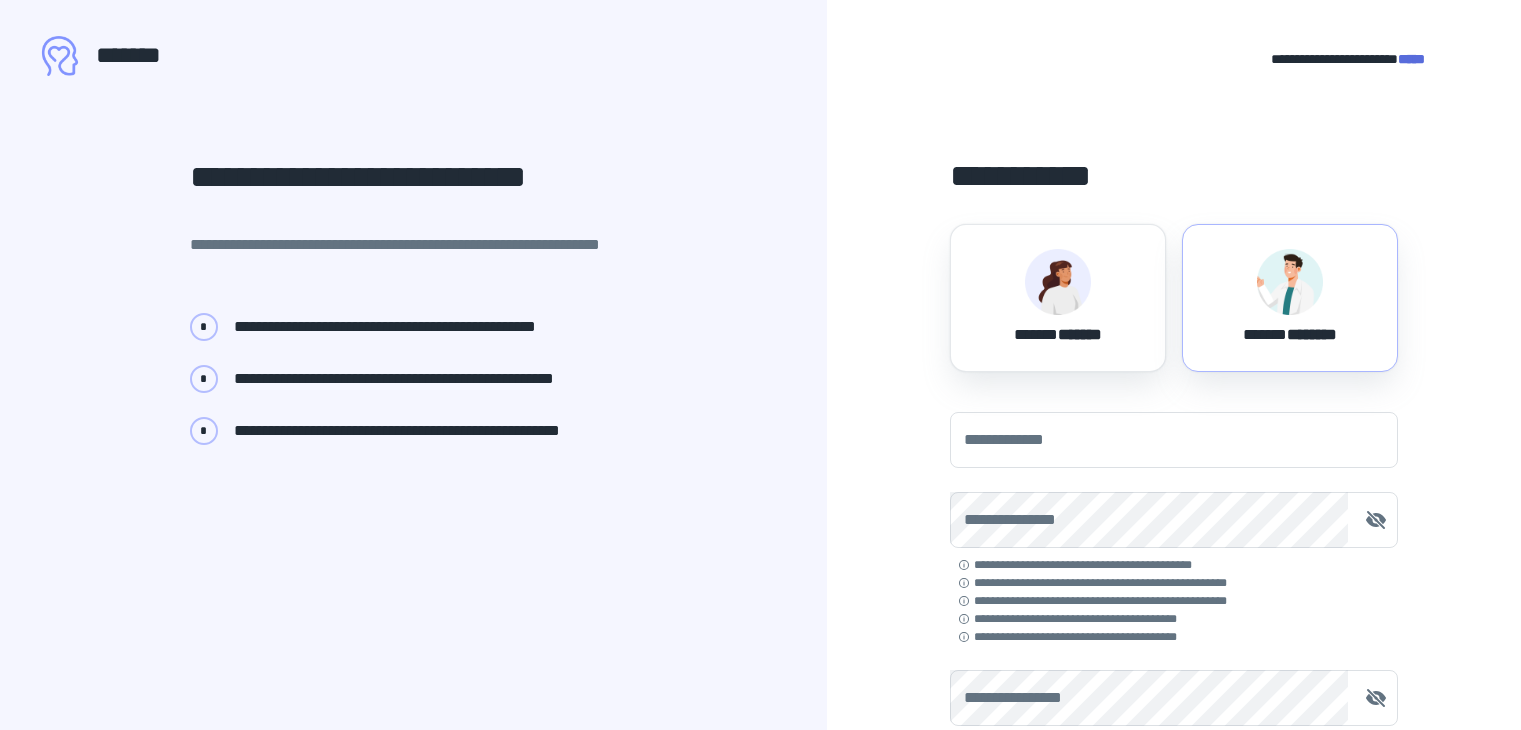 scroll, scrollTop: 0, scrollLeft: 0, axis: both 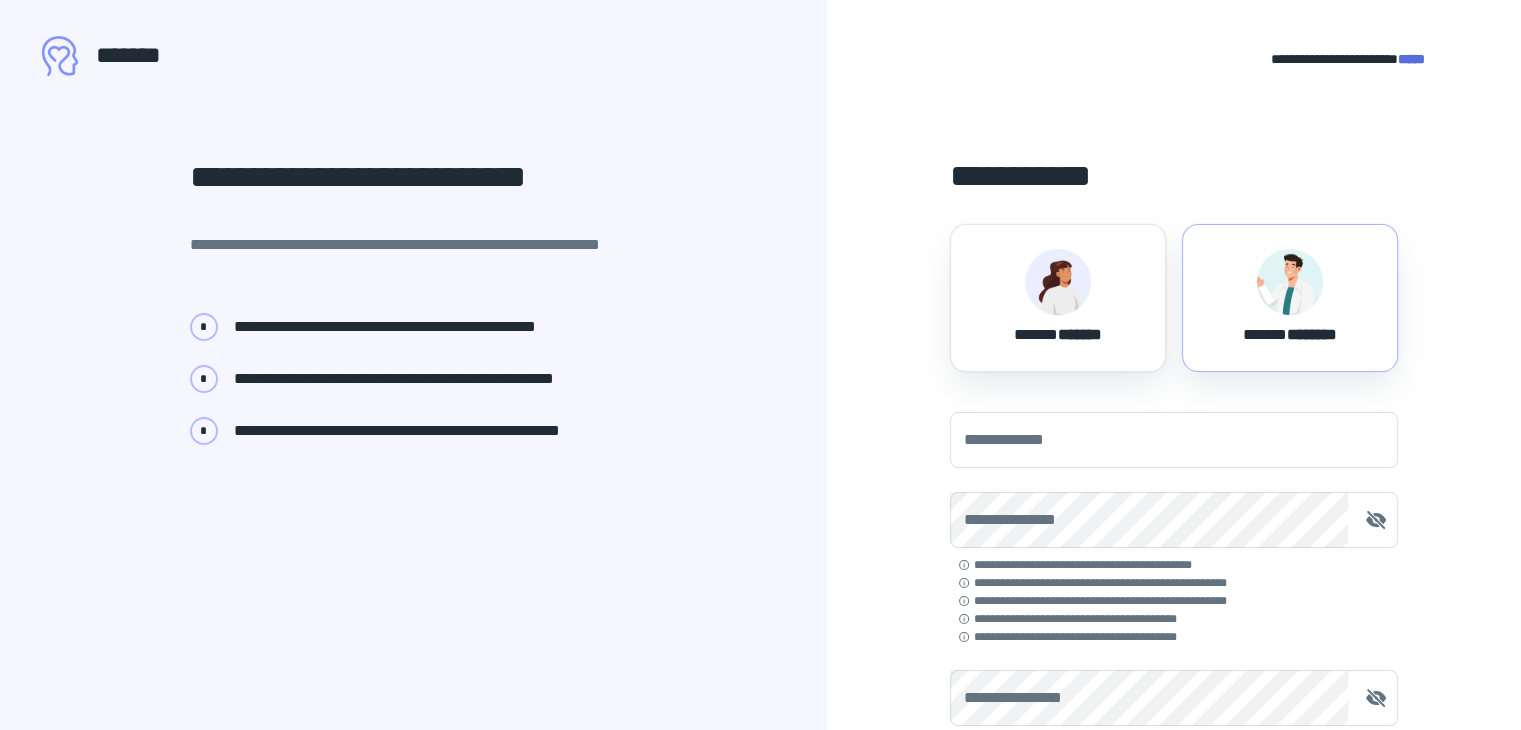 click at bounding box center (1290, 282) 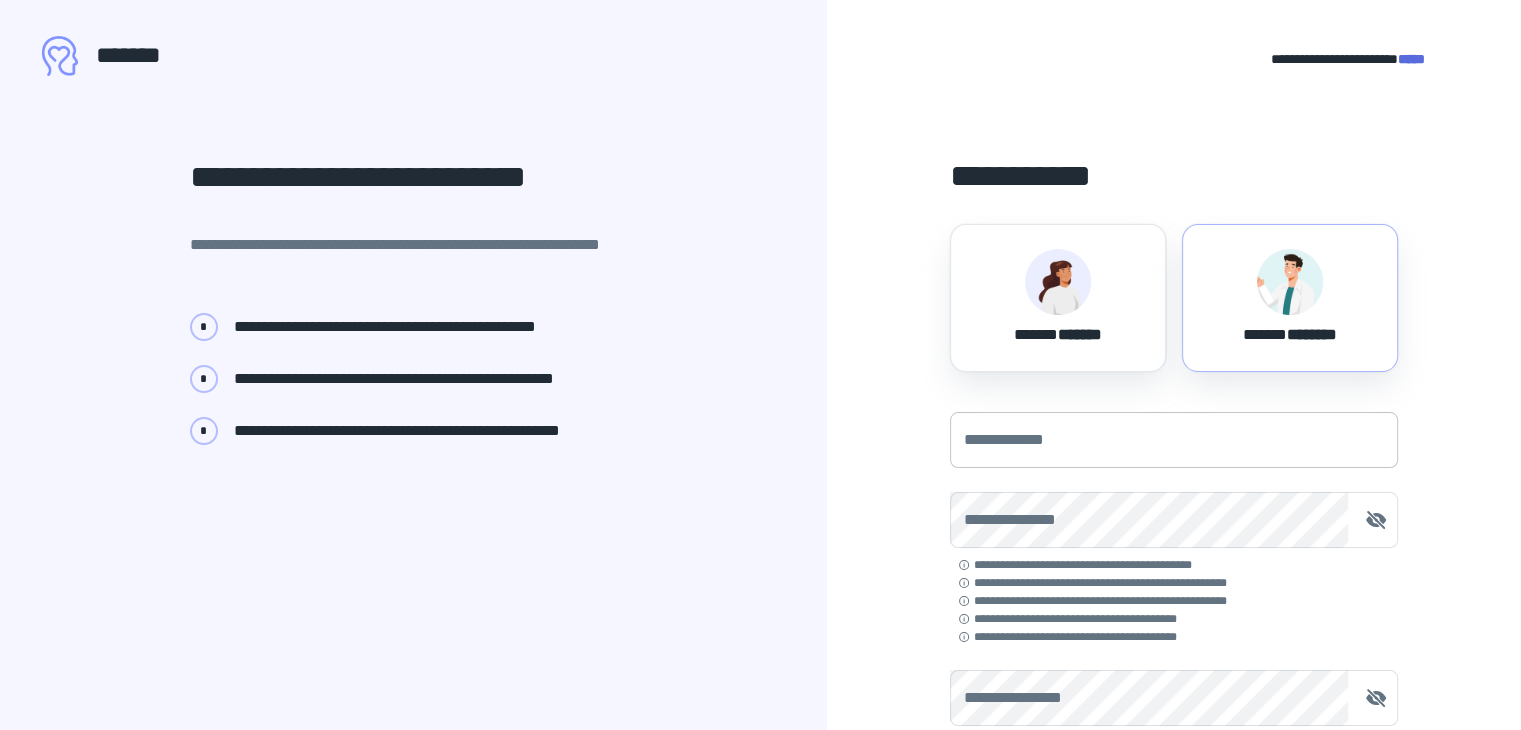 click on "**********" at bounding box center [1174, 440] 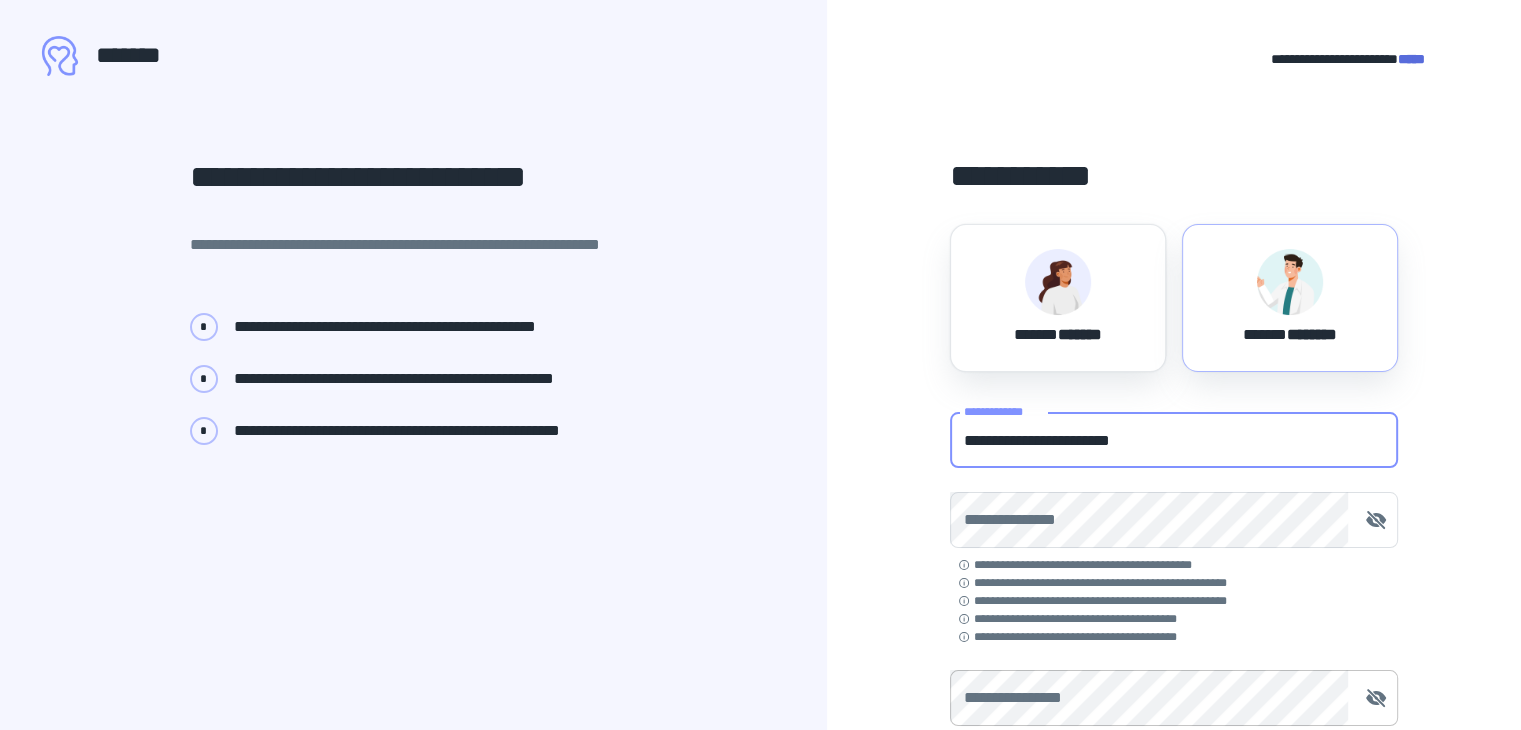 type on "**********" 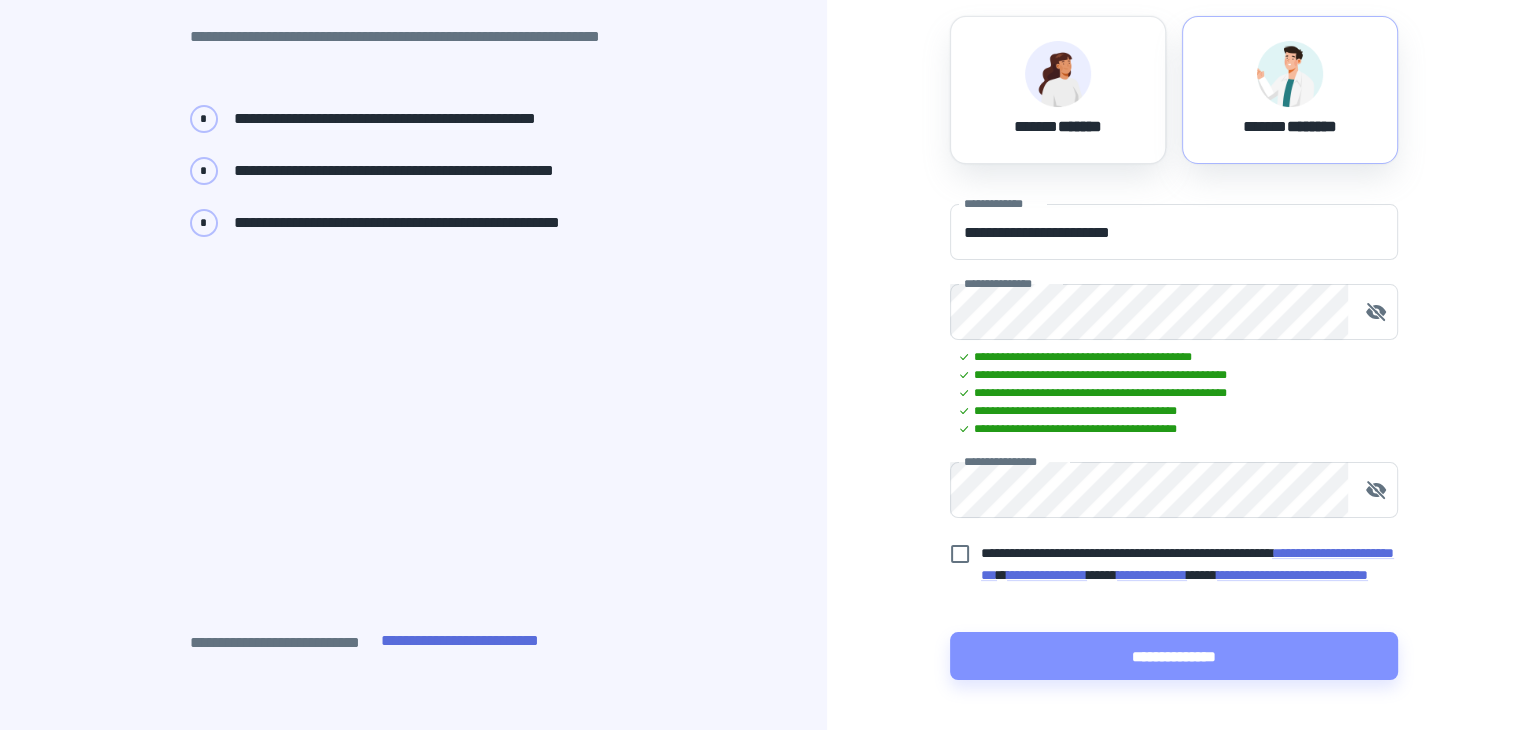 scroll, scrollTop: 286, scrollLeft: 0, axis: vertical 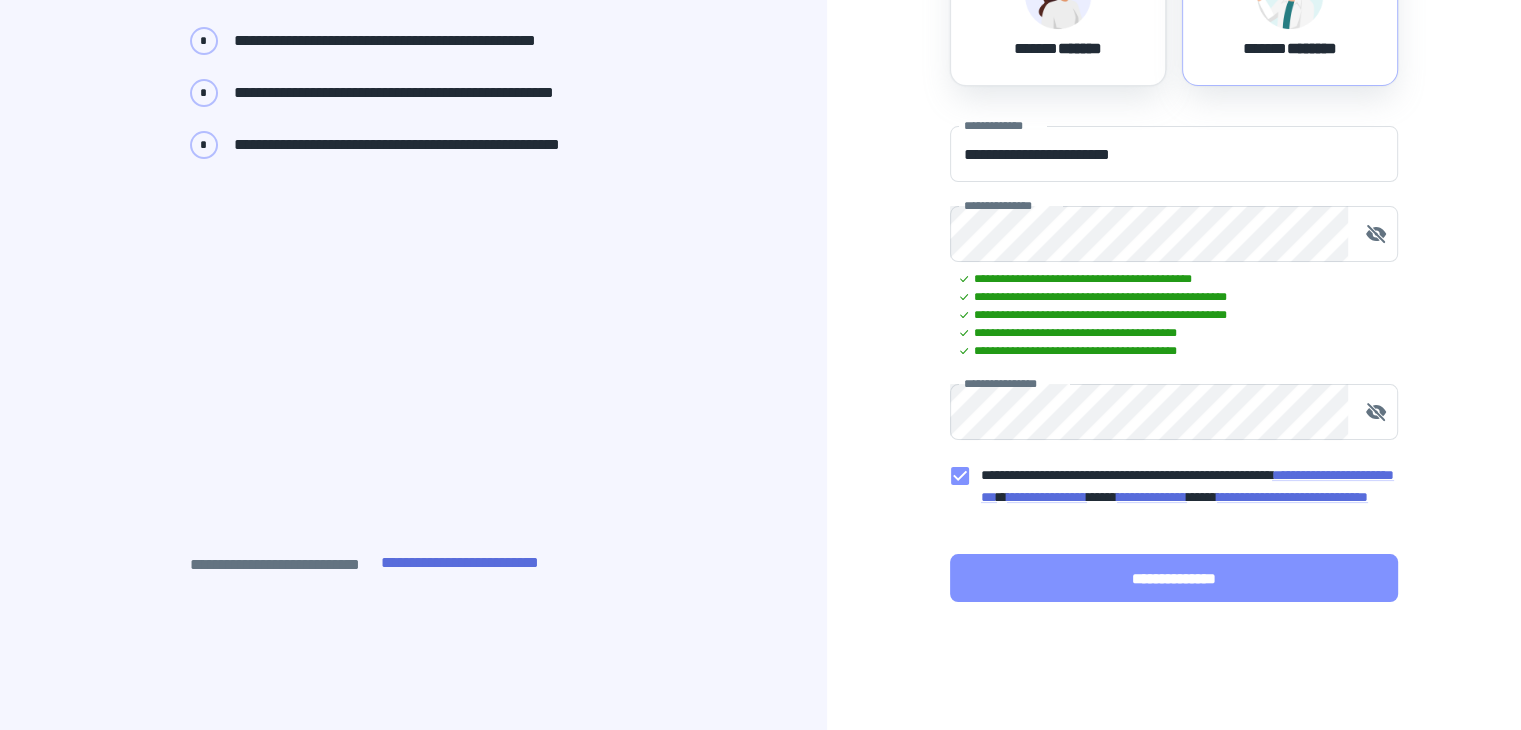 click on "**********" at bounding box center (1174, 578) 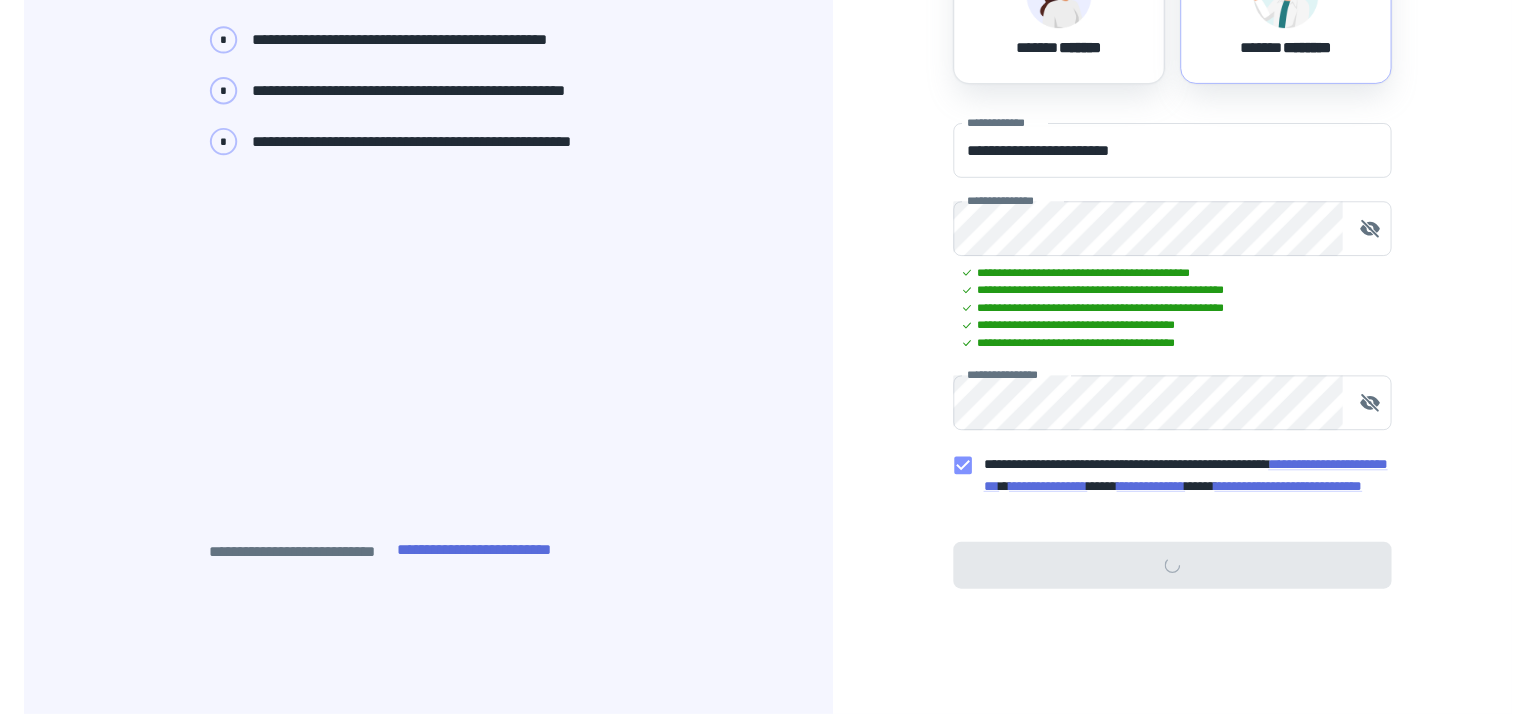 scroll, scrollTop: 0, scrollLeft: 0, axis: both 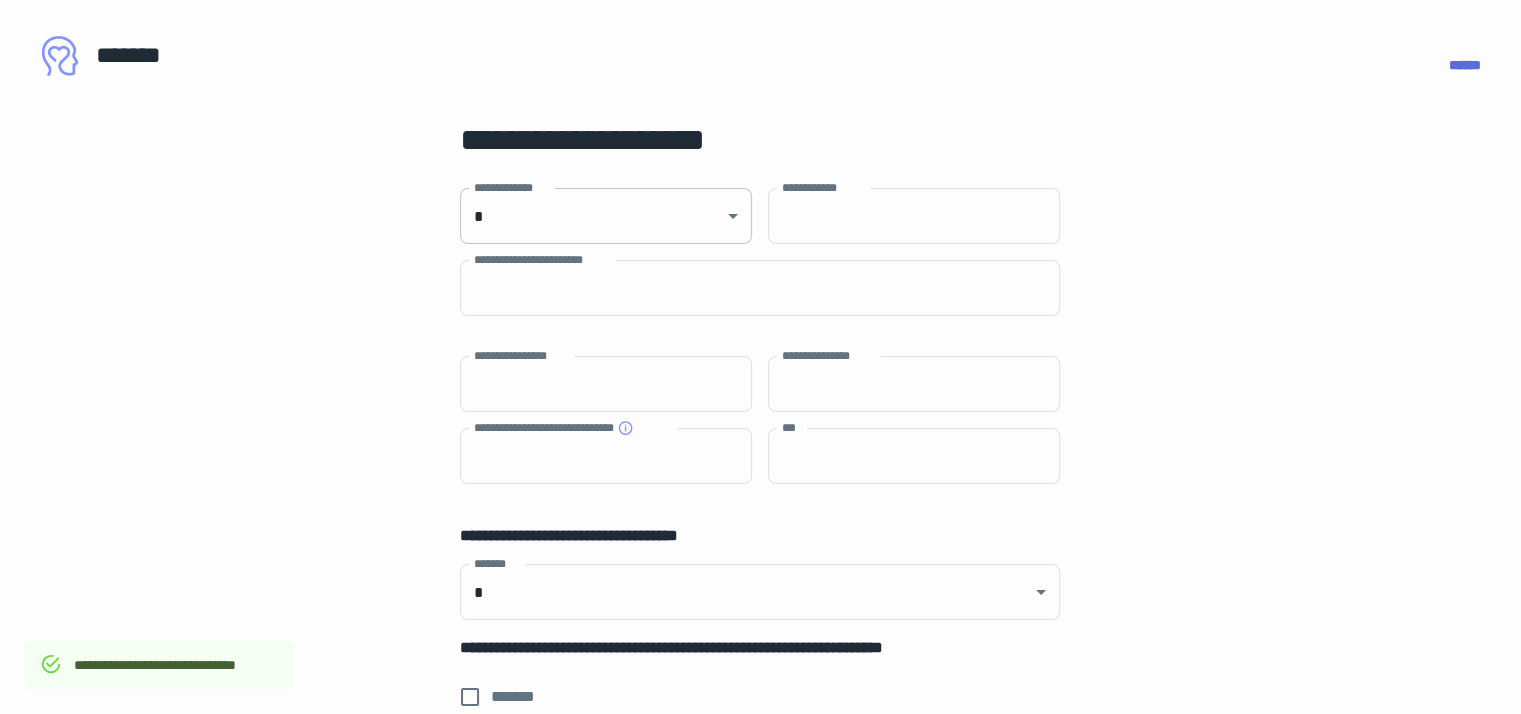 click on "[FIRST] [LAST] [STREET] [CITY] [STATE] [ZIP] [COUNTRY] [ADDRESS] [ADDRESS] [PHONE] [PHONE] [EMAIL] [EMAIL] [CREDIT_CARD] [CREDIT_CARD] [SSN] [SSN] [LICENSE] [LICENSE] [DOB] [DOB] [AGE] [AGE] [COORDINATES] [COORDINATES] [POSTAL_CODE] [POSTAL_CODE] [ADDRESS] [ADDRESS] [PHONE] [PHONE] [EMAIL] [EMAIL] [CREDIT_CARD] [CREDIT_CARD] [SSN] [SSN] [LICENSE] [LICENSE] [DOB] [DOB] [AGE] [AGE]" at bounding box center [760, 357] 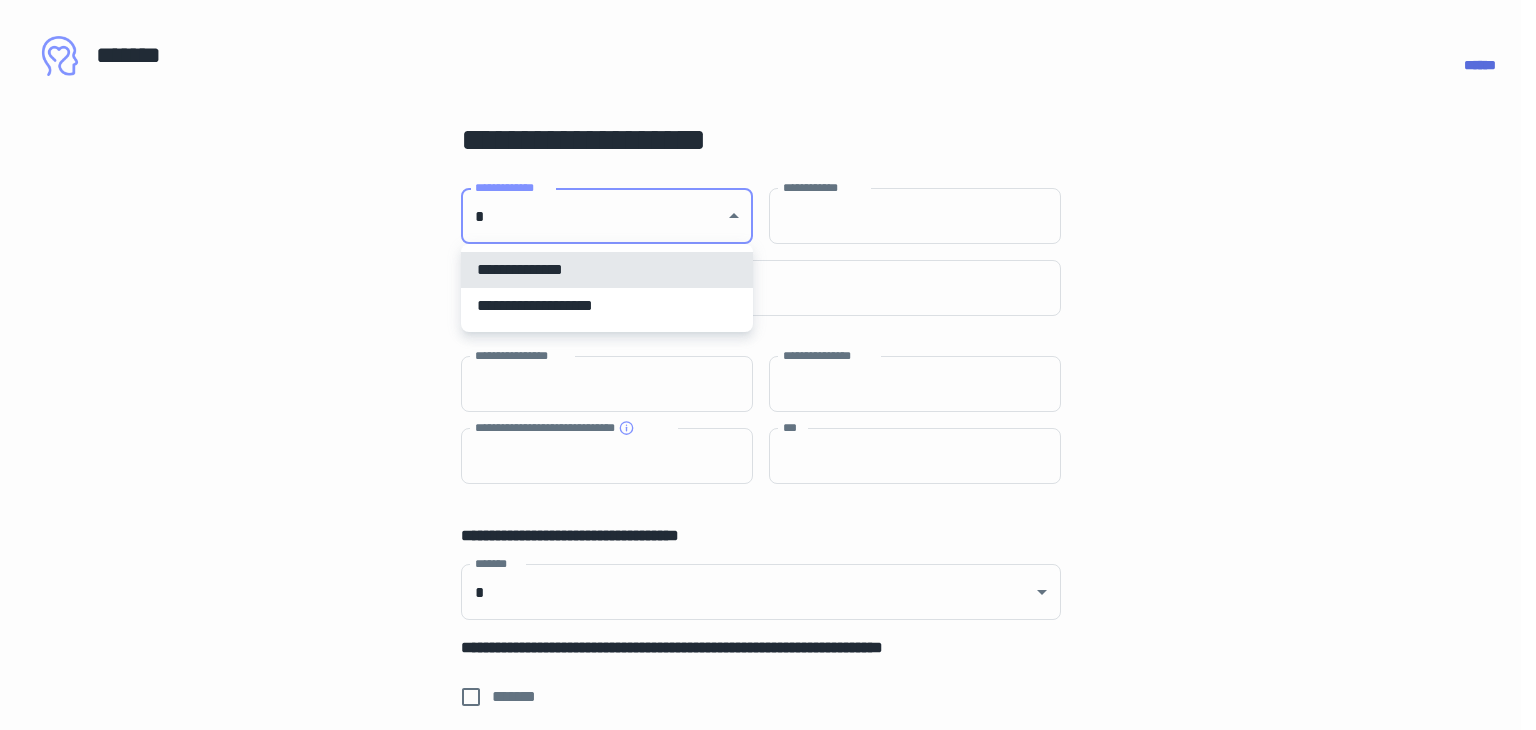 click on "**********" at bounding box center (607, 306) 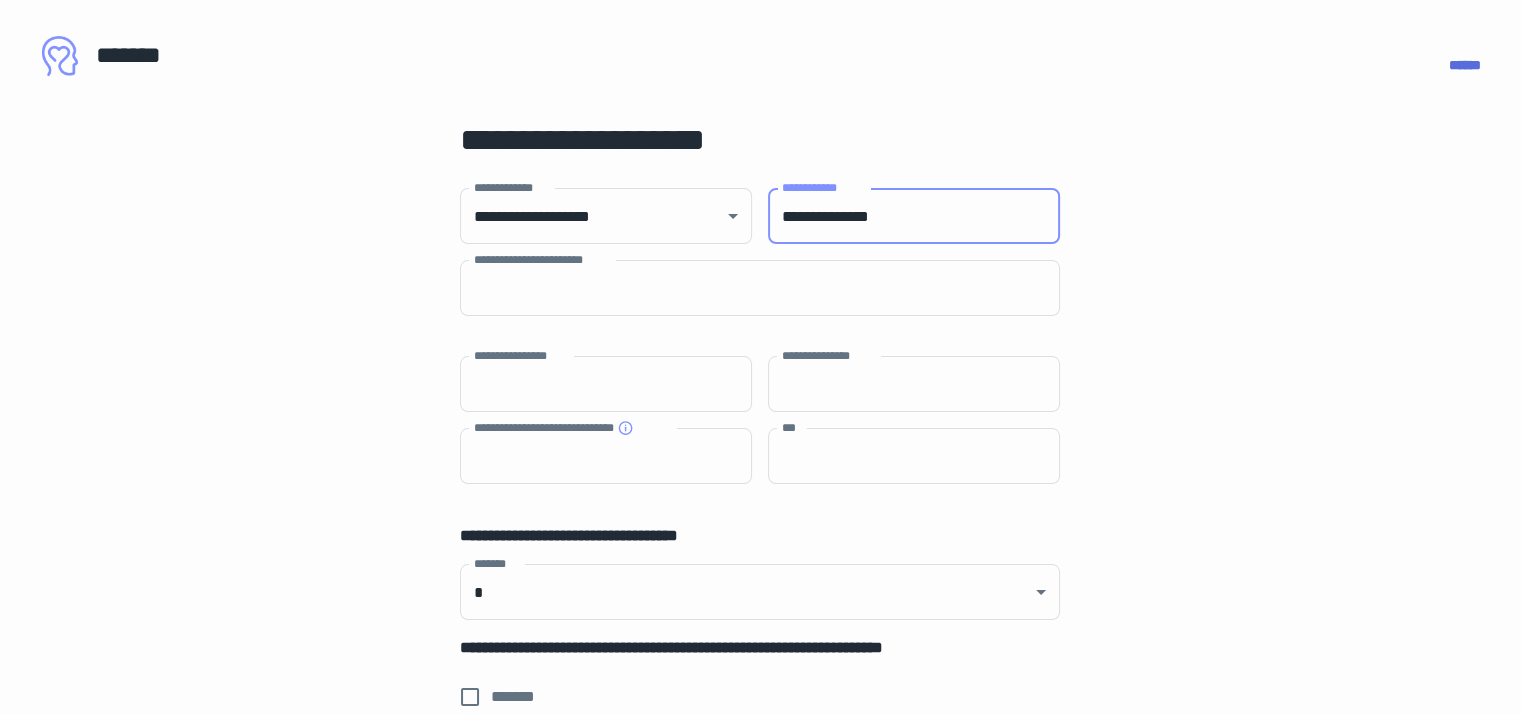 click on "**********" at bounding box center [914, 216] 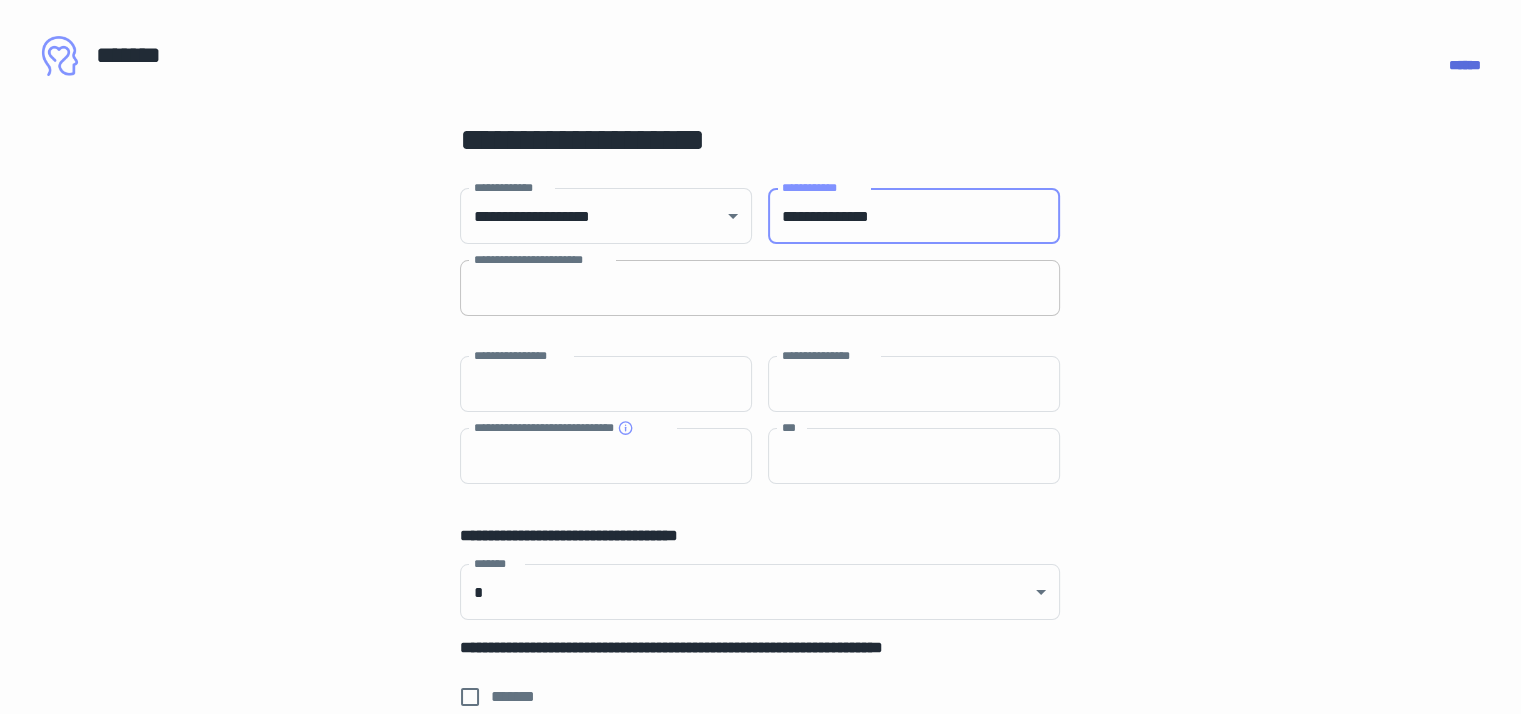 type on "**********" 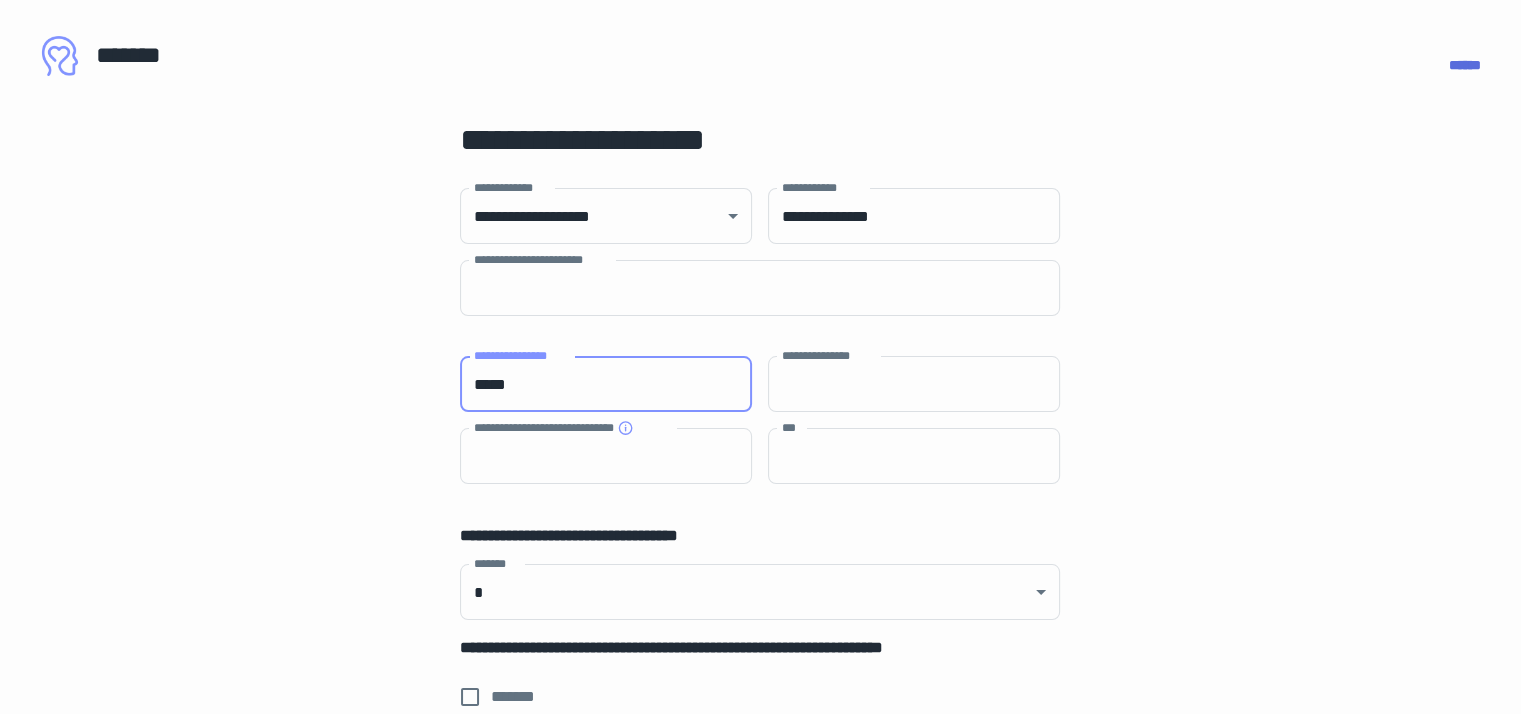 type on "*****" 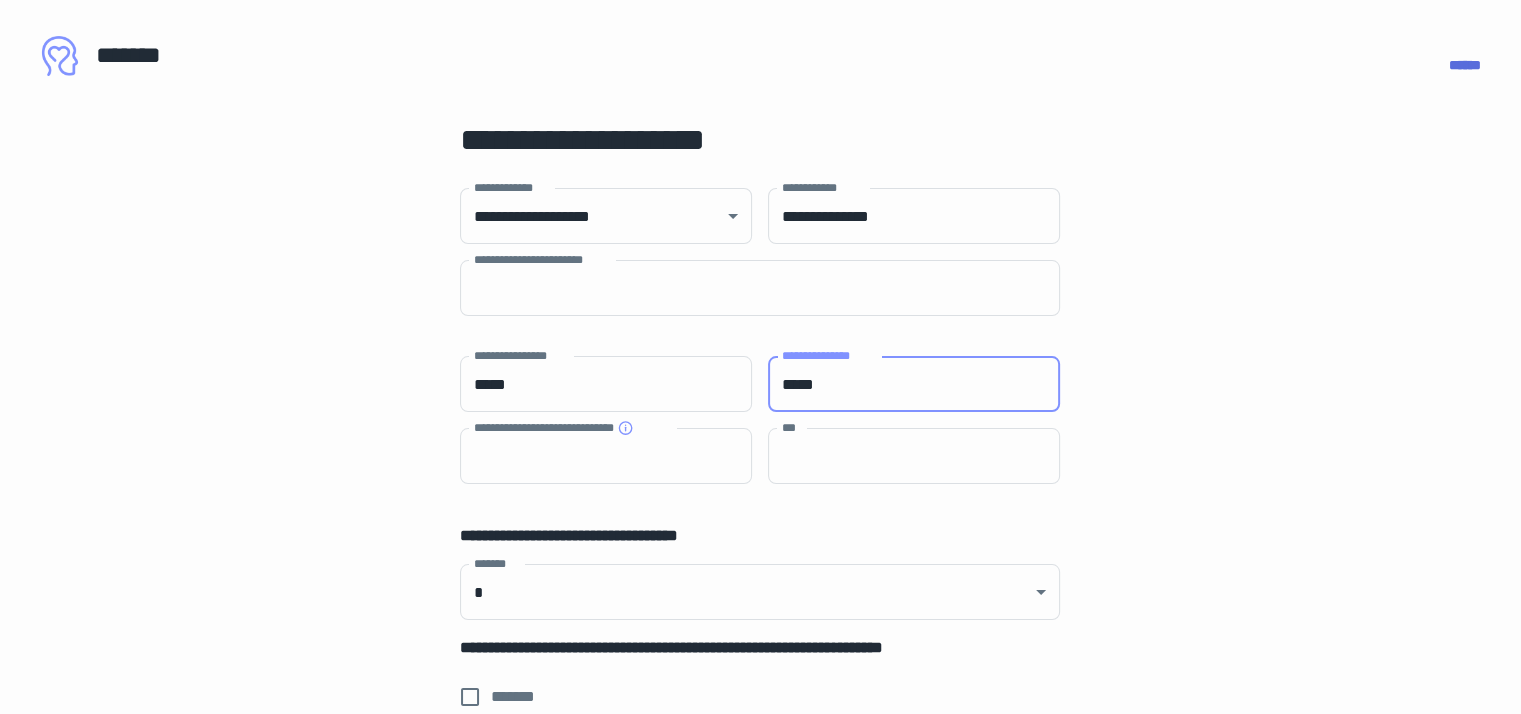 type on "*****" 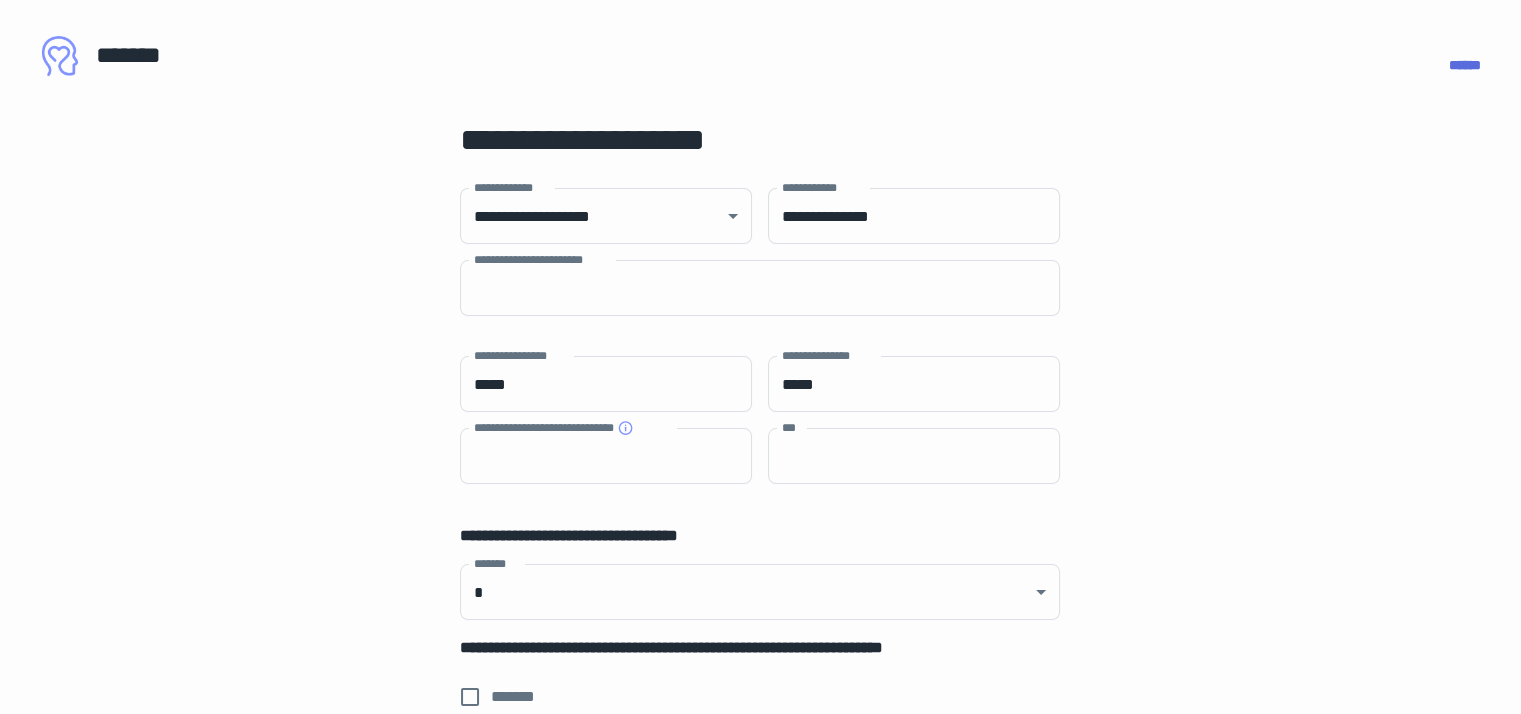 click on "[FIRST] [LAST] [STREET] [CITY] [STATE] [ZIP] [COUNTRY] [ADDRESS] [ADDRESS] [PHONE] [PHONE] [EMAIL] [EMAIL] [CREDIT_CARD] [CREDIT_CARD] [SSN] [SSN] [LICENSE] [LICENSE] [DOB] [DOB] [AGE] [AGE]" at bounding box center [760, 420] 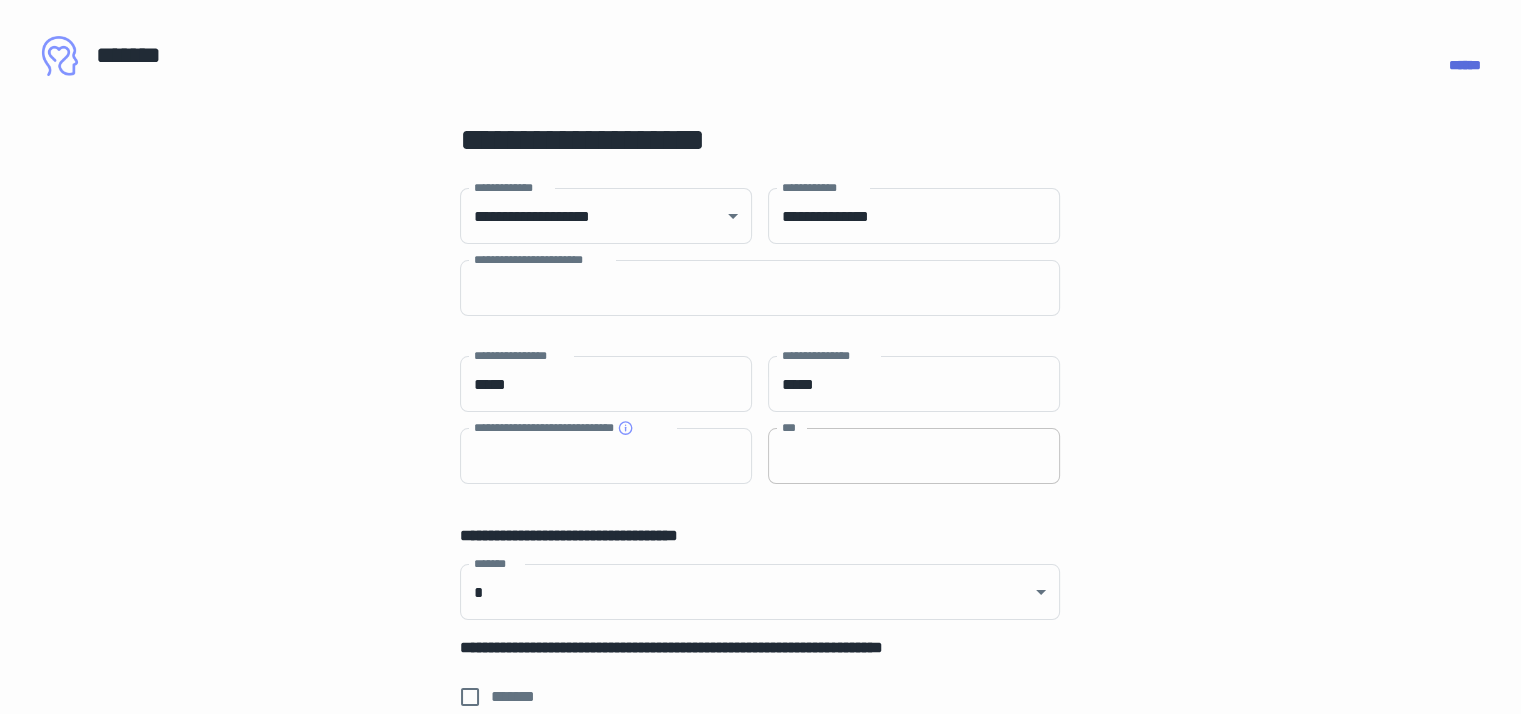click on "***" at bounding box center [914, 456] 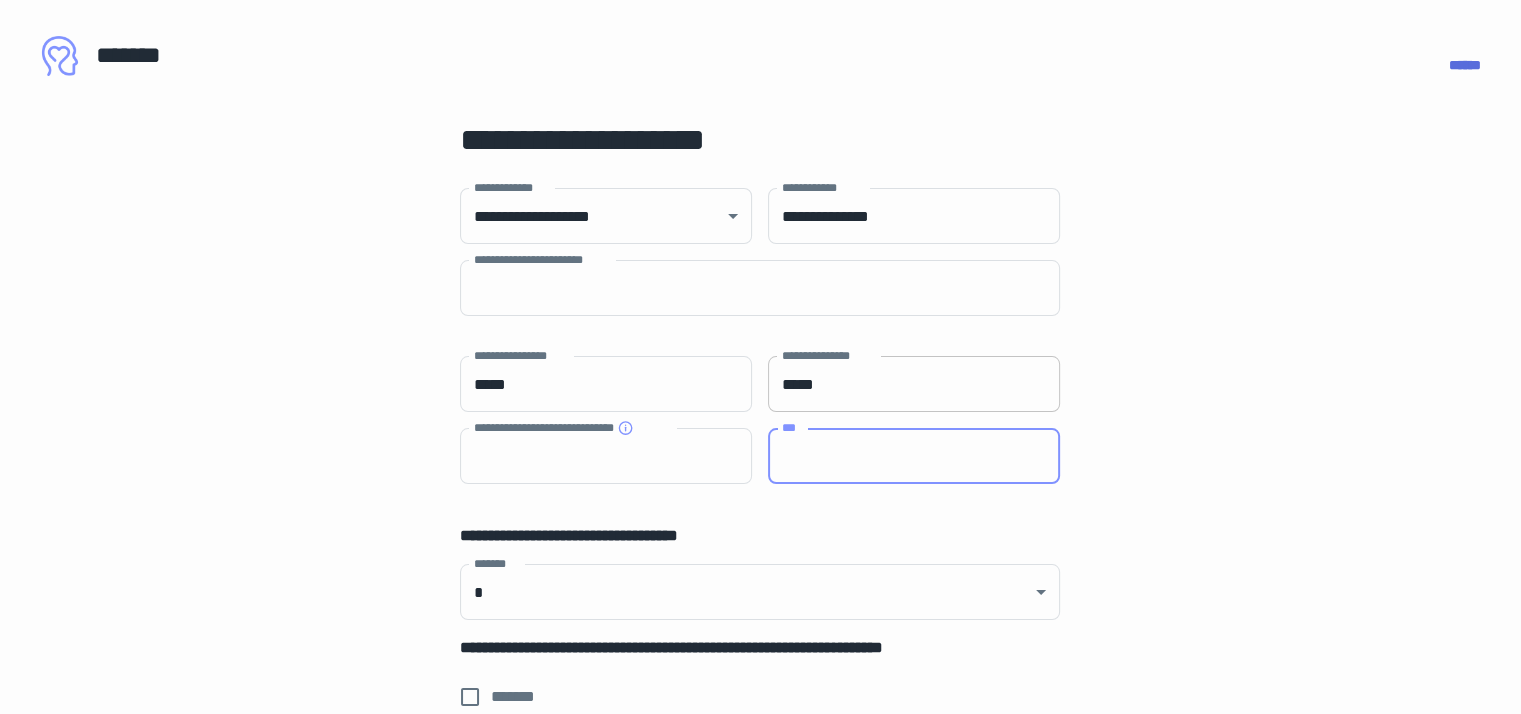 paste on "**********" 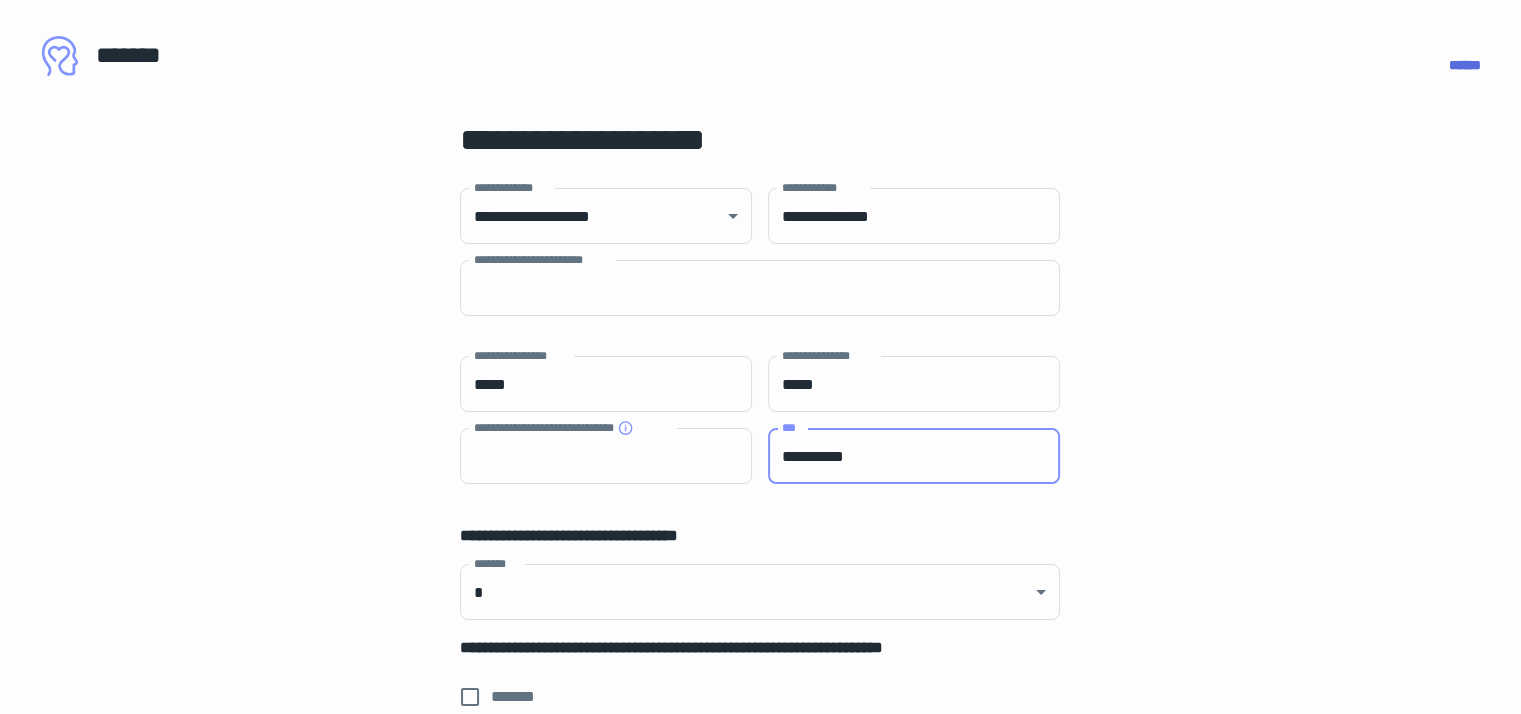 scroll, scrollTop: 300, scrollLeft: 0, axis: vertical 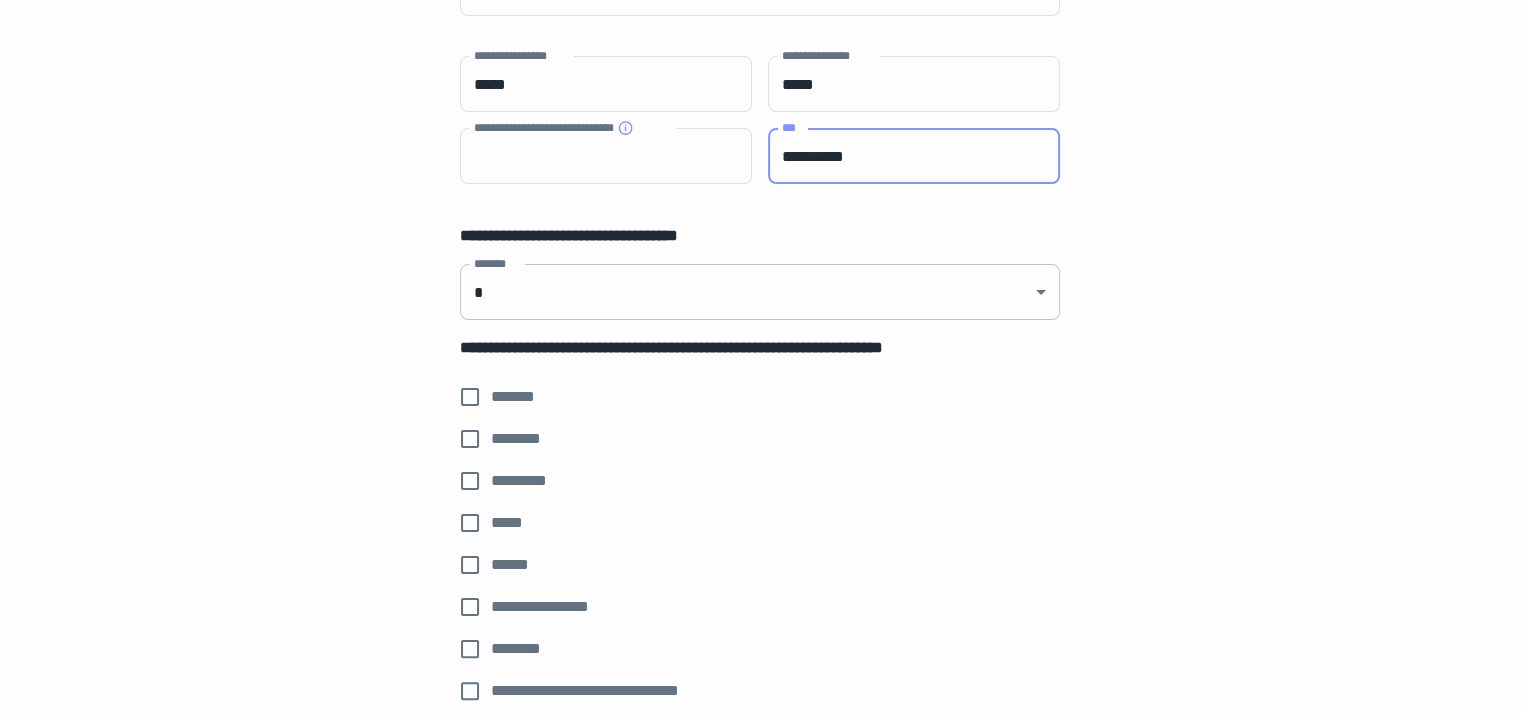 type on "**********" 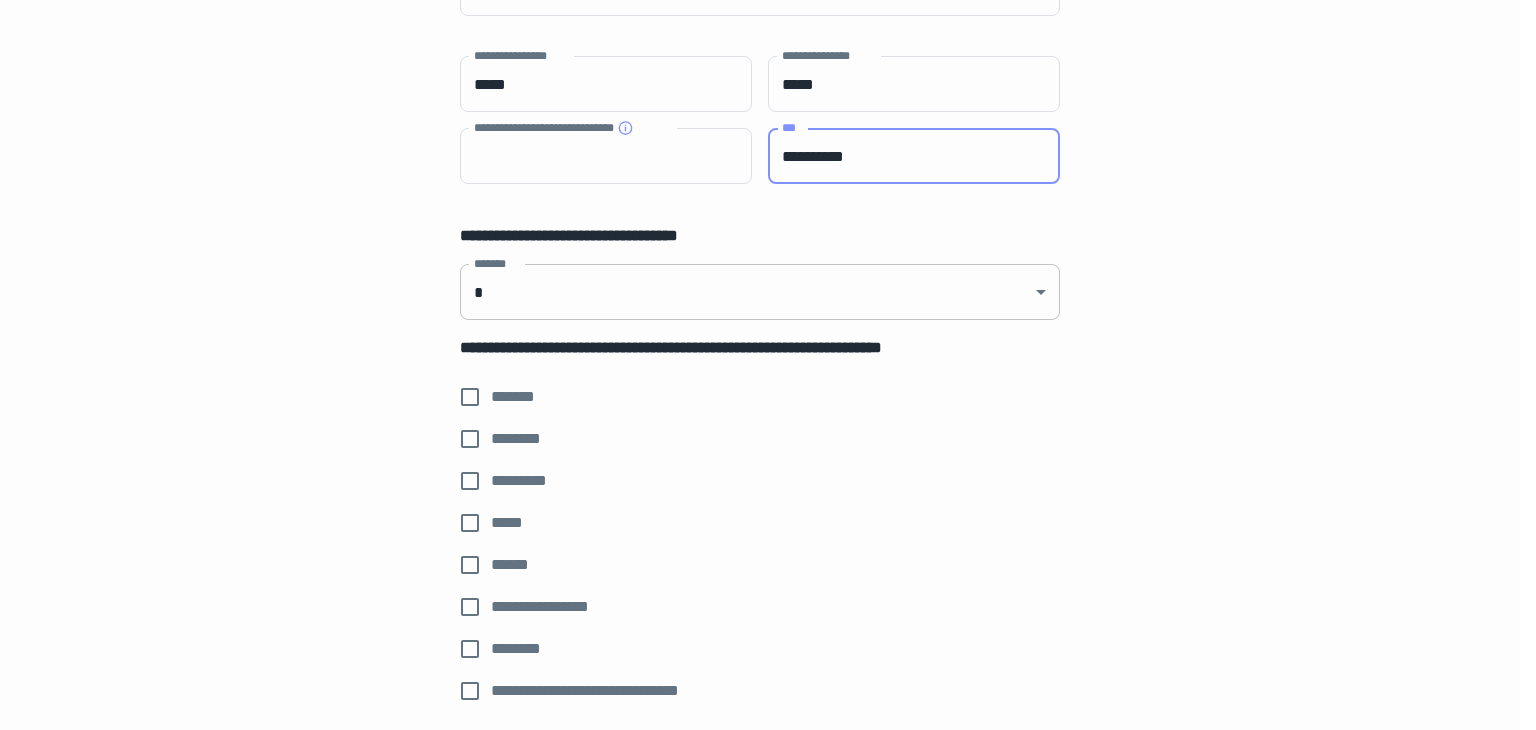 click on "[FIRST] [LAST] [STREET] [CITY] [STATE] [ZIP] [COUNTRY] [ADDRESS] [ADDRESS] [PHONE] [PHONE] [EMAIL] [EMAIL] [CREDIT_CARD] [CREDIT_CARD] [SSN] [SSN] [LICENSE] [LICENSE] [DOB] [DOB] [AGE] [AGE] [PHONE] [PHONE] [EMAIL] [EMAIL] [CREDIT_CARD] [CREDIT_CARD] [SSN] [SSN] [LICENSE] [LICENSE] [DOB] [DOB] [AGE] [AGE] [COORDINATES] [COORDINATES] [POSTAL_CODE] [POSTAL_CODE] [ADDRESS] [ADDRESS] [PHONE] [PHONE] [EMAIL] [EMAIL] [CREDIT_CARD] [CREDIT_CARD] [SSN] [SSN] [LICENSE] [LICENSE] [DOB] [DOB] [AGE] [AGE]" at bounding box center (760, 57) 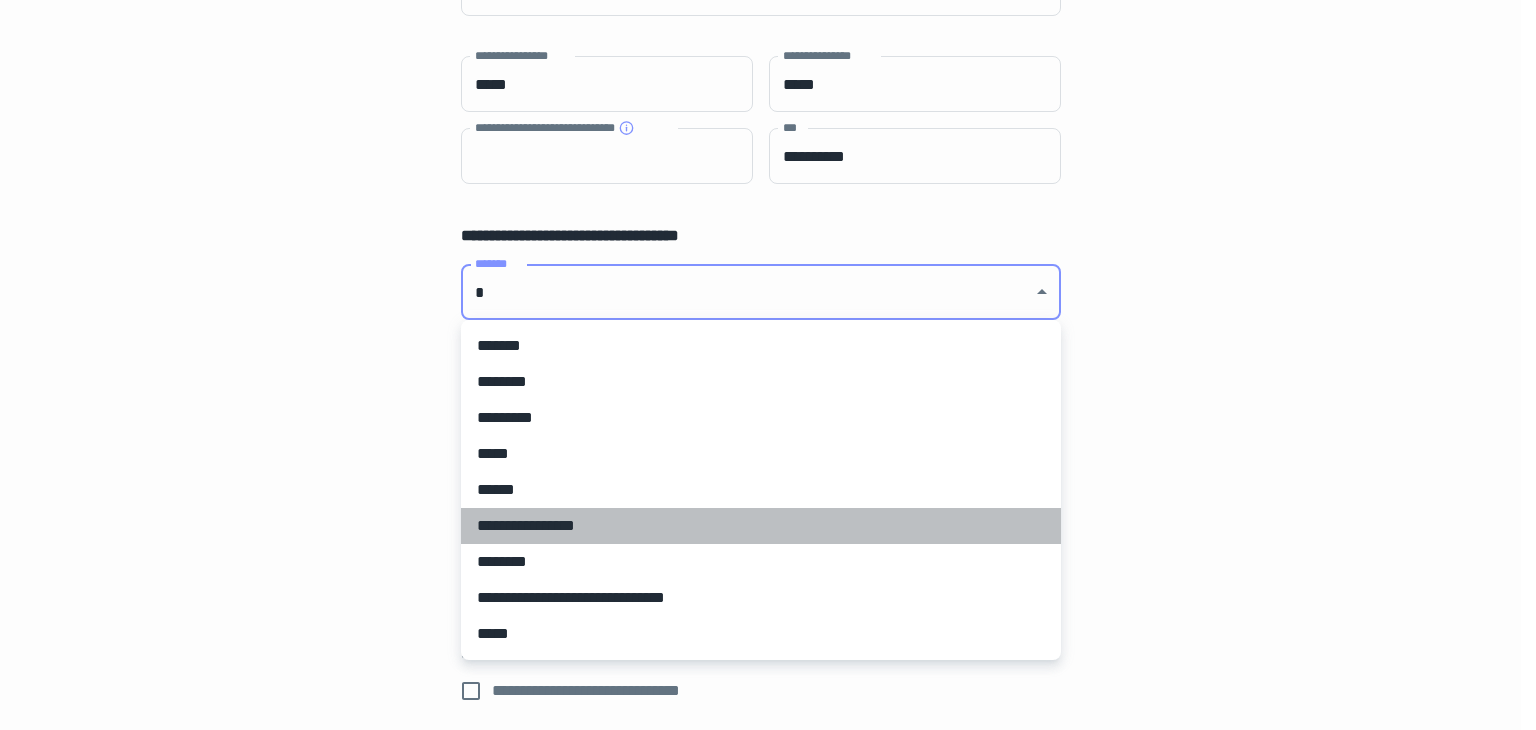 click on "**********" at bounding box center (761, 526) 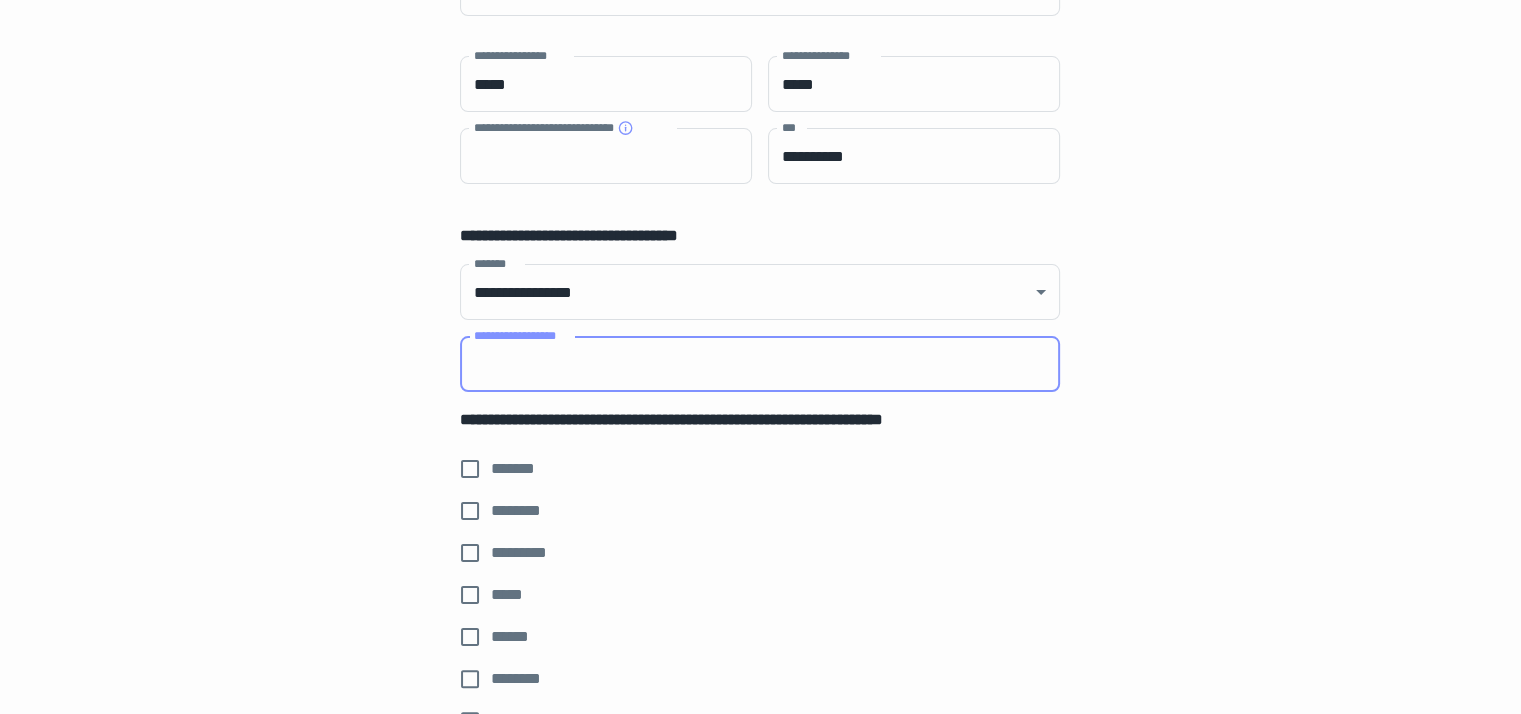 click on "**********" at bounding box center [760, 364] 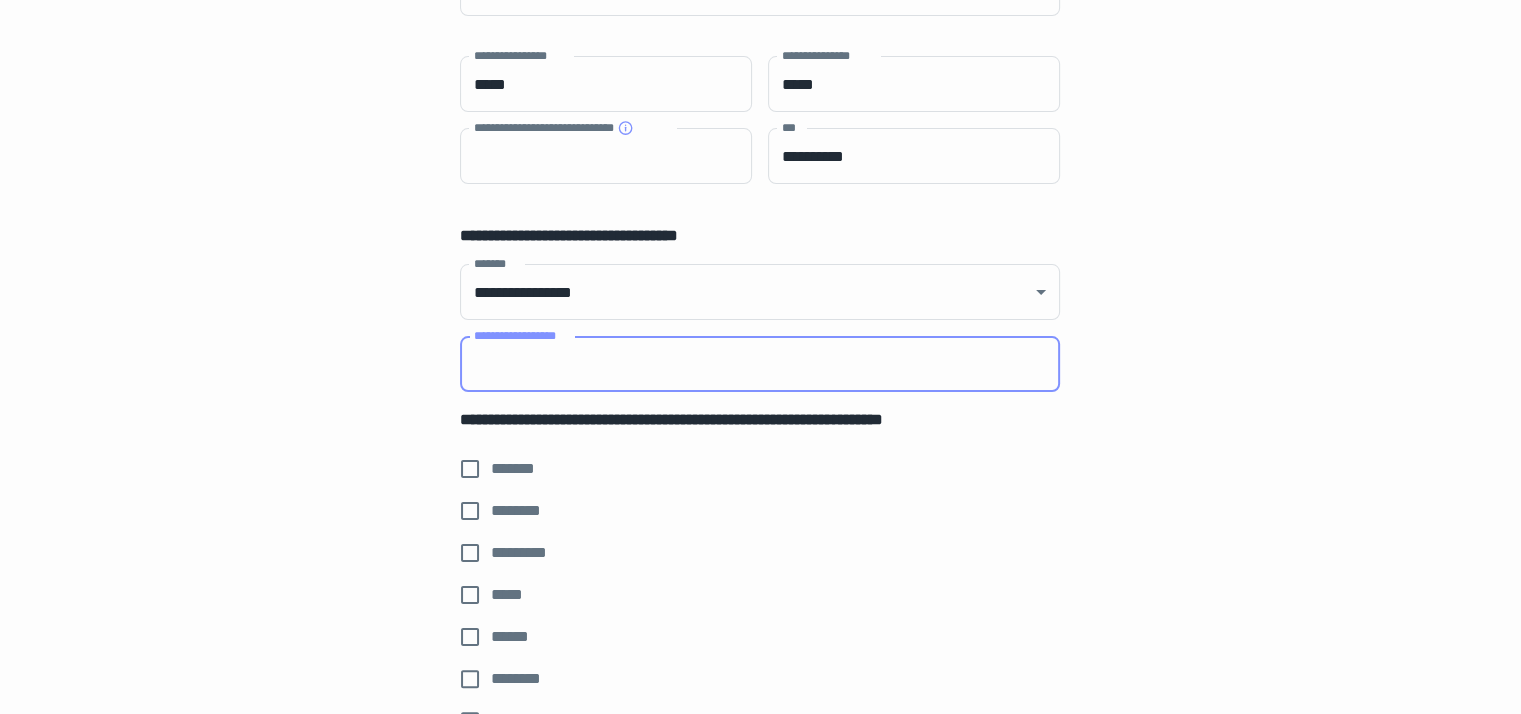 paste on "**********" 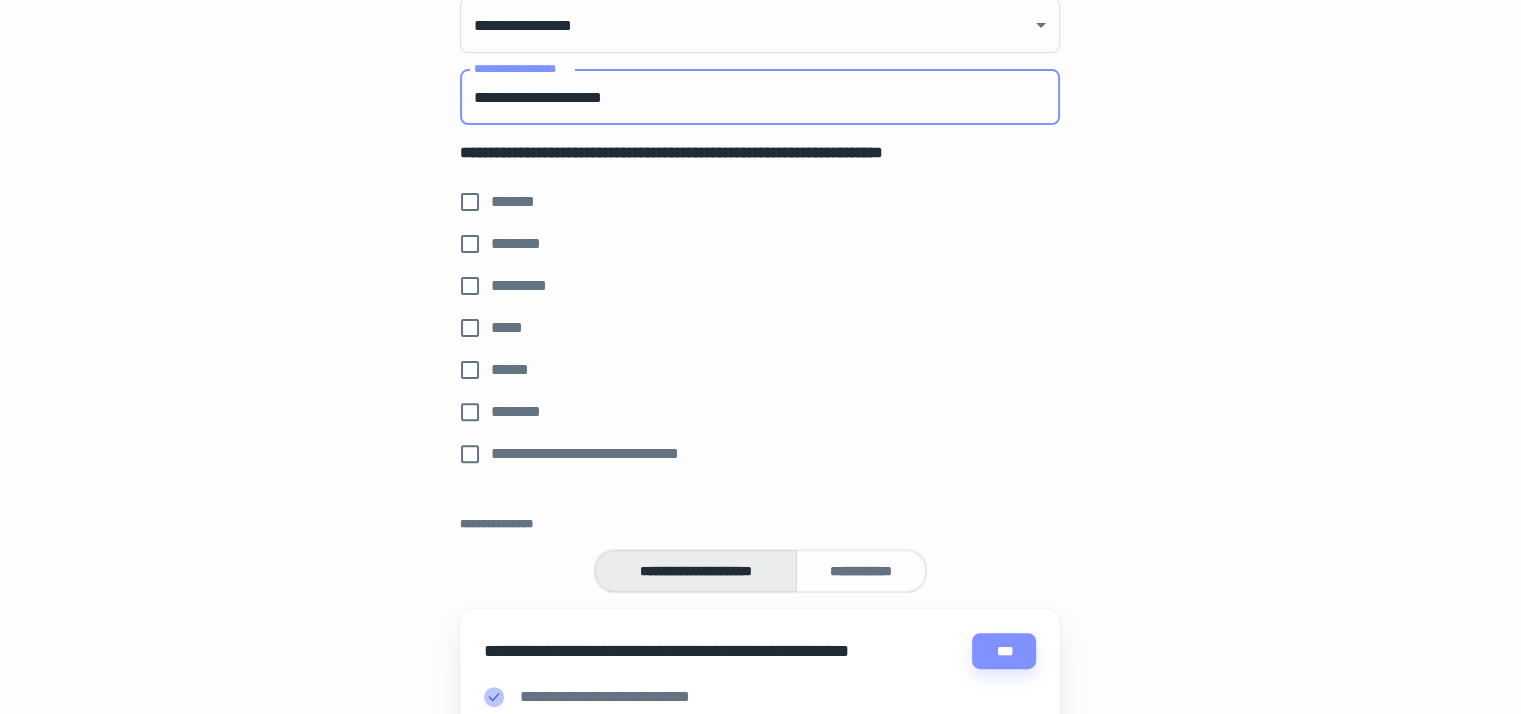 scroll, scrollTop: 700, scrollLeft: 0, axis: vertical 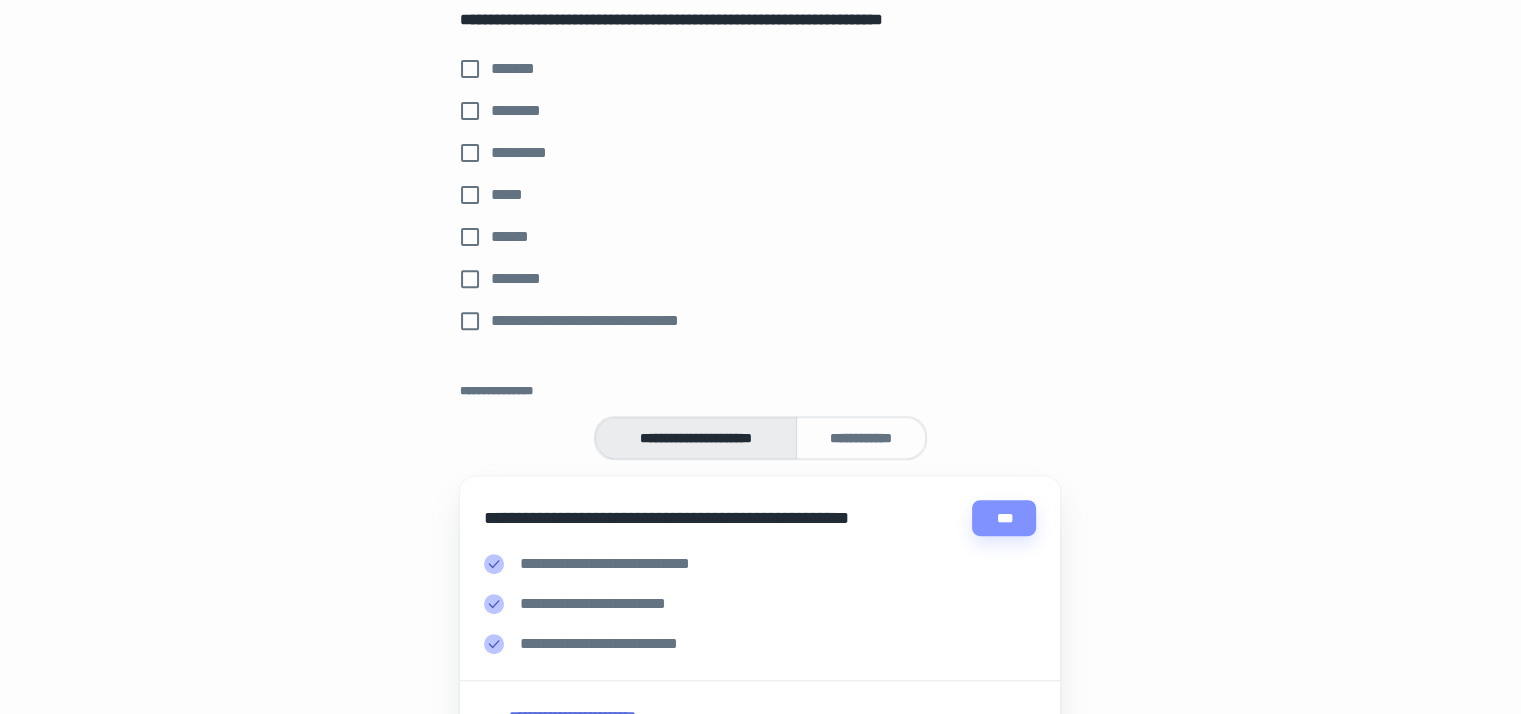 type on "**********" 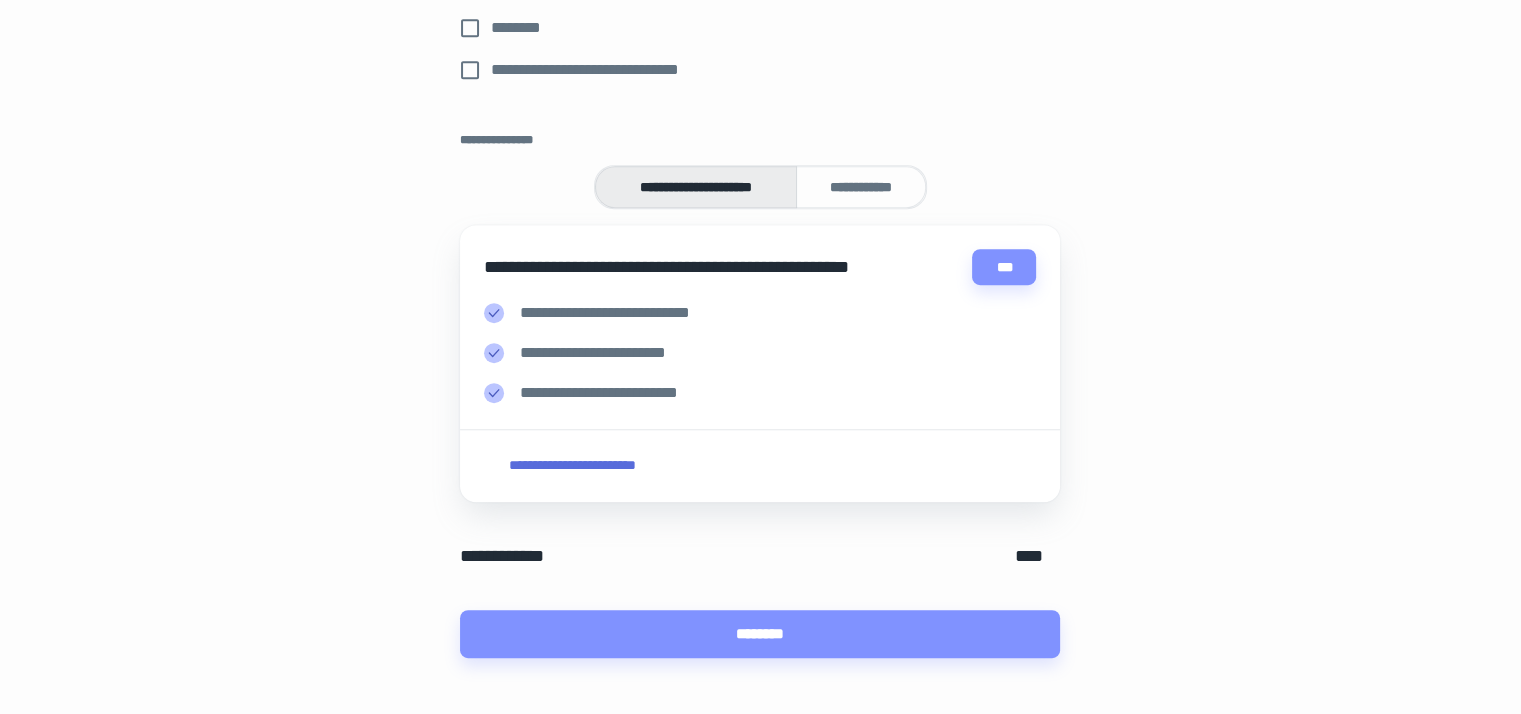 scroll, scrollTop: 974, scrollLeft: 0, axis: vertical 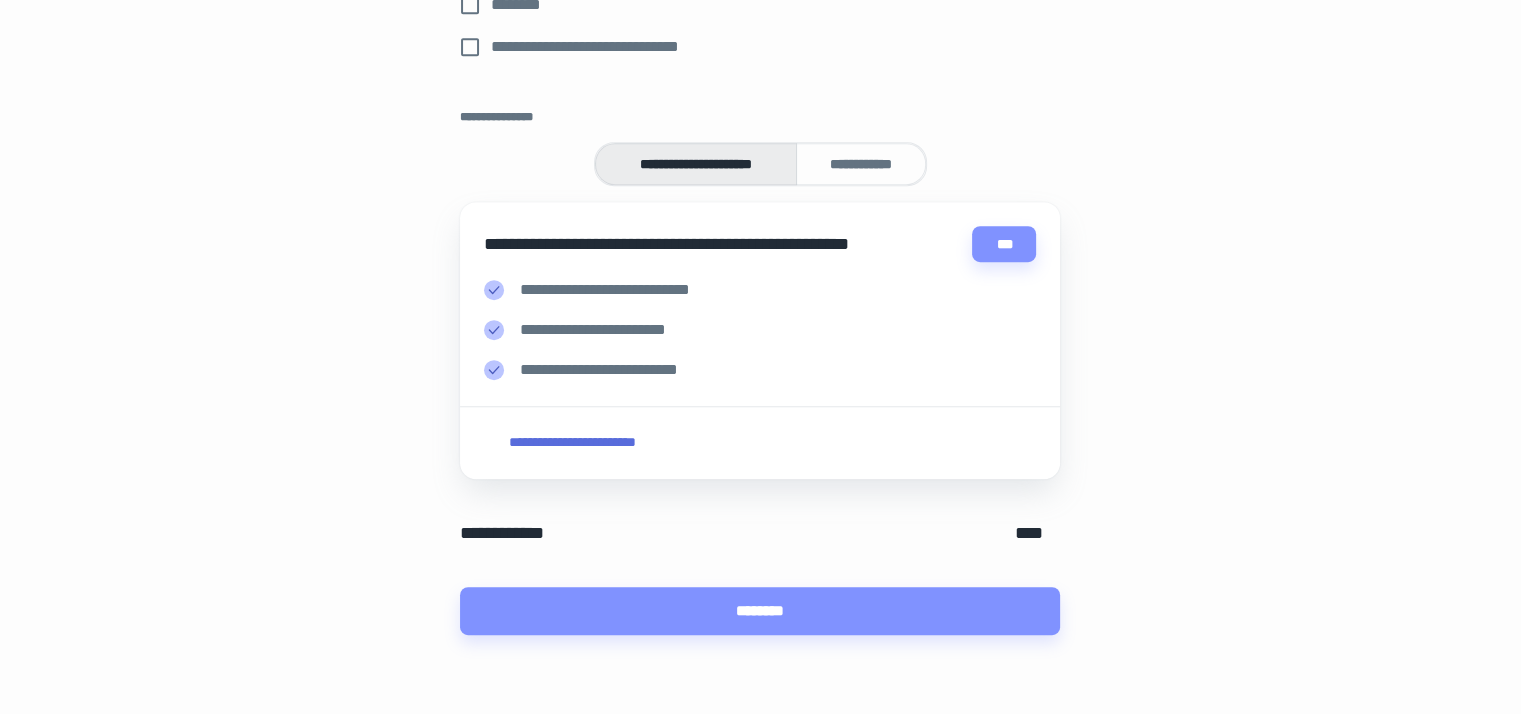 click on "**********" at bounding box center (861, 164) 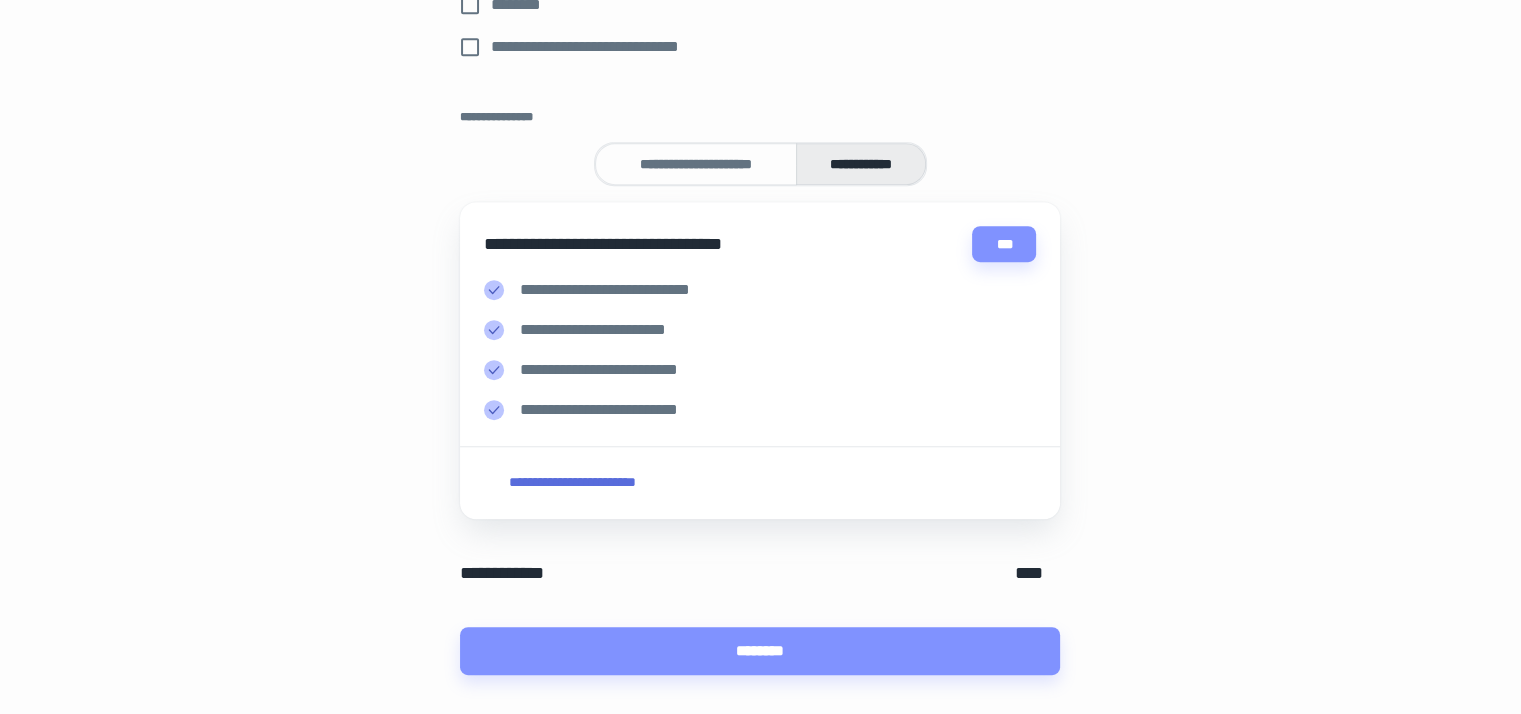 click on "**********" at bounding box center (696, 164) 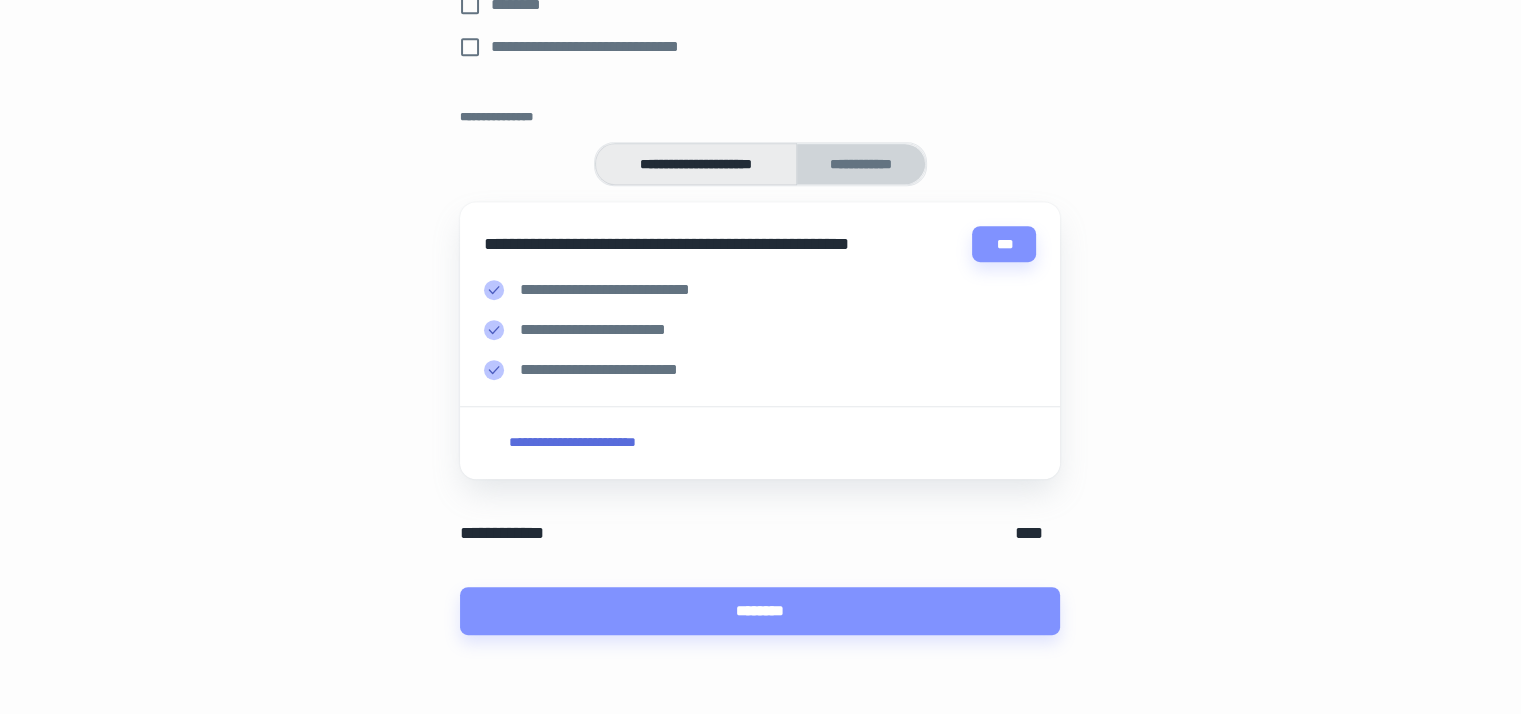 click on "**********" at bounding box center (861, 164) 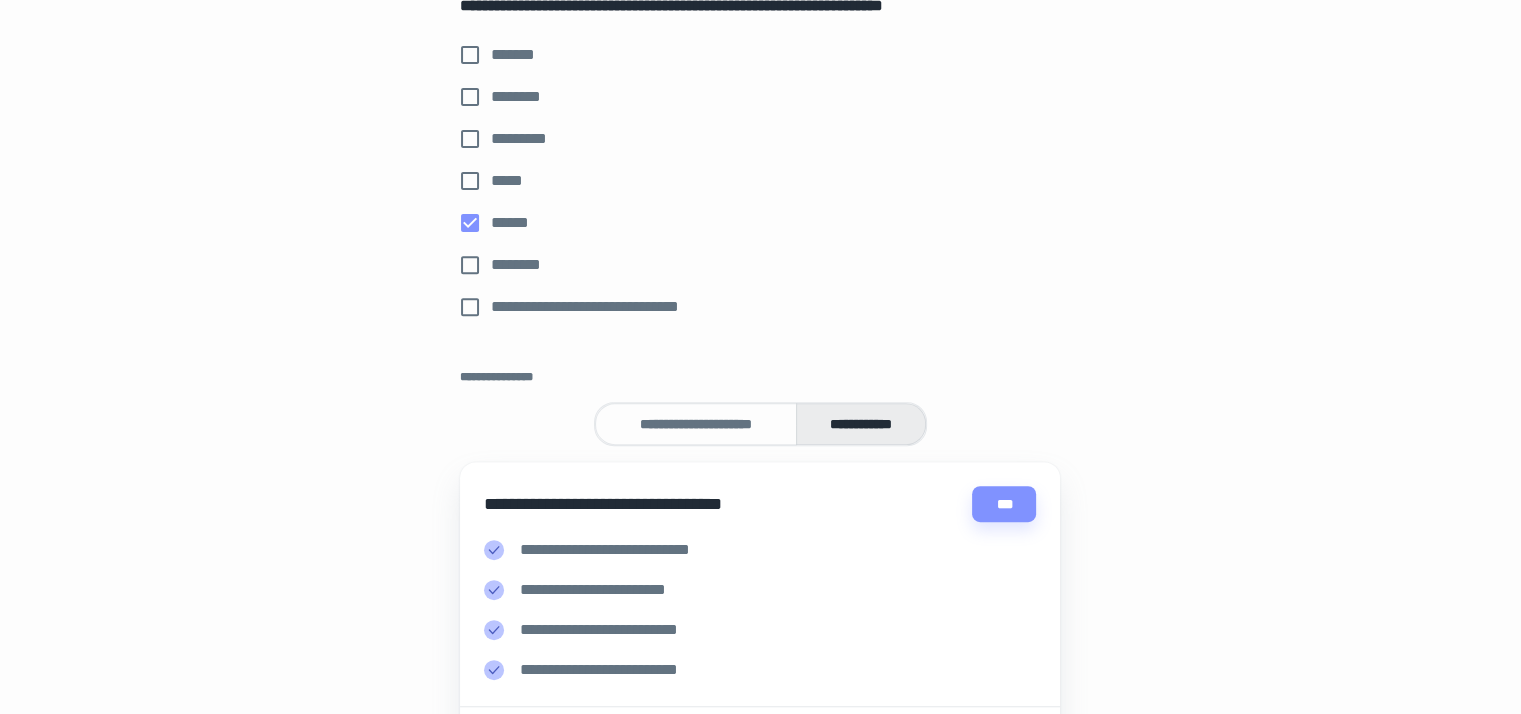 scroll, scrollTop: 1014, scrollLeft: 0, axis: vertical 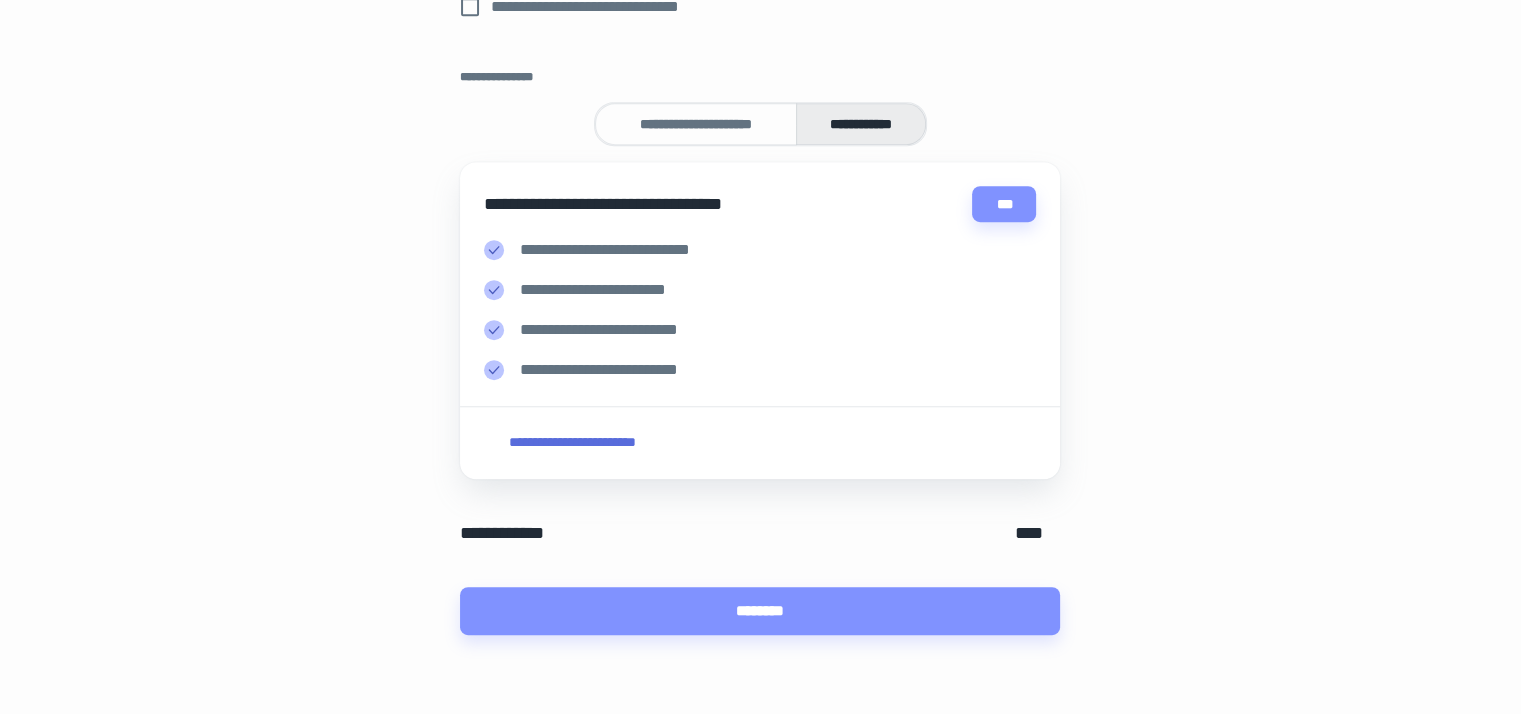 click on "**********" at bounding box center (861, 124) 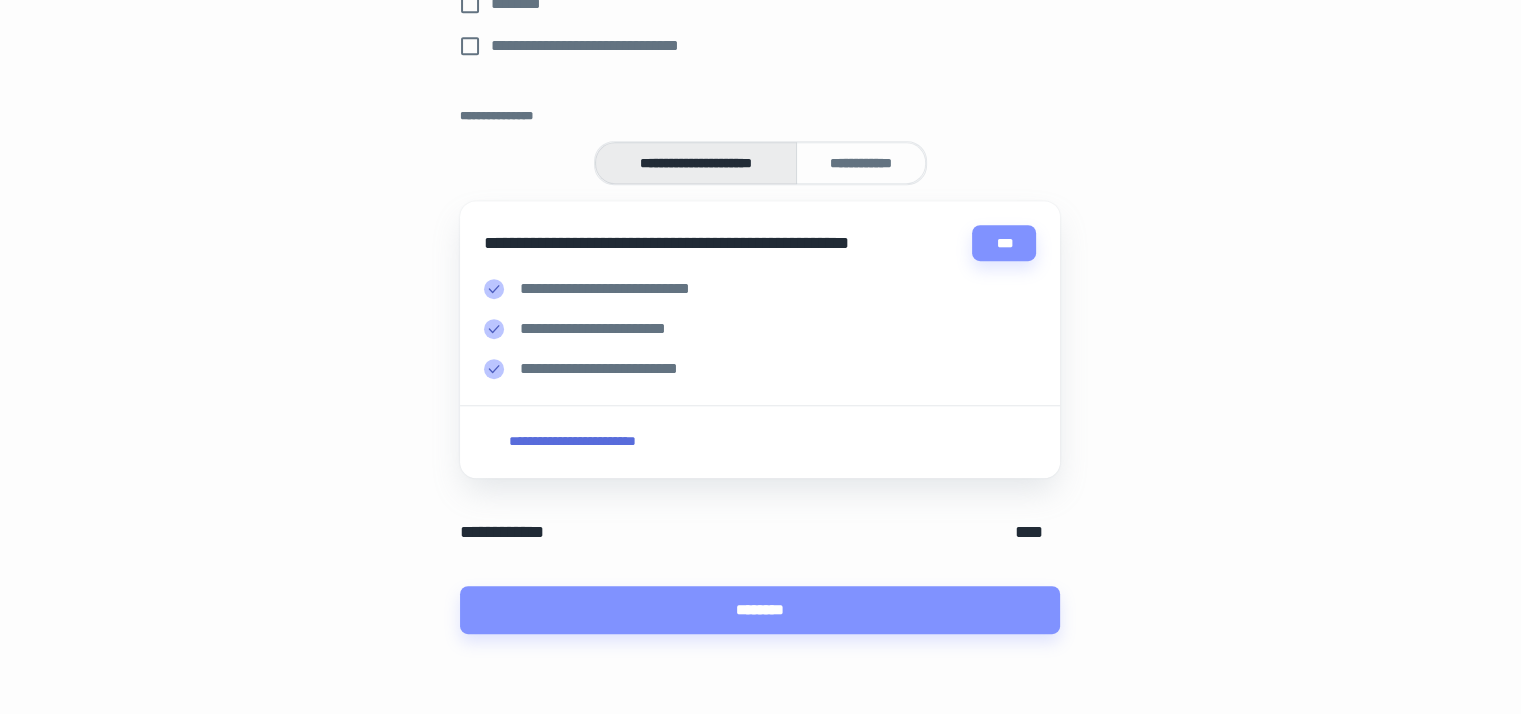scroll, scrollTop: 974, scrollLeft: 0, axis: vertical 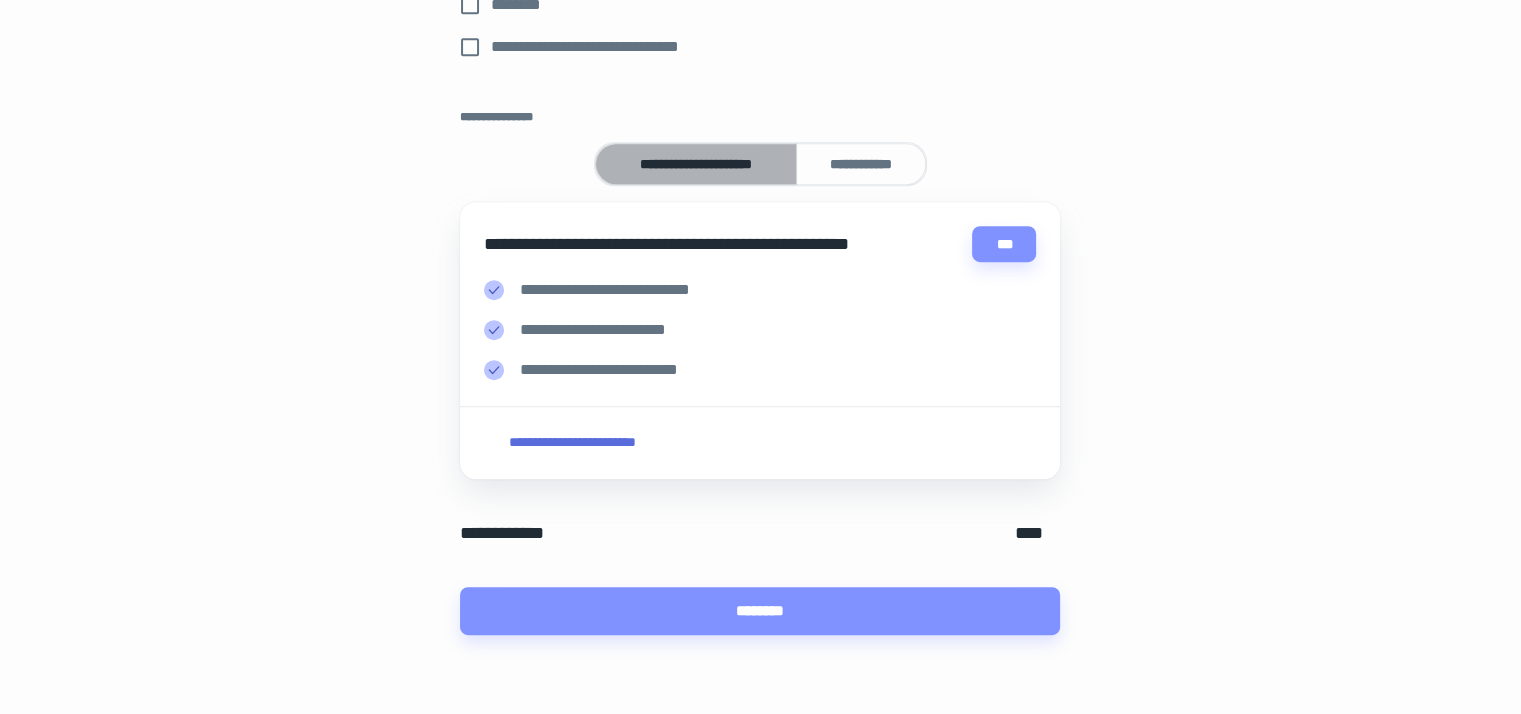 click on "**********" at bounding box center [696, 164] 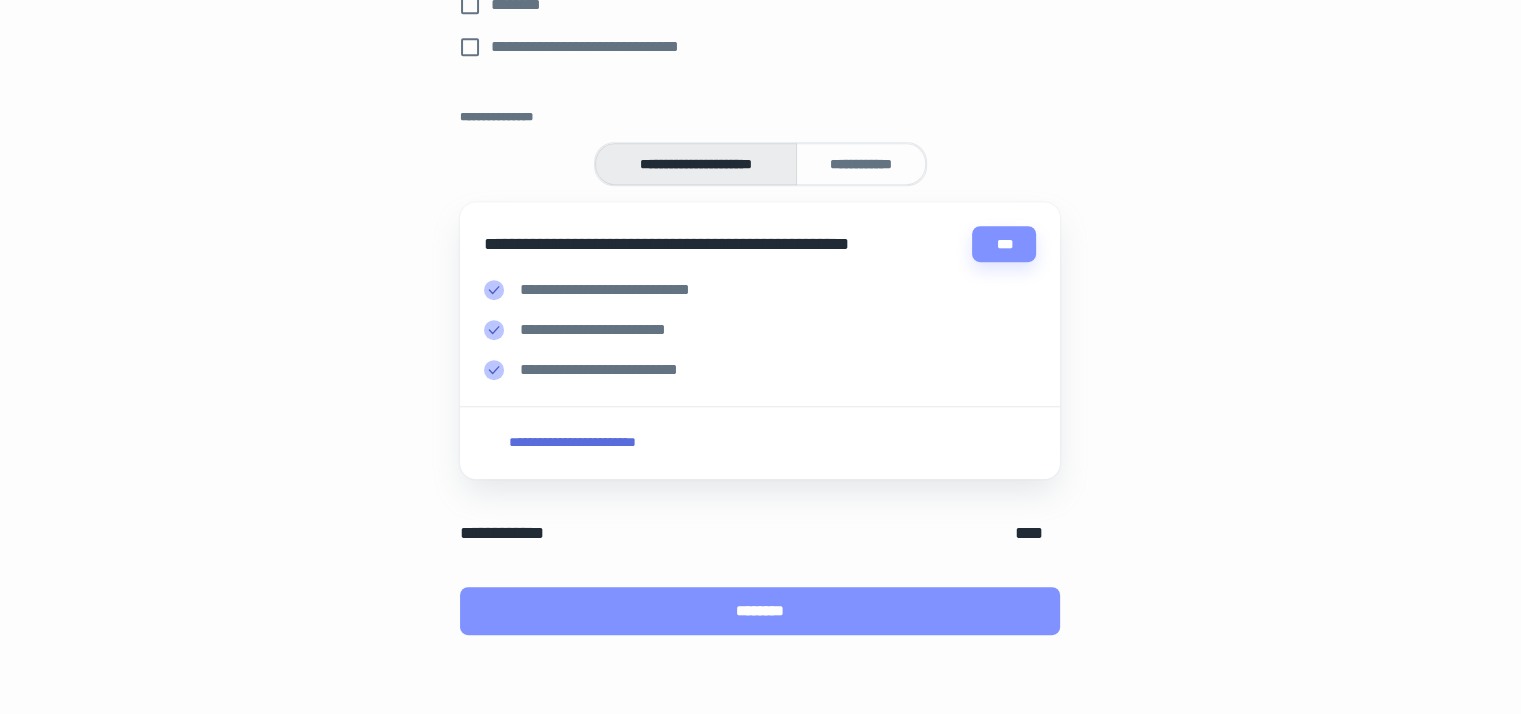click on "********" at bounding box center (760, 611) 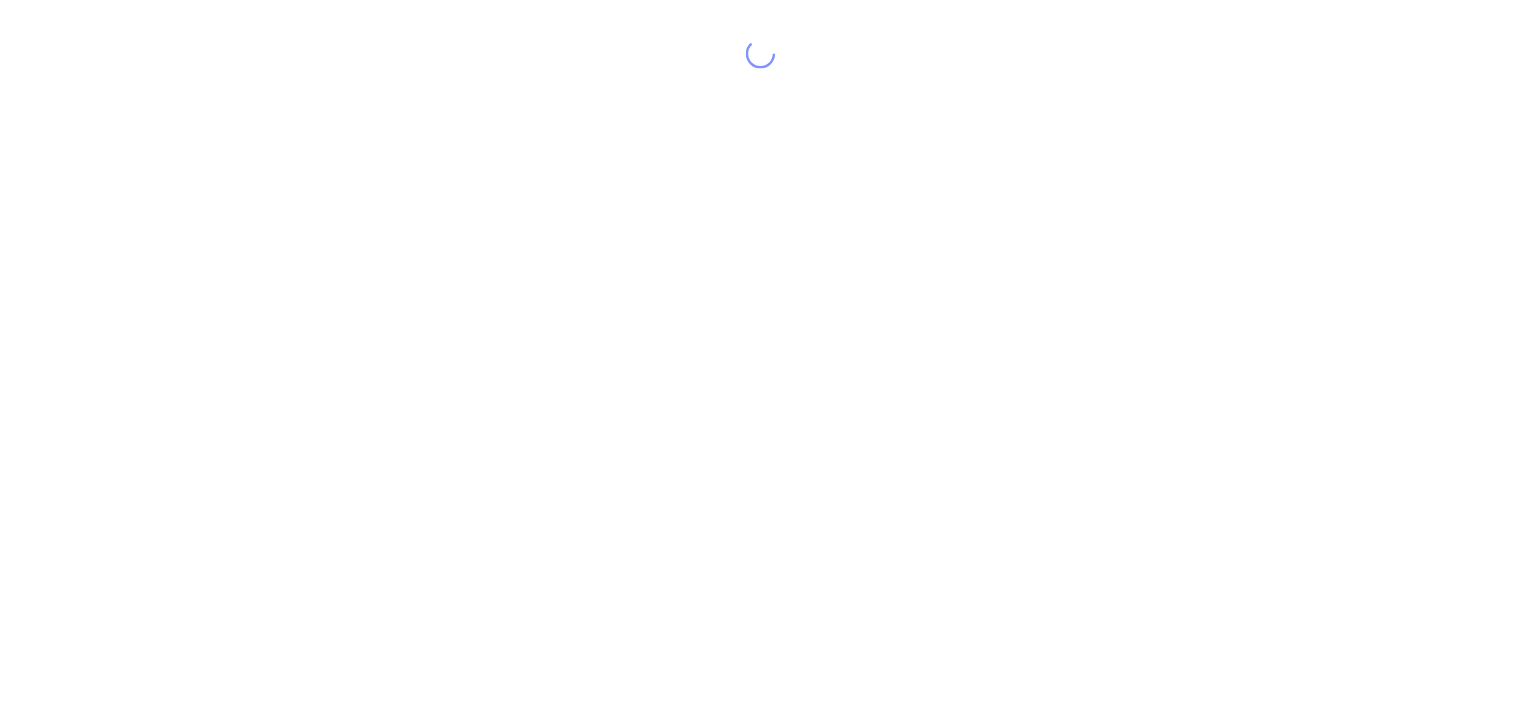 scroll, scrollTop: 0, scrollLeft: 0, axis: both 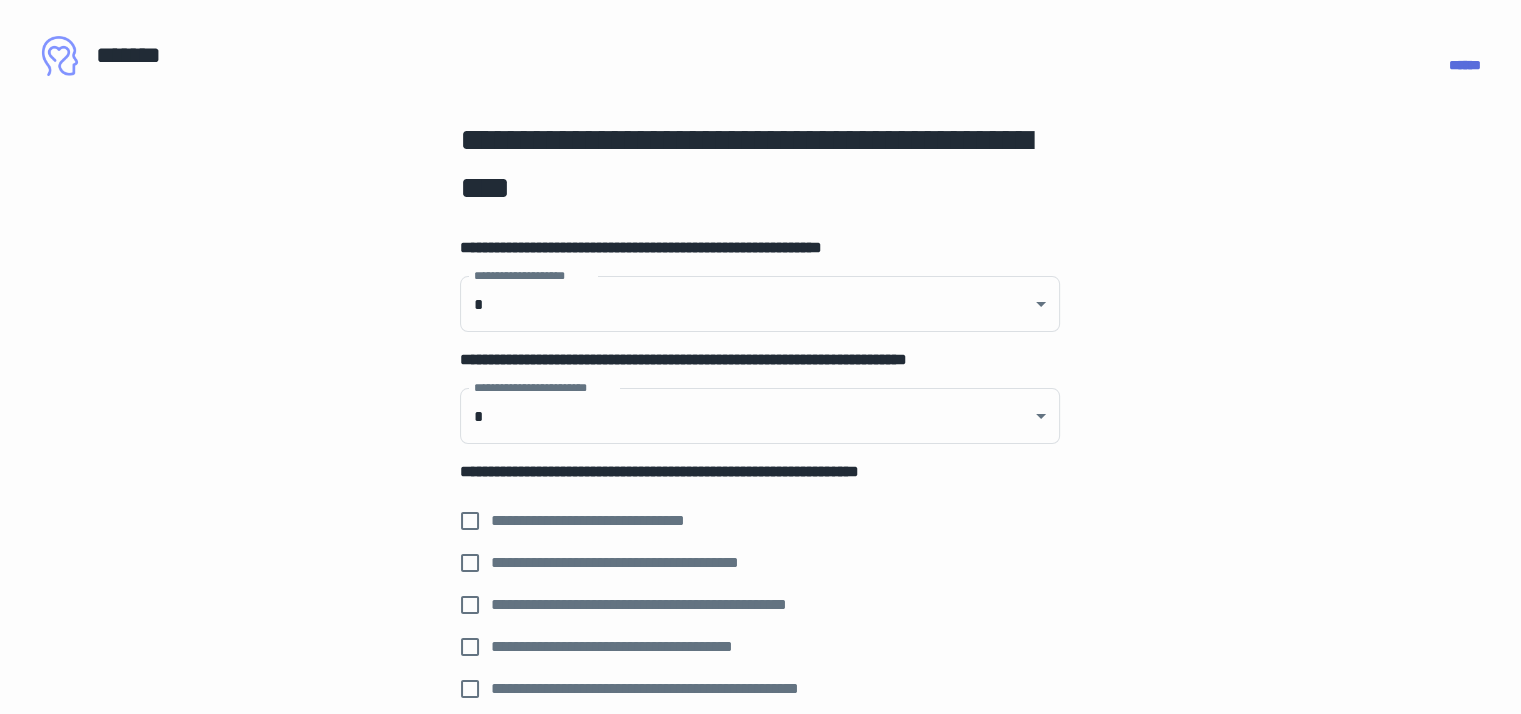 click on "[FIRST] [LAST] [STREET] [CITY] [STATE] [ZIP] [COUNTRY] [ADDRESS] [ADDRESS] [PHONE] [PHONE] [EMAIL] [EMAIL] [CREDIT_CARD] [CREDIT_CARD] [SSN] [SSN] [LICENSE] [LICENSE] [DOB] [DOB] [AGE] [AGE]" at bounding box center [760, 518] 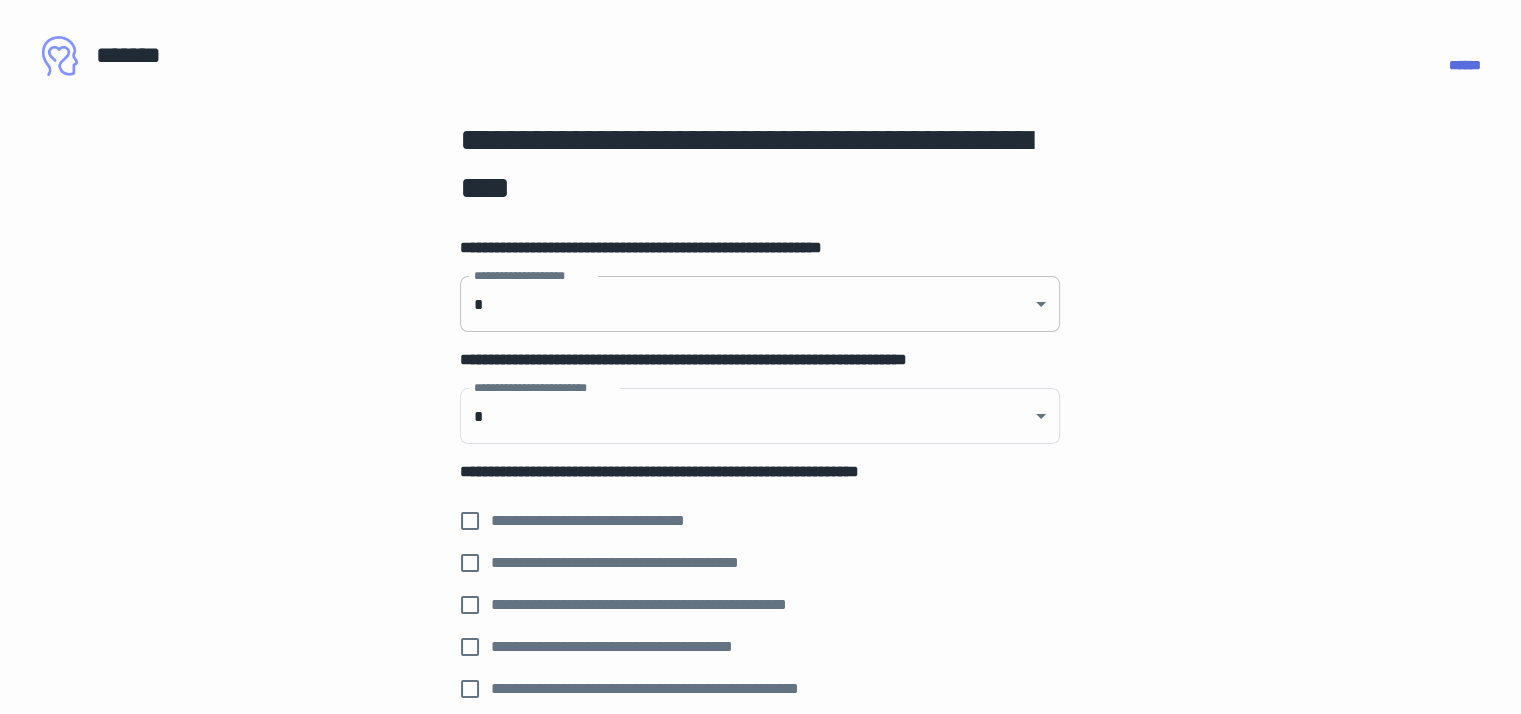click on "**********" at bounding box center (760, 357) 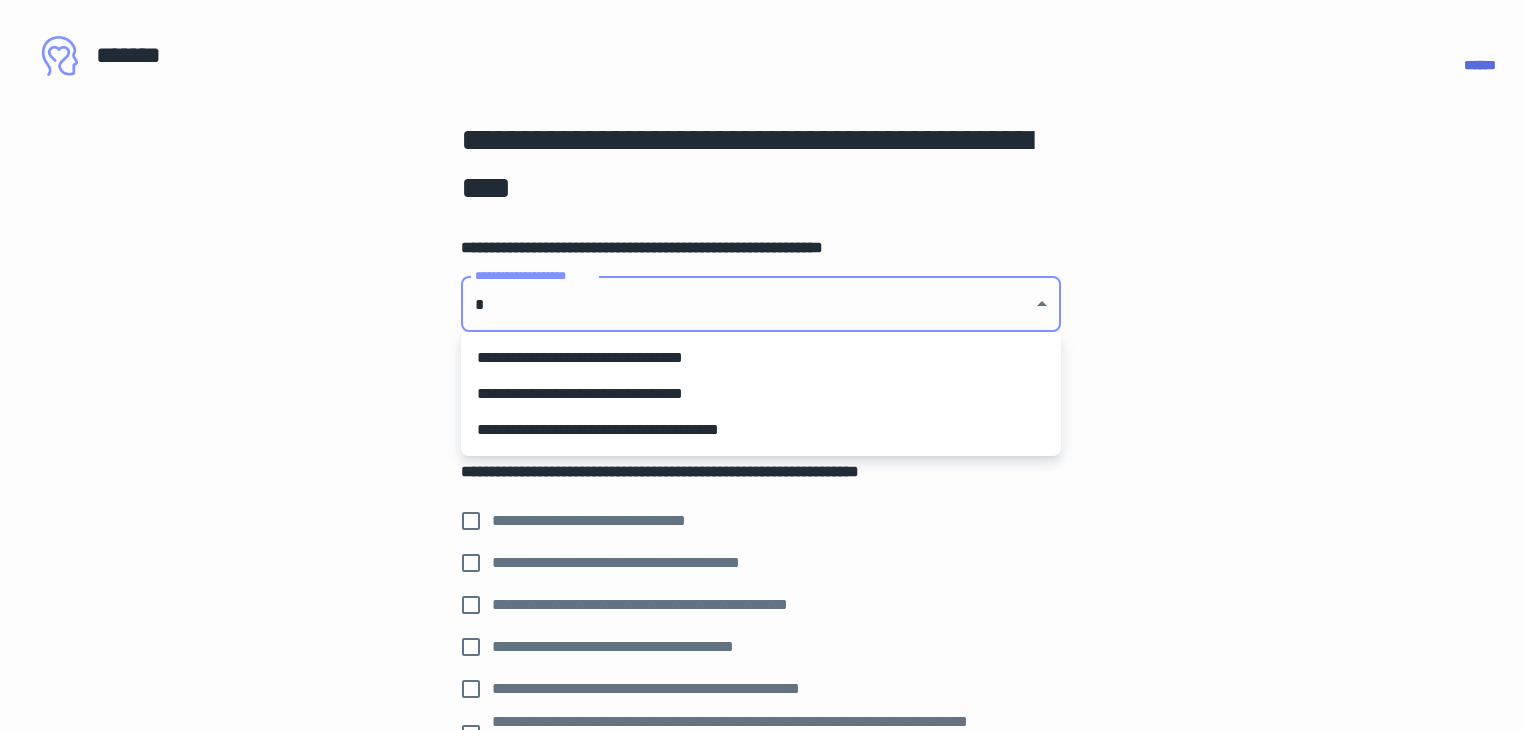 click on "**********" at bounding box center [761, 430] 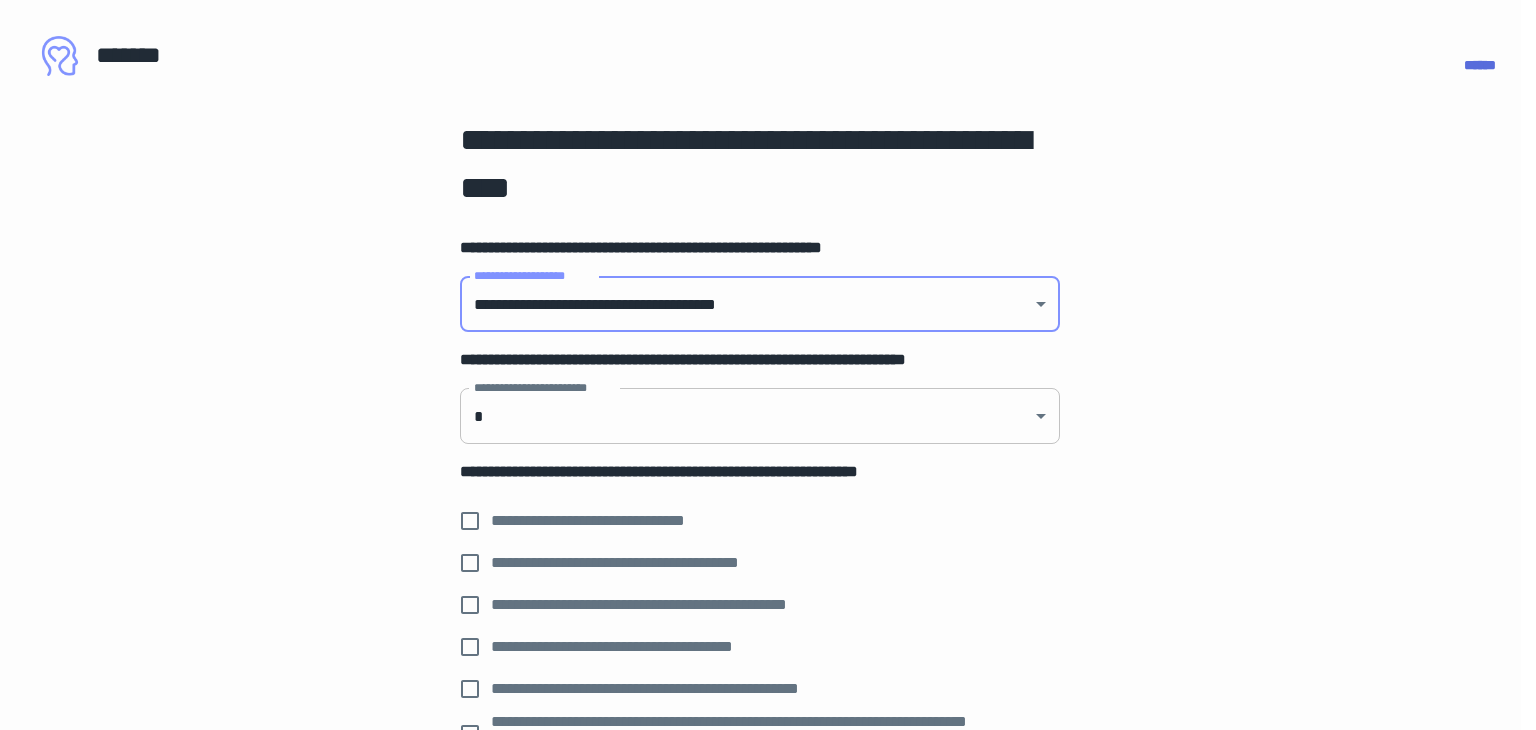 click on "[FIRST] [LAST] [STREET] [CITY] [STATE] [ZIP] [COUNTRY] [ADDRESS] [ADDRESS] [PHONE] [PHONE] [EMAIL] [EMAIL] [CREDIT_CARD] [CREDIT_CARD] [SSN] [SSN] [LICENSE] [LICENSE] [DOB] [DOB] [AGE] [AGE] [COORDINATES] [COORDINATES] [POSTAL_CODE] [POSTAL_CODE] [ADDRESS] [ADDRESS] [PHONE] [PHONE] [EMAIL] [EMAIL] [CREDIT_CARD] [CREDIT_CARD] [SSN] [SSN] [LICENSE] [LICENSE] [DOB] [DOB] [AGE] [AGE]" at bounding box center [760, 357] 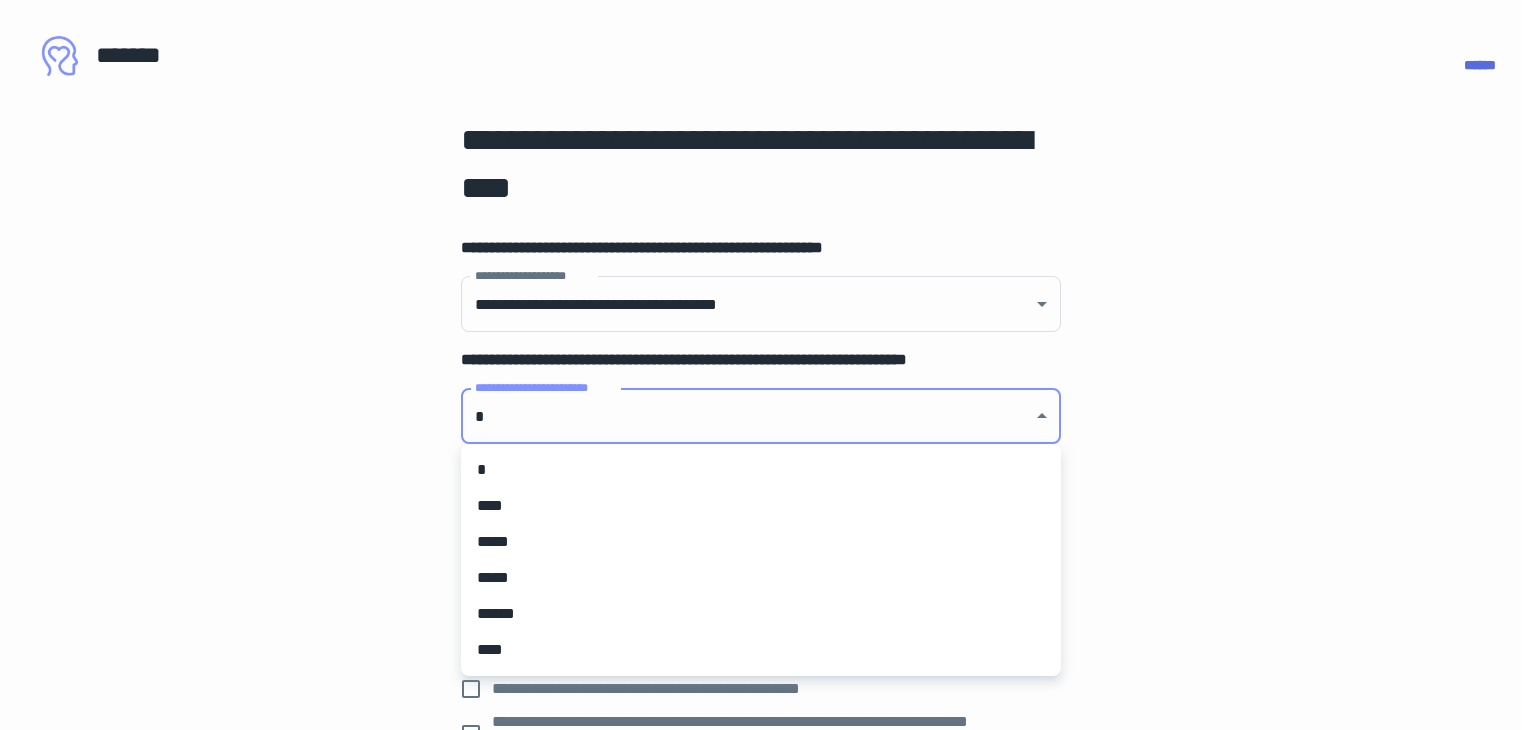 click on "****" at bounding box center (761, 506) 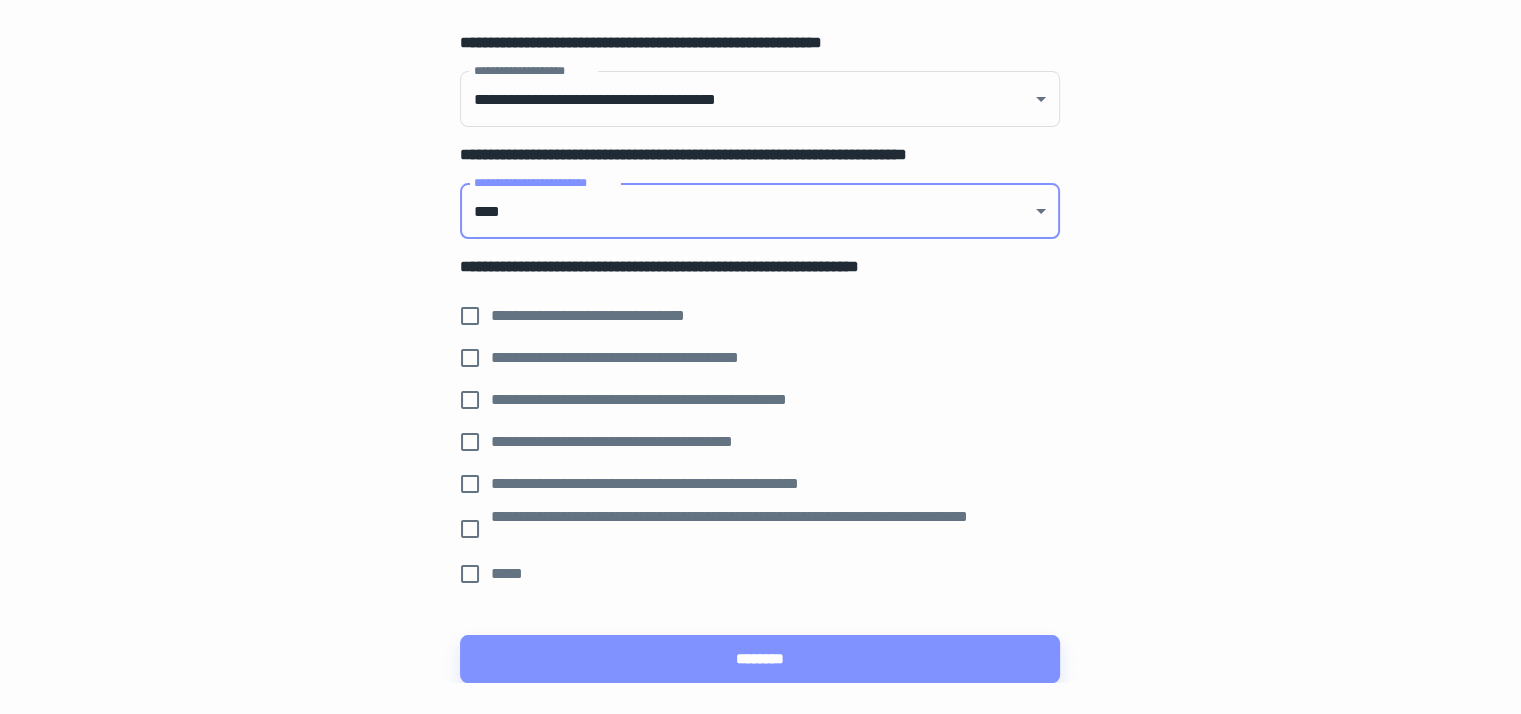 scroll, scrollTop: 253, scrollLeft: 0, axis: vertical 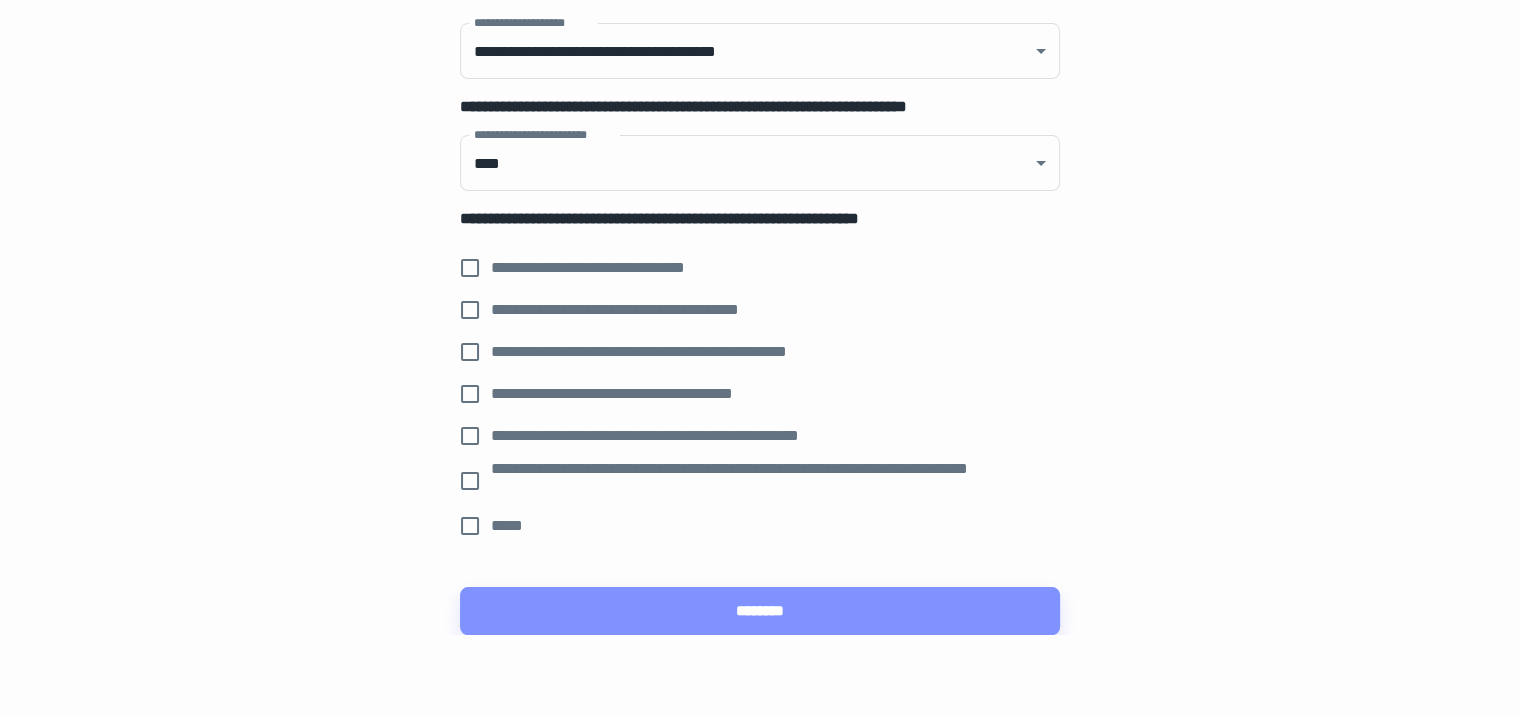 click on "**********" at bounding box center (746, 310) 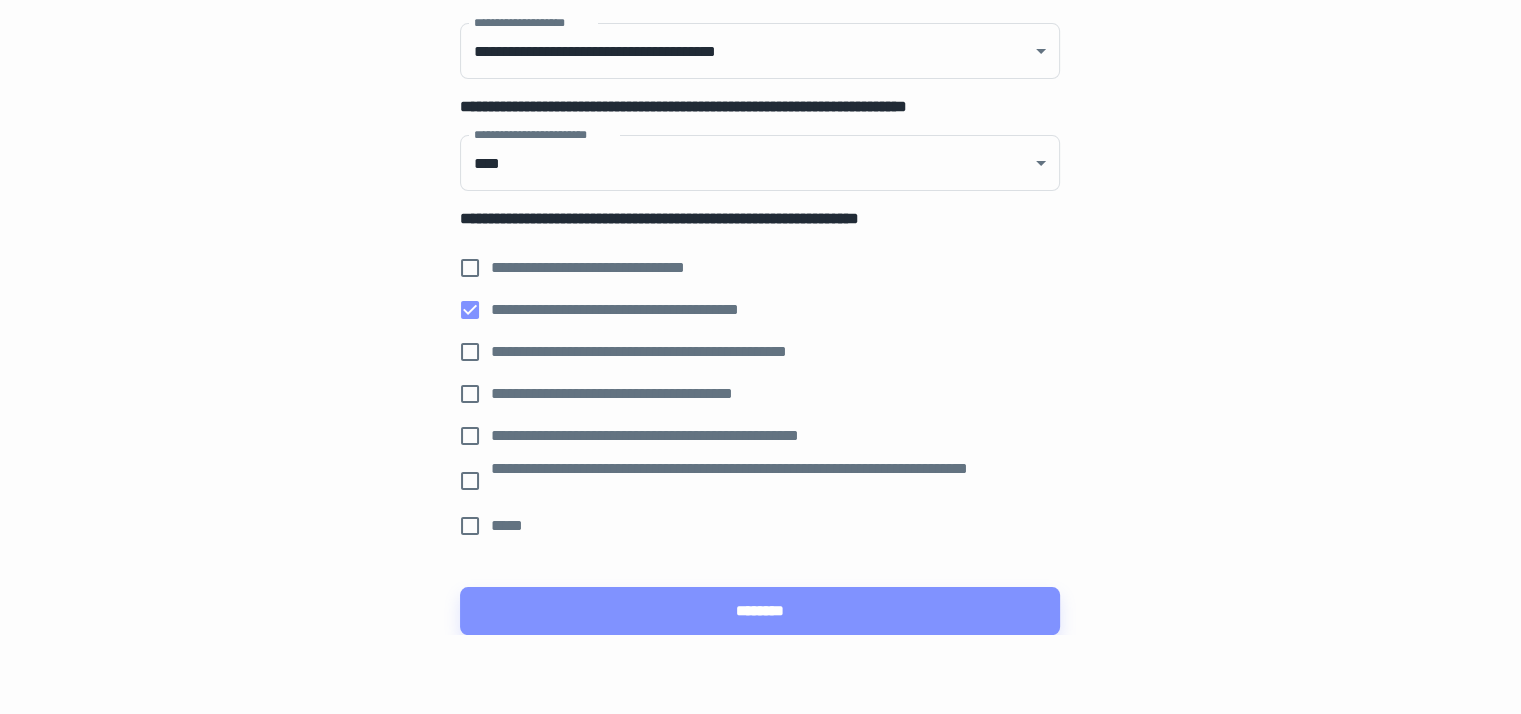 click on "**********" at bounding box center [641, 394] 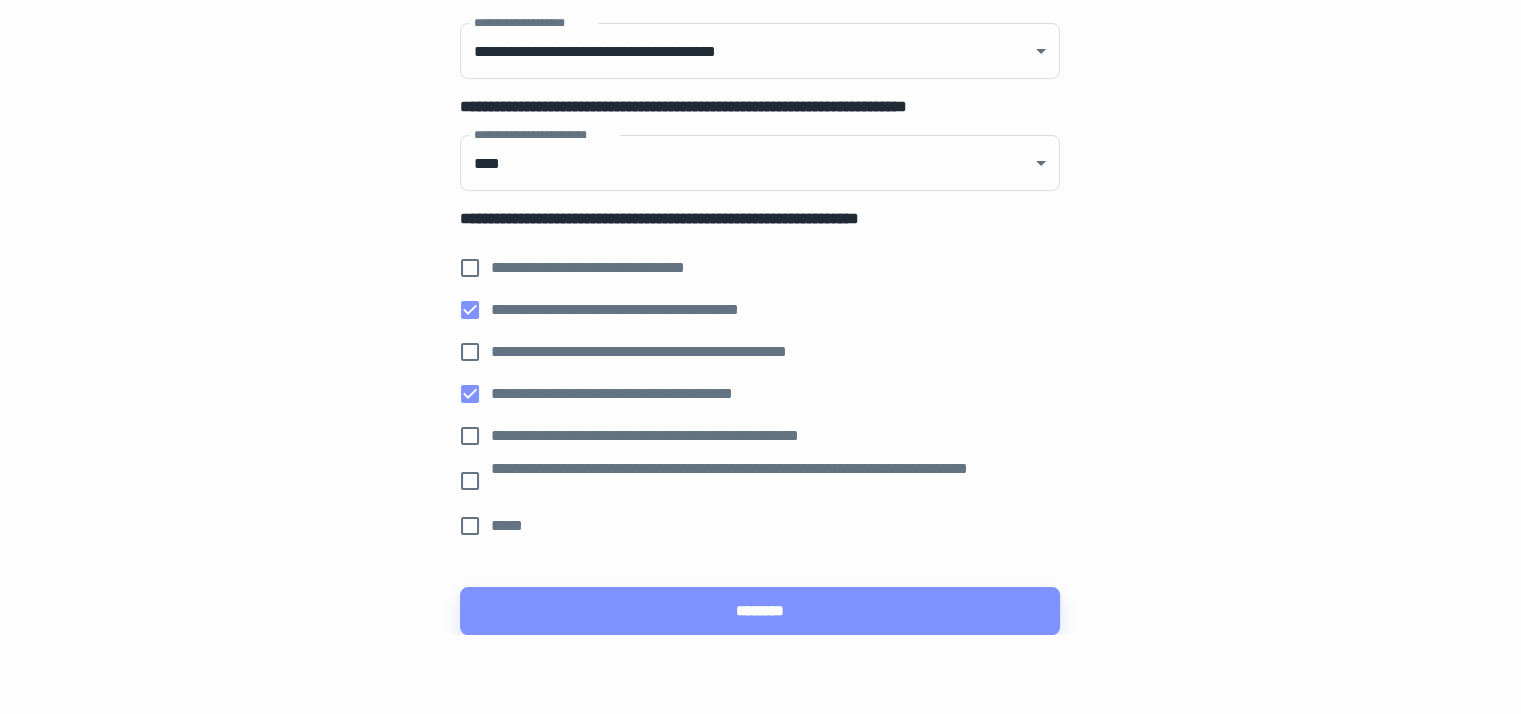 click on "[FIRST] [LAST] [STREET] [CITY] [STATE] [ZIP] [COUNTRY] [ADDRESS] [ADDRESS] [PHONE] [PHONE] [EMAIL] [EMAIL] [CREDIT_CARD] [CREDIT_CARD] [SSN] [SSN] [LICENSE] [LICENSE] [DOB] [DOB] [AGE] [AGE]" at bounding box center (678, 436) 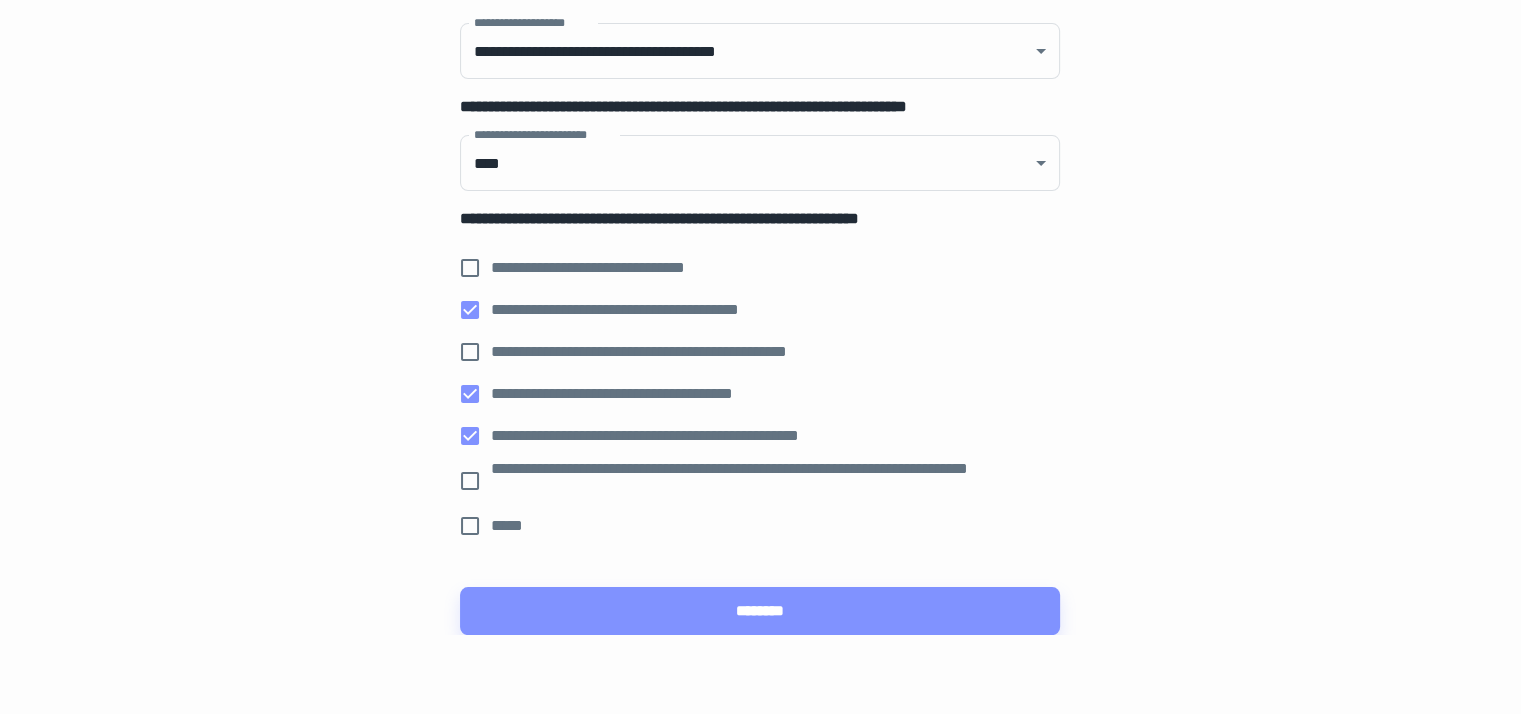 click on "**********" at bounding box center (767, 481) 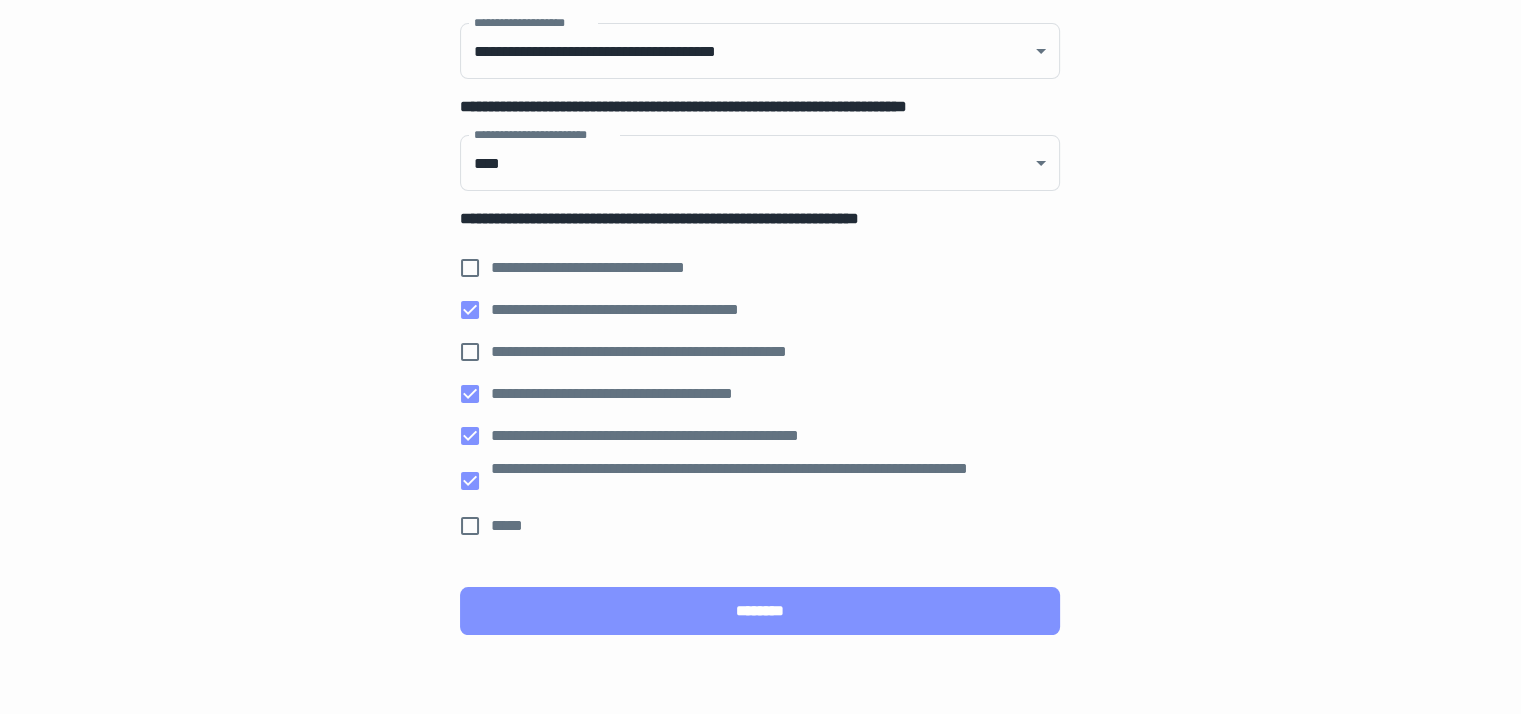 click on "********" at bounding box center [760, 611] 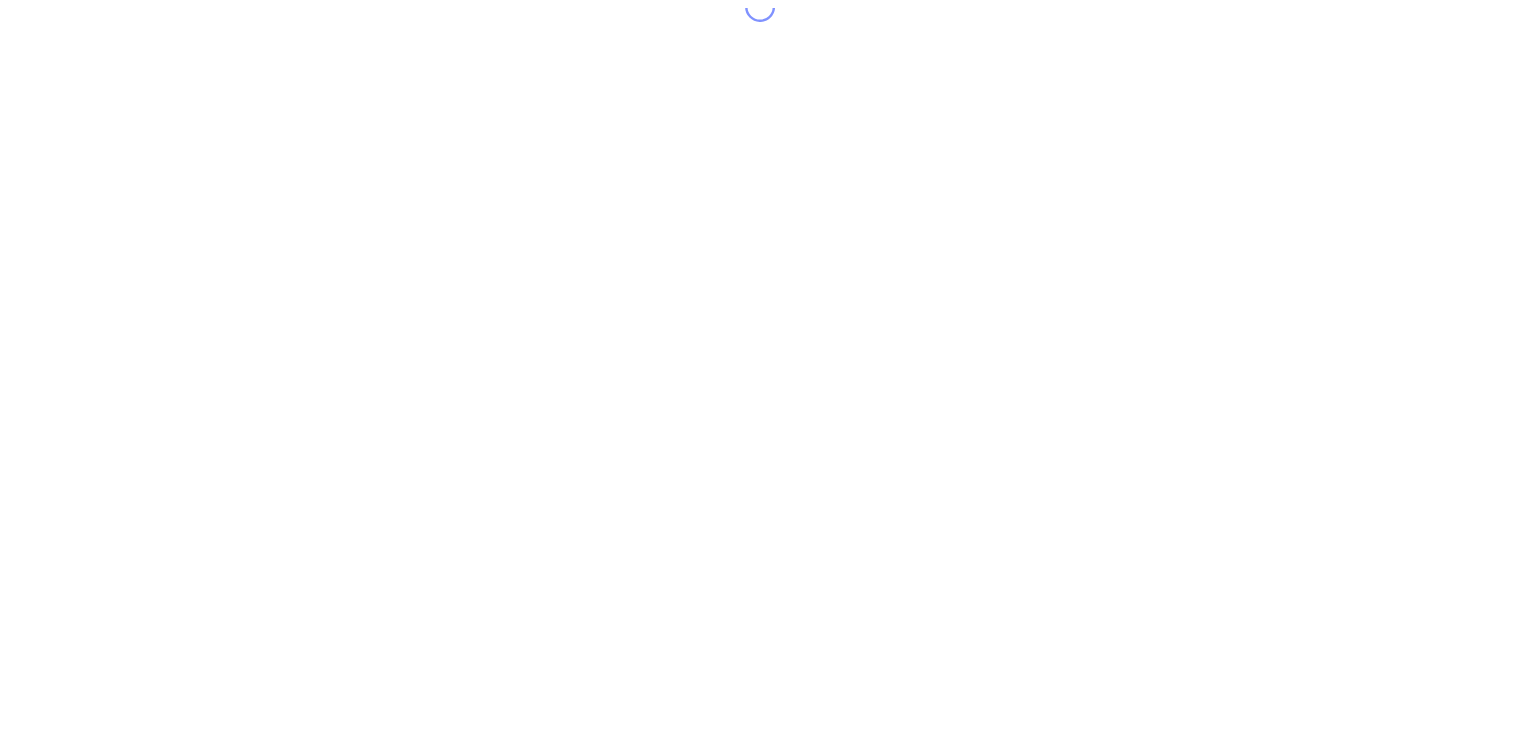 scroll, scrollTop: 0, scrollLeft: 0, axis: both 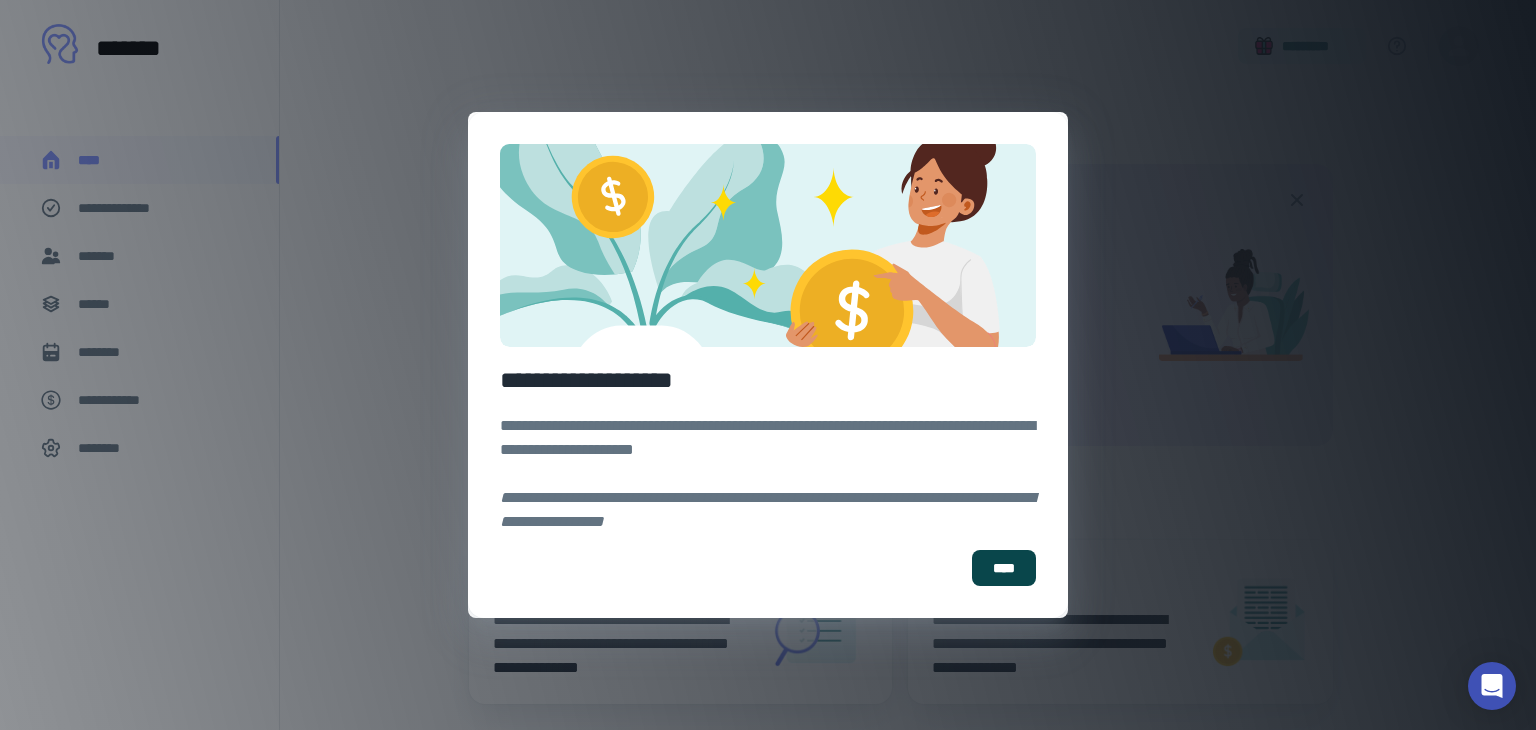 click on "****" at bounding box center (1004, 568) 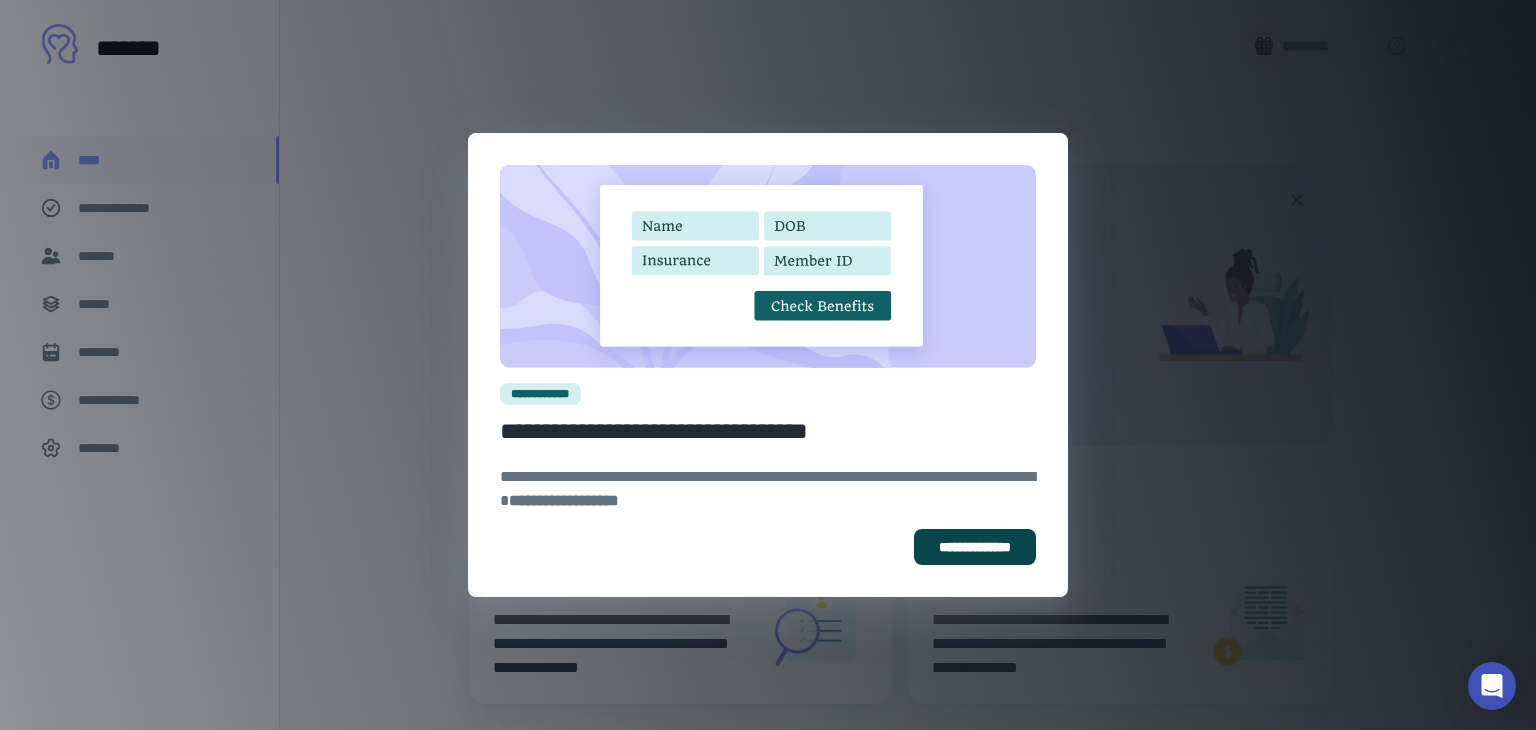 click on "**********" at bounding box center (975, 547) 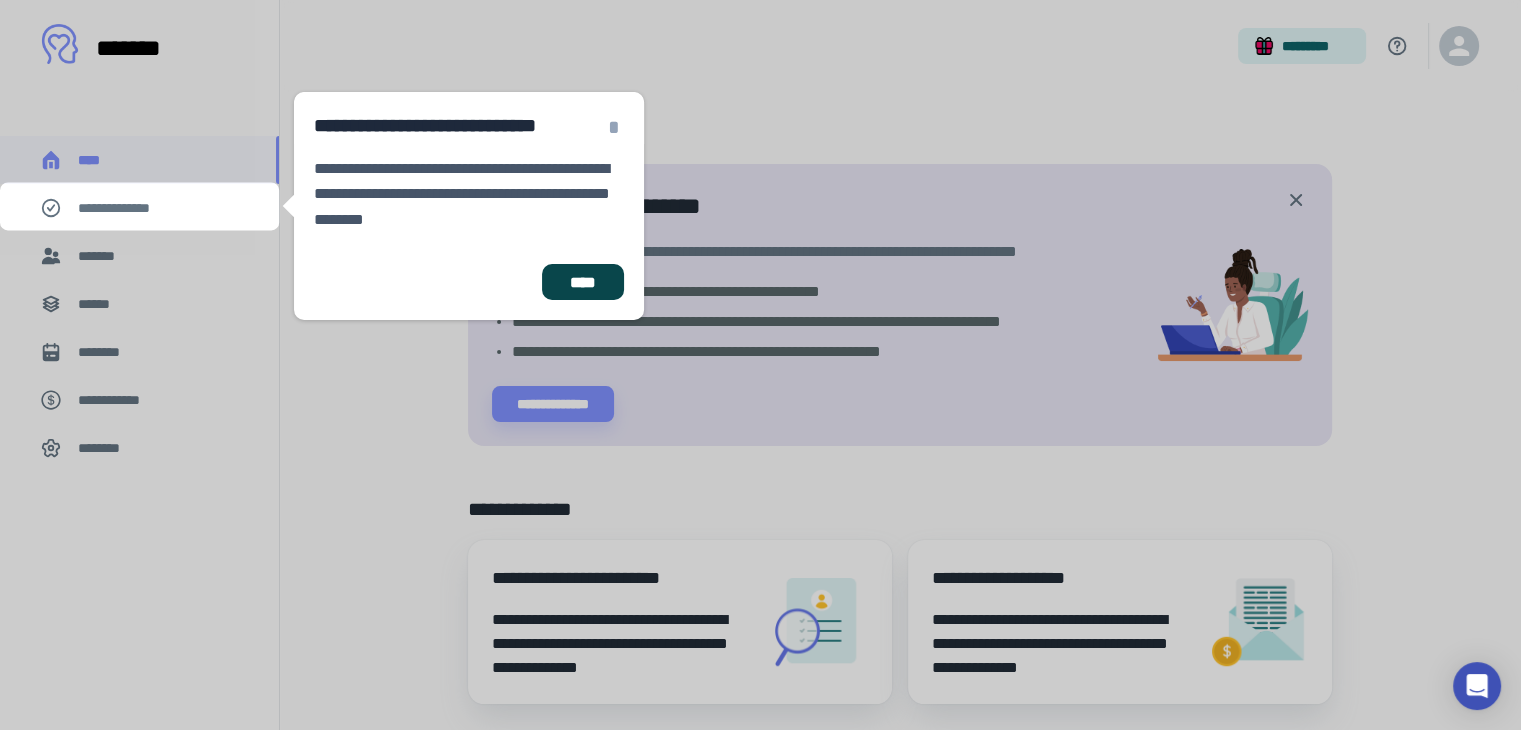 click on "****" at bounding box center [583, 282] 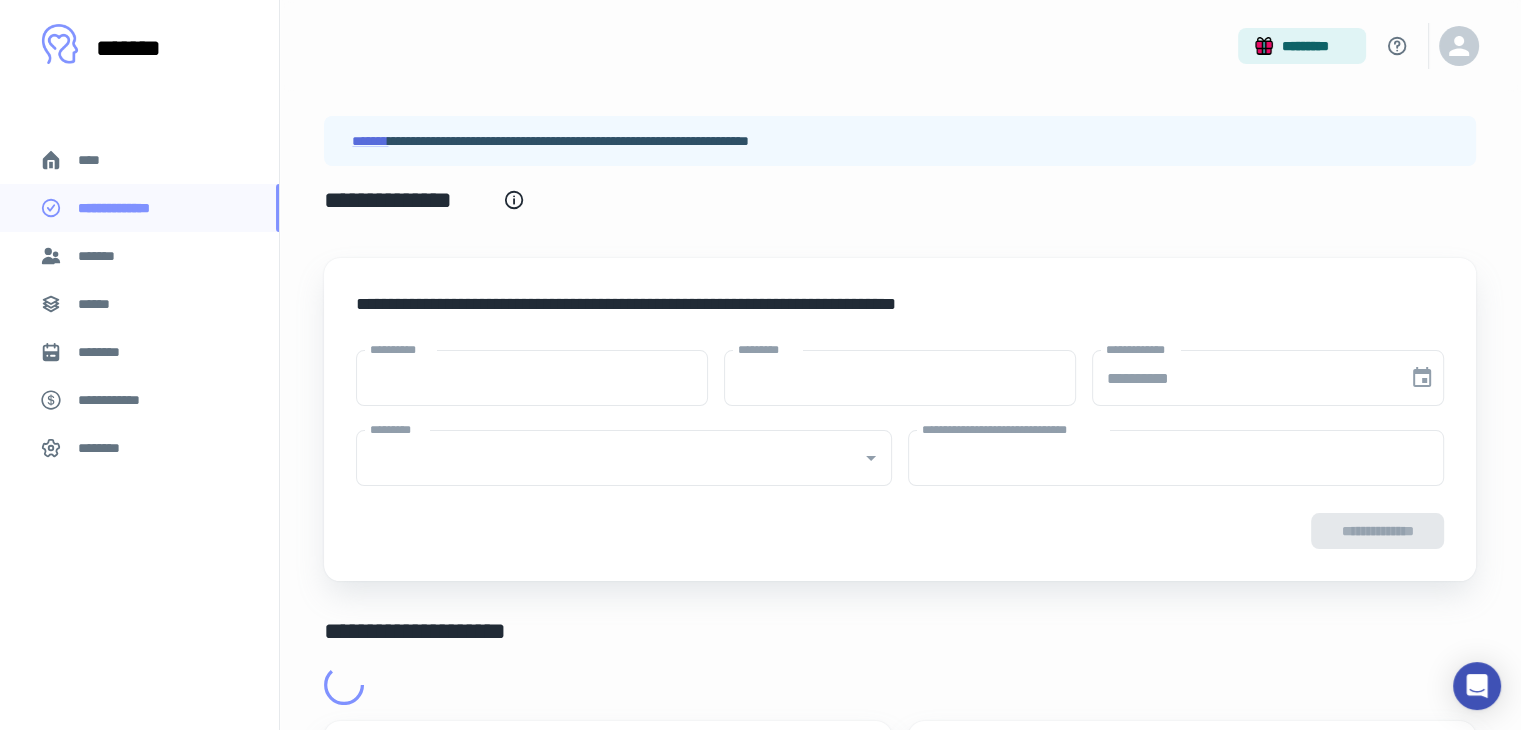 type on "****" 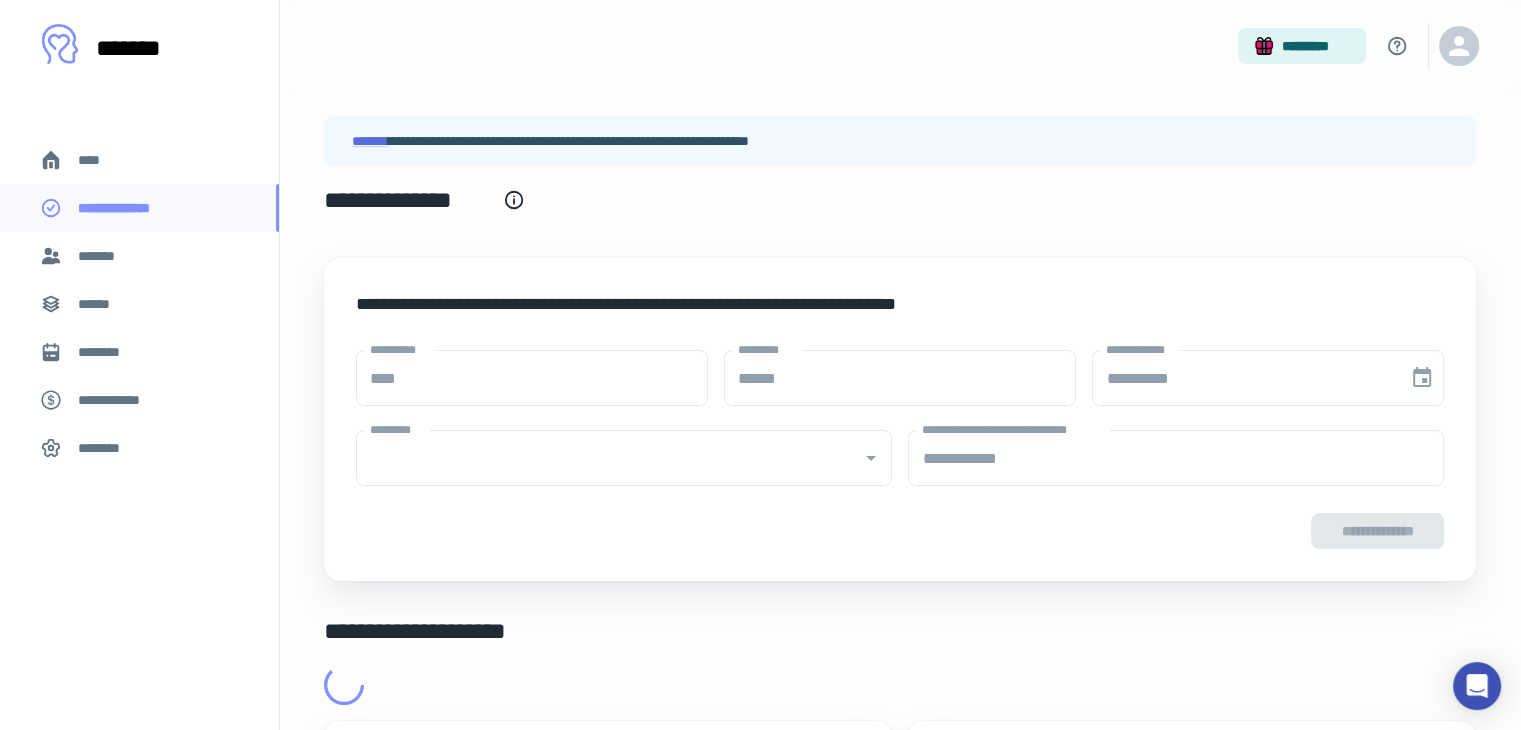 type on "**********" 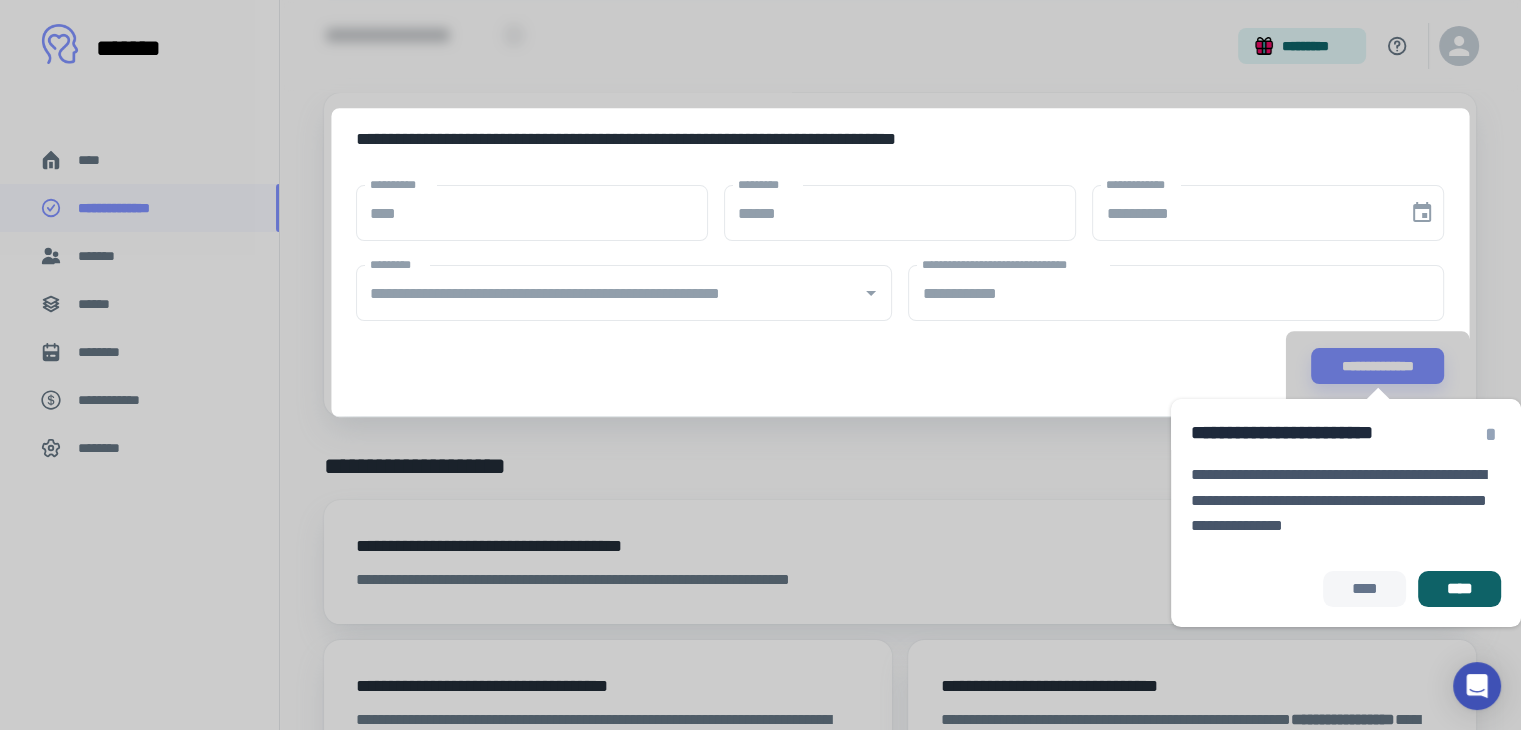 scroll, scrollTop: 166, scrollLeft: 0, axis: vertical 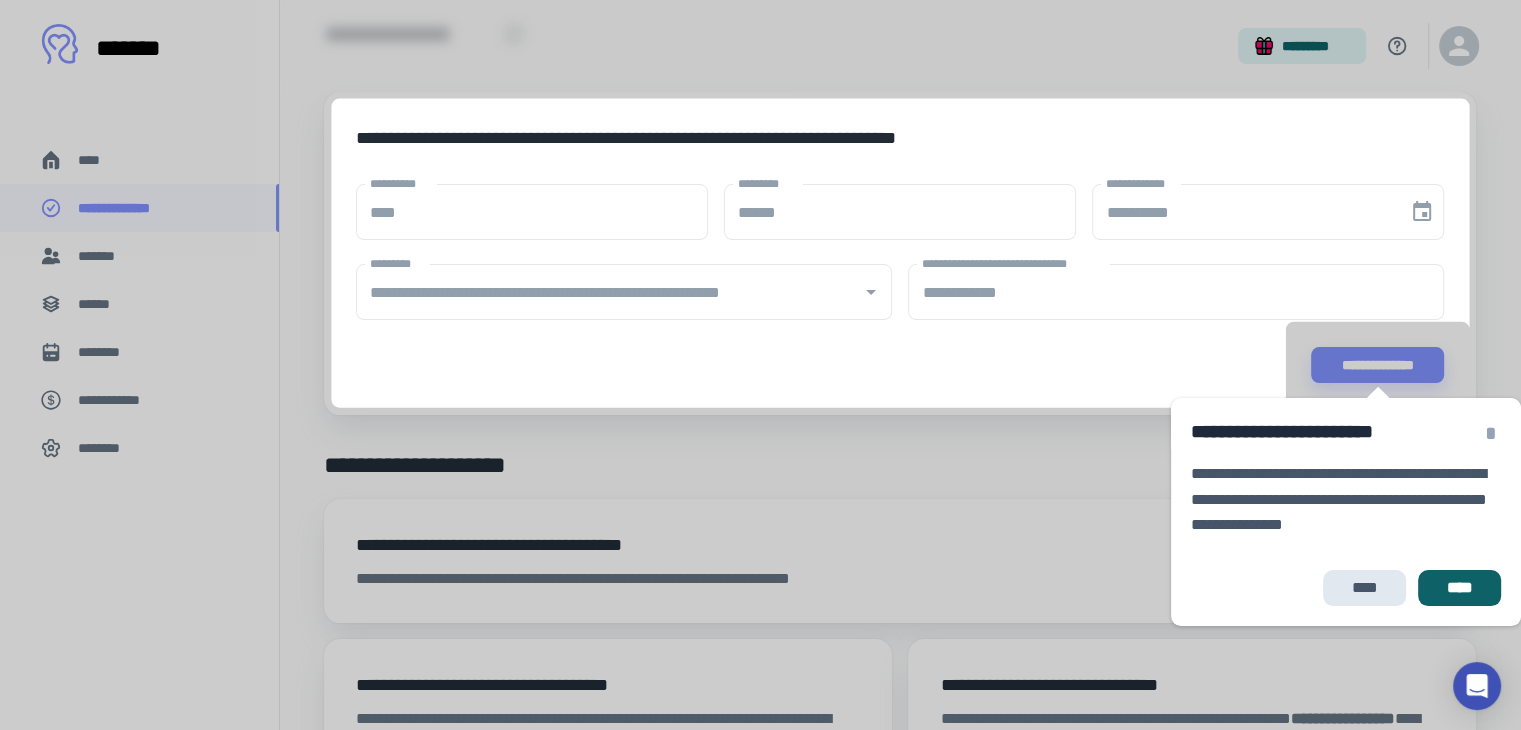 click on "****" at bounding box center (1365, 588) 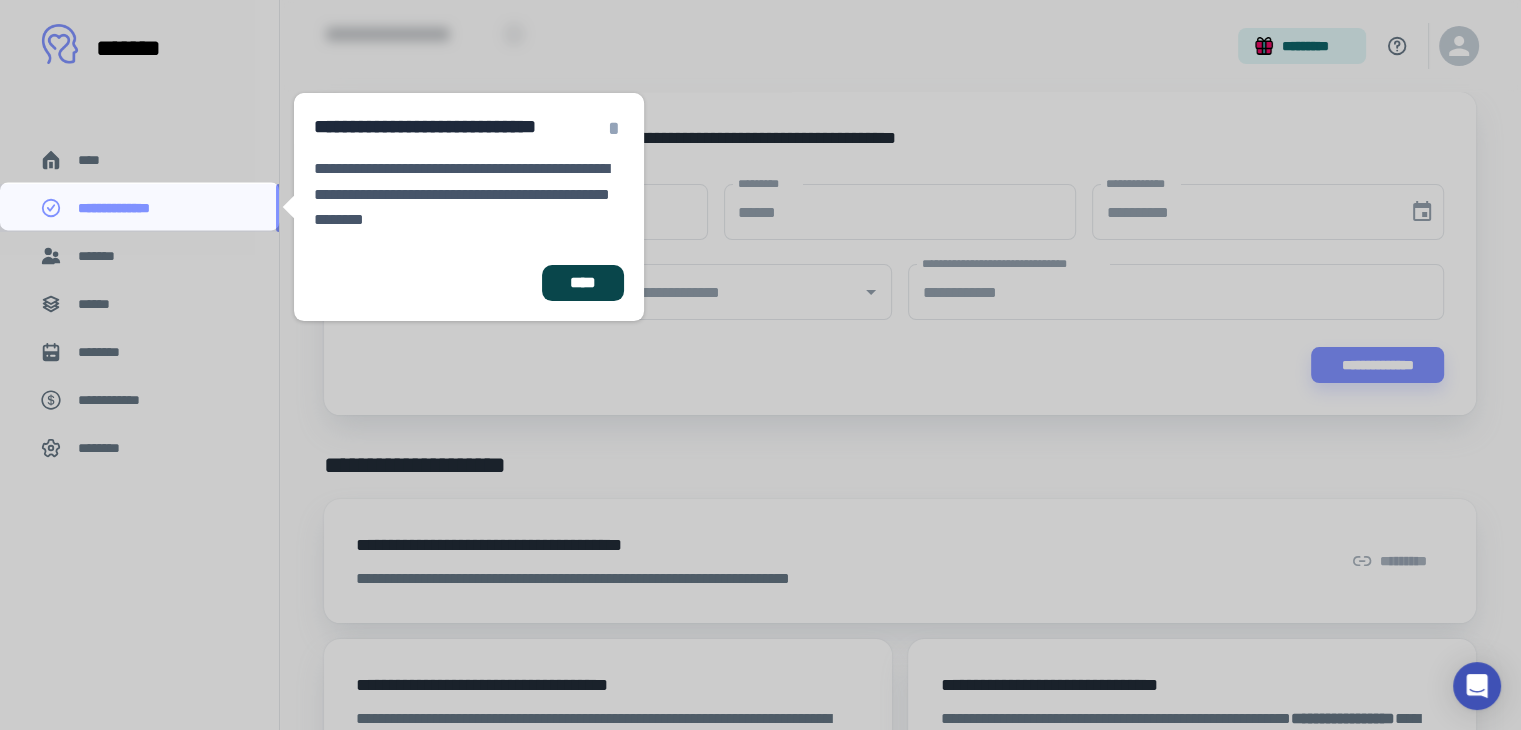 click on "****" at bounding box center (583, 283) 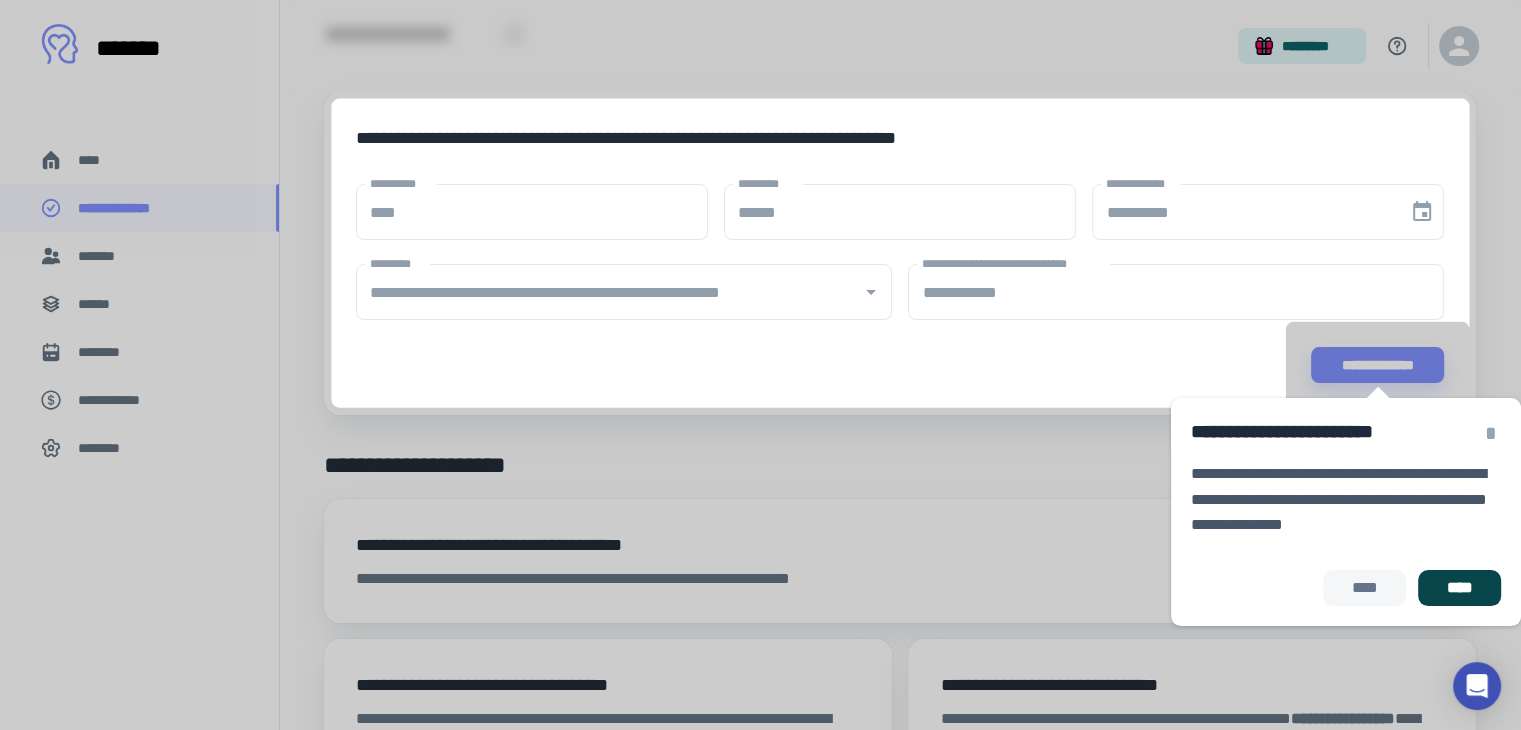 click on "****" at bounding box center (1459, 588) 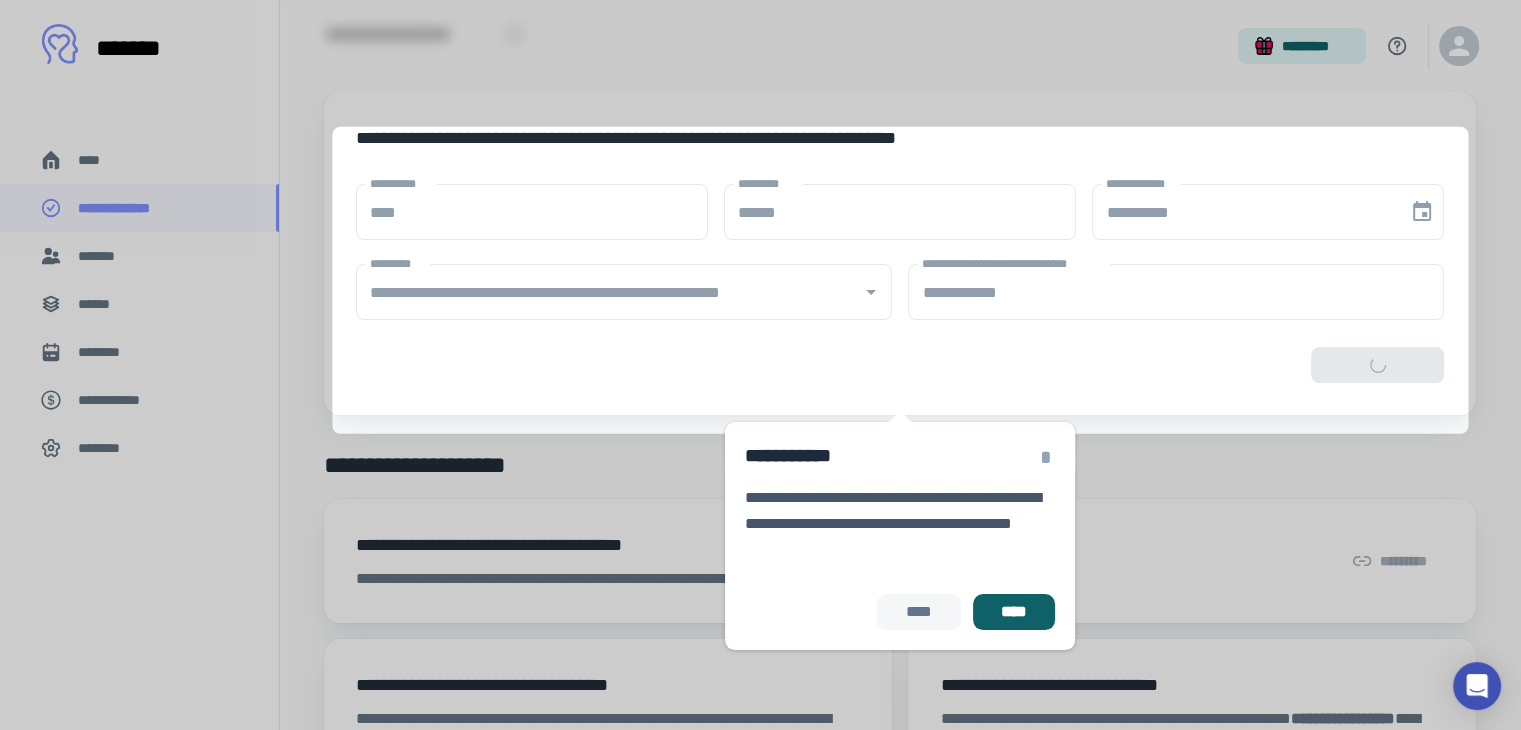scroll, scrollTop: 54, scrollLeft: 0, axis: vertical 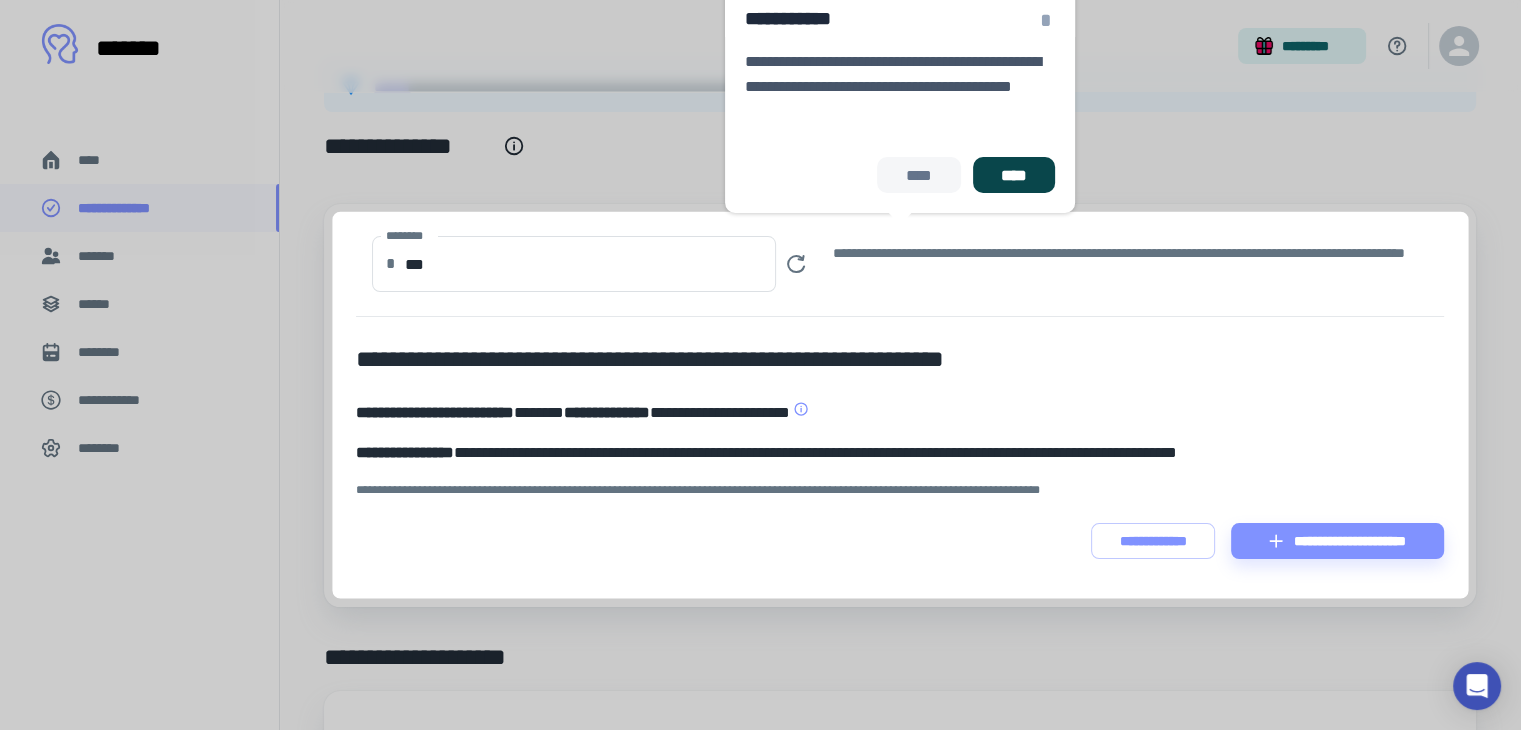 click on "****" at bounding box center (1014, 175) 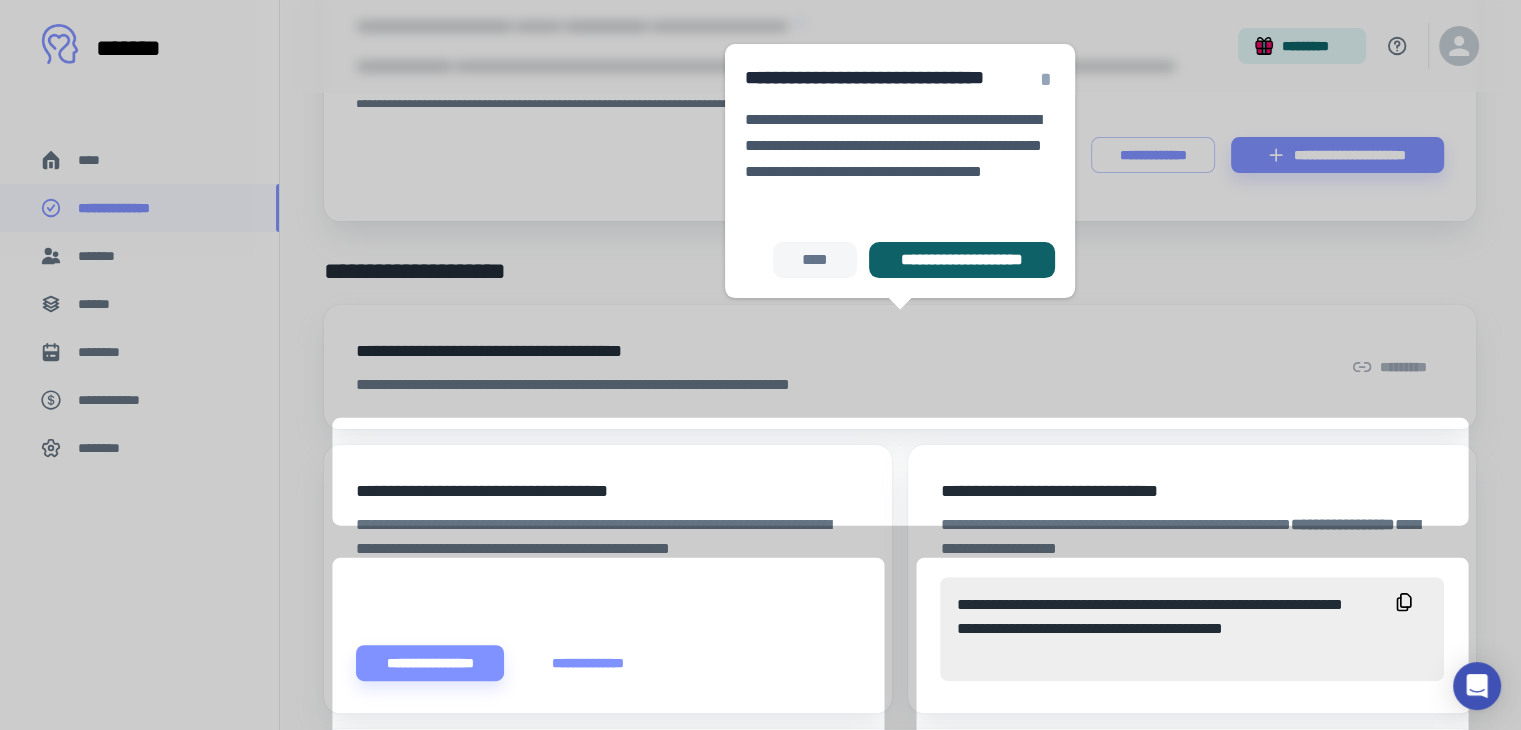 scroll, scrollTop: 442, scrollLeft: 0, axis: vertical 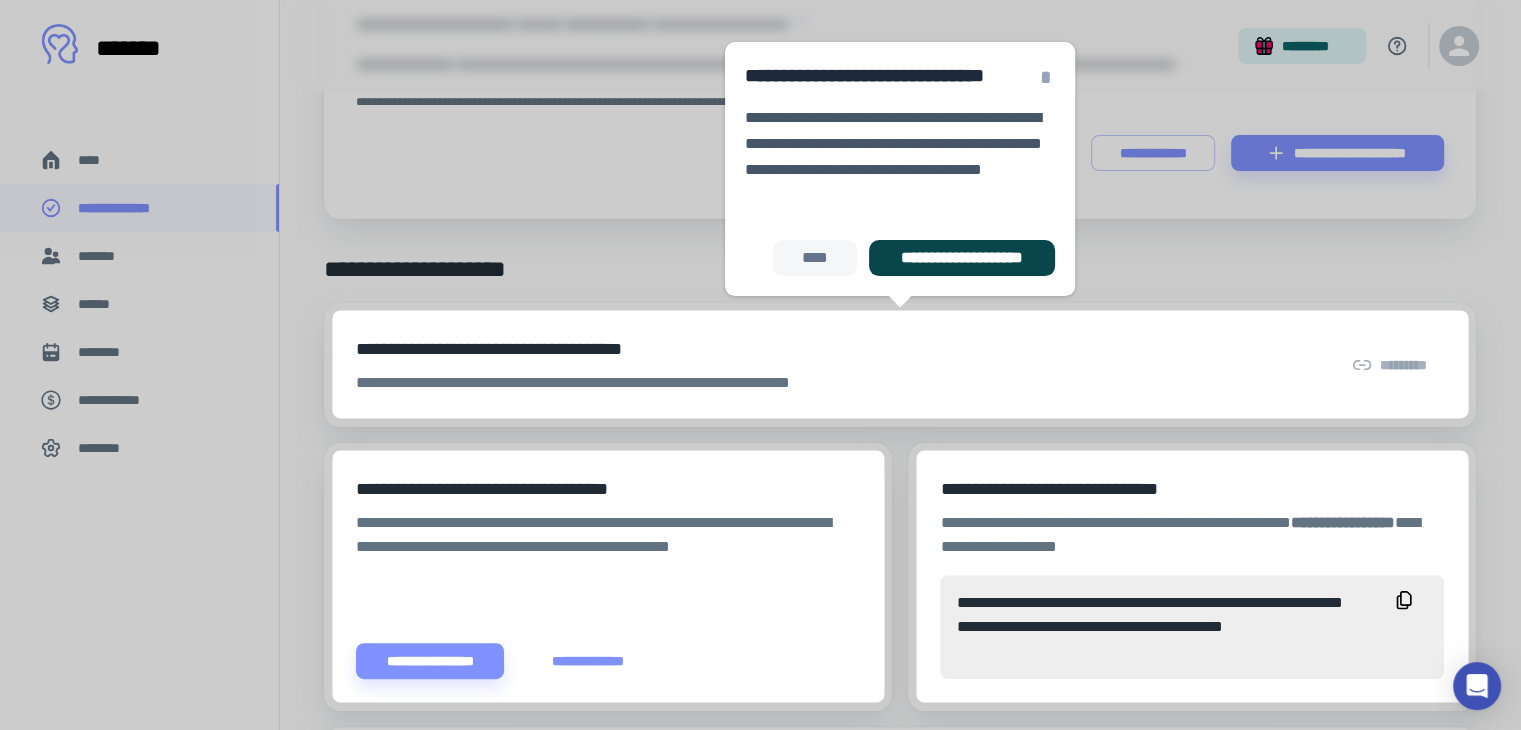 click on "**********" at bounding box center (962, 258) 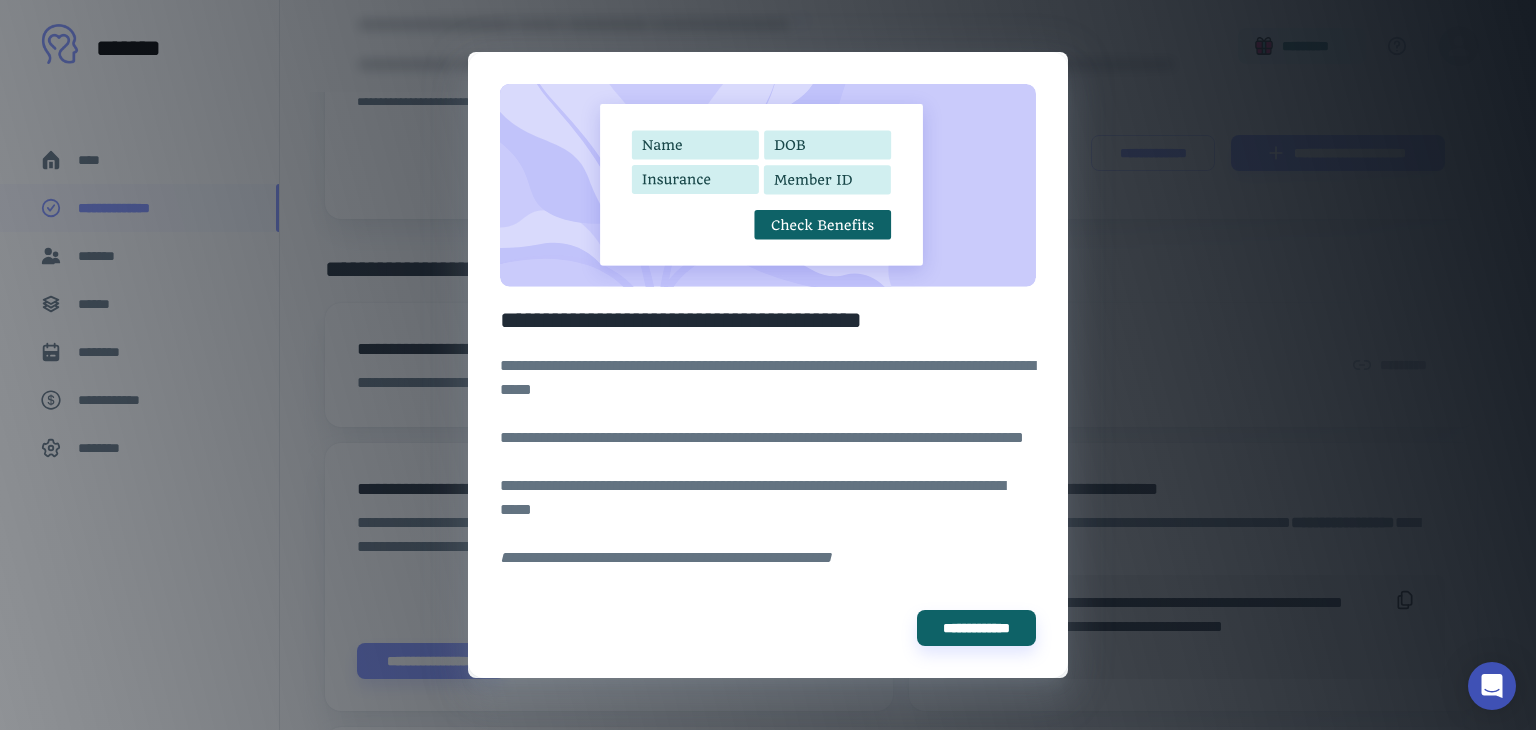 click on "**********" at bounding box center (768, 365) 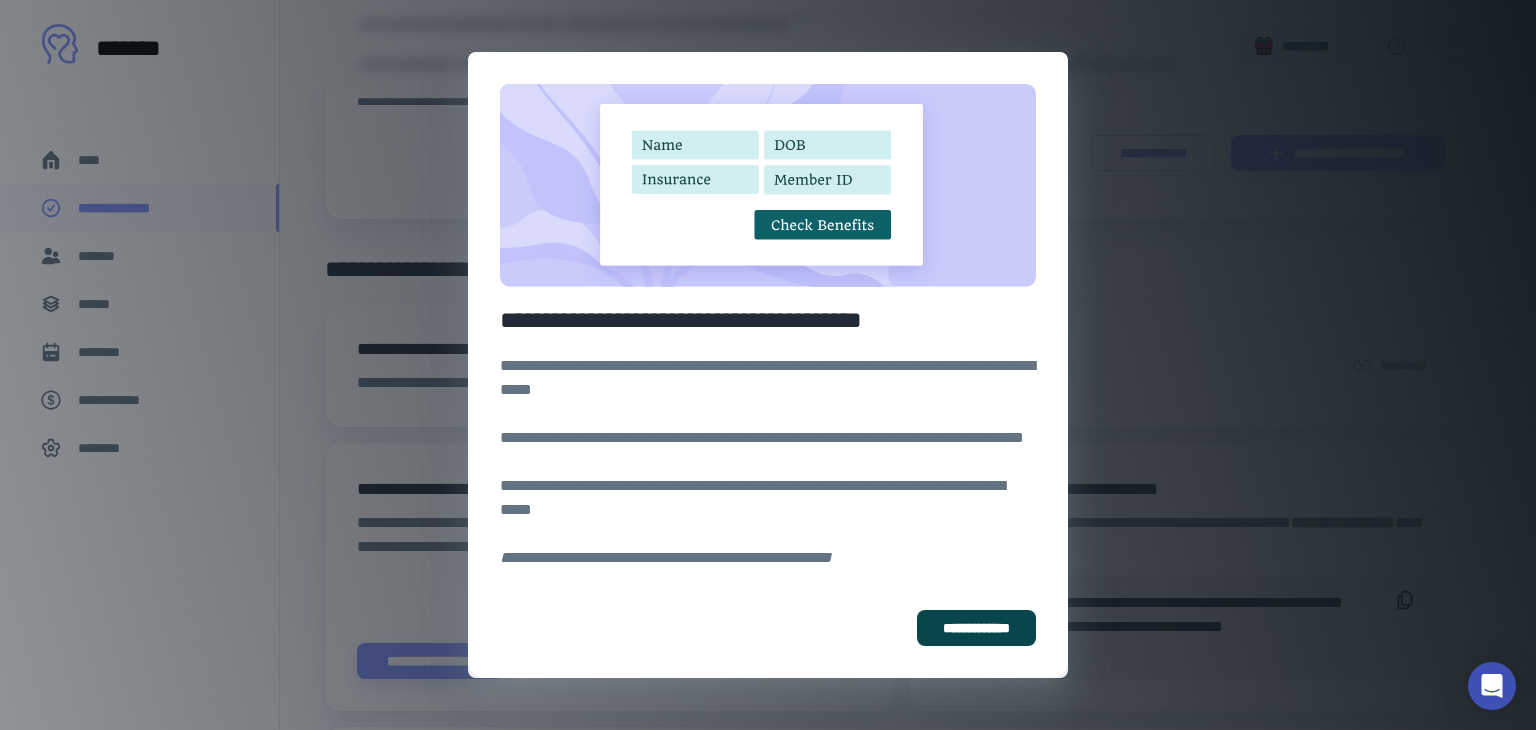 click on "**********" at bounding box center [976, 628] 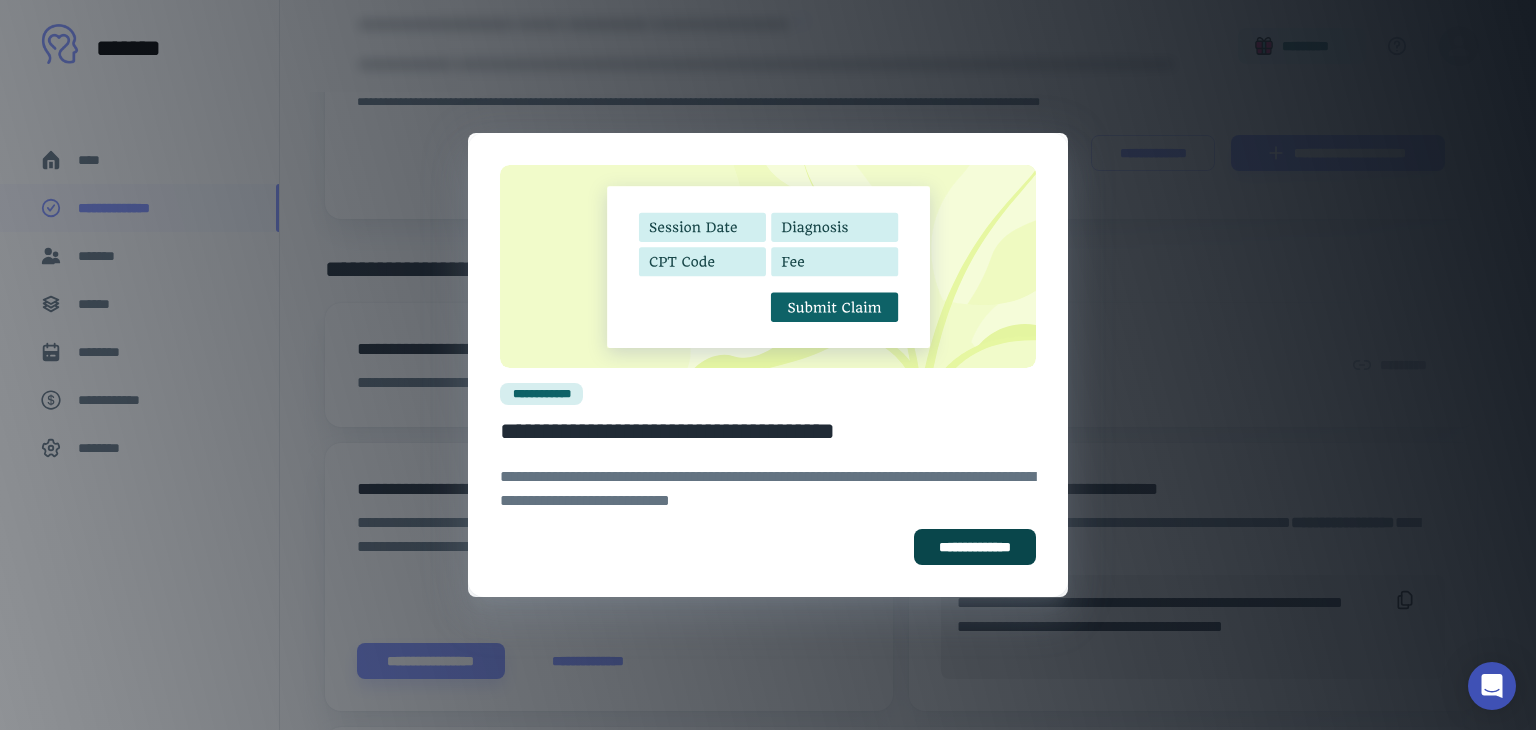 click on "**********" at bounding box center [975, 547] 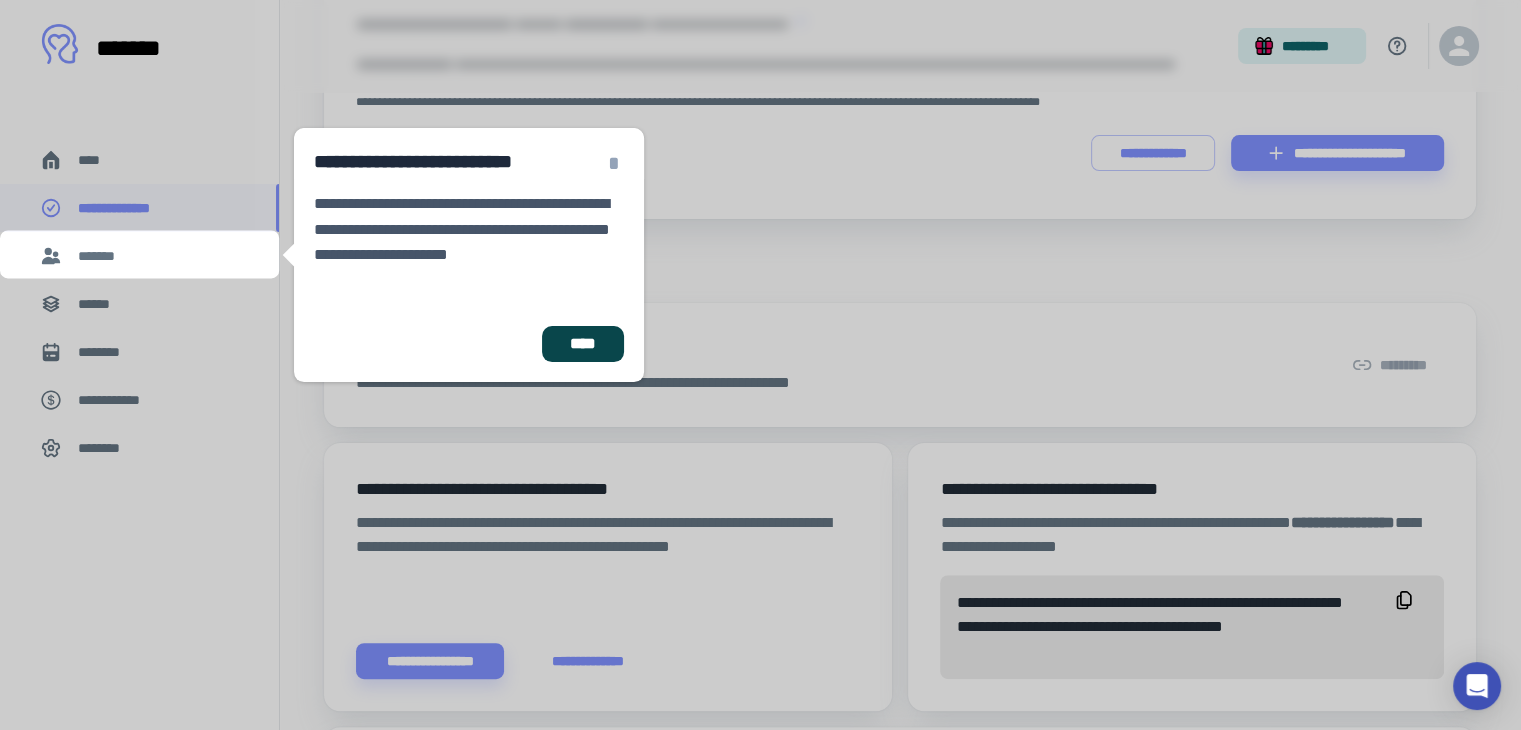 drag, startPoint x: 589, startPoint y: 336, endPoint x: 589, endPoint y: 348, distance: 12 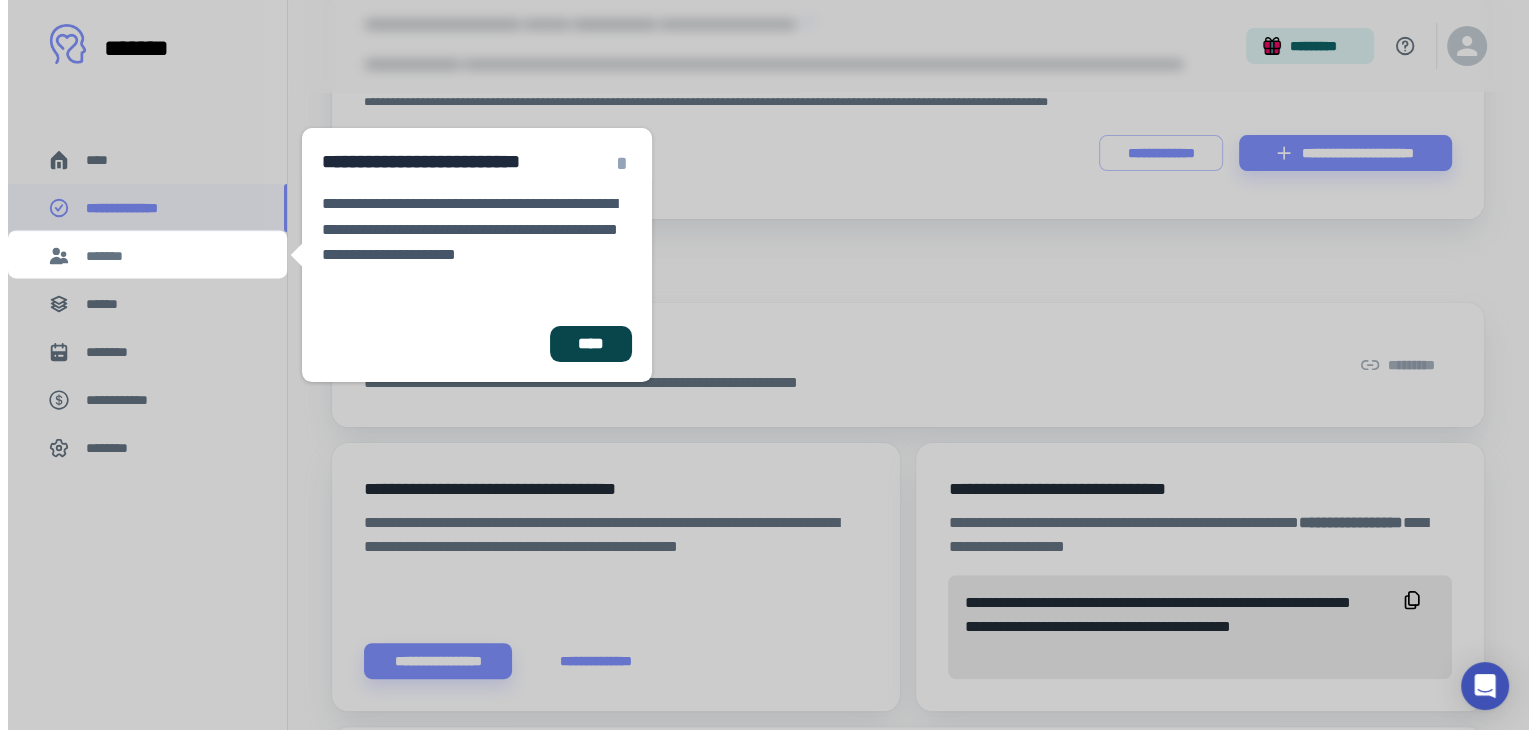 scroll, scrollTop: 0, scrollLeft: 0, axis: both 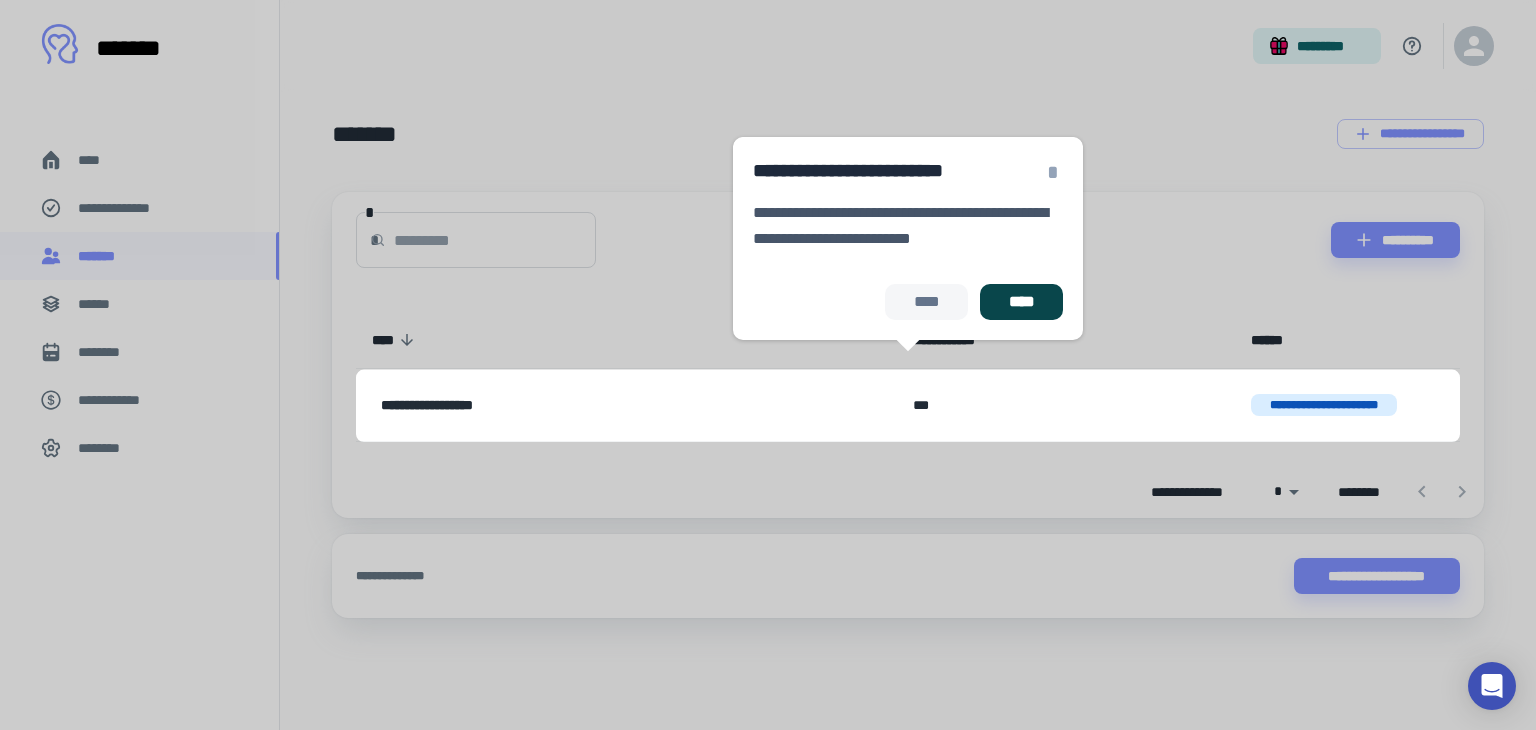 click on "****" at bounding box center (1021, 302) 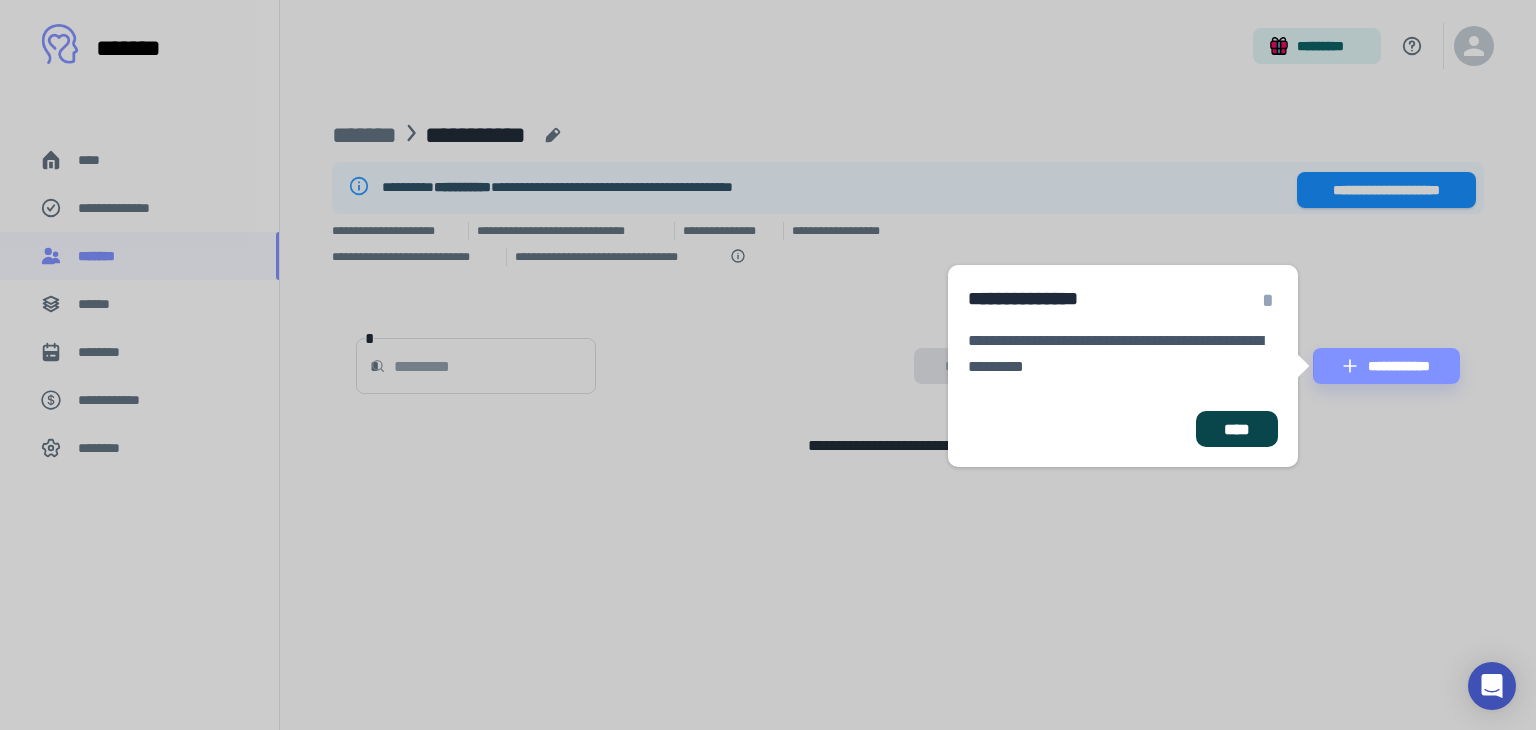 click on "****" at bounding box center (1237, 429) 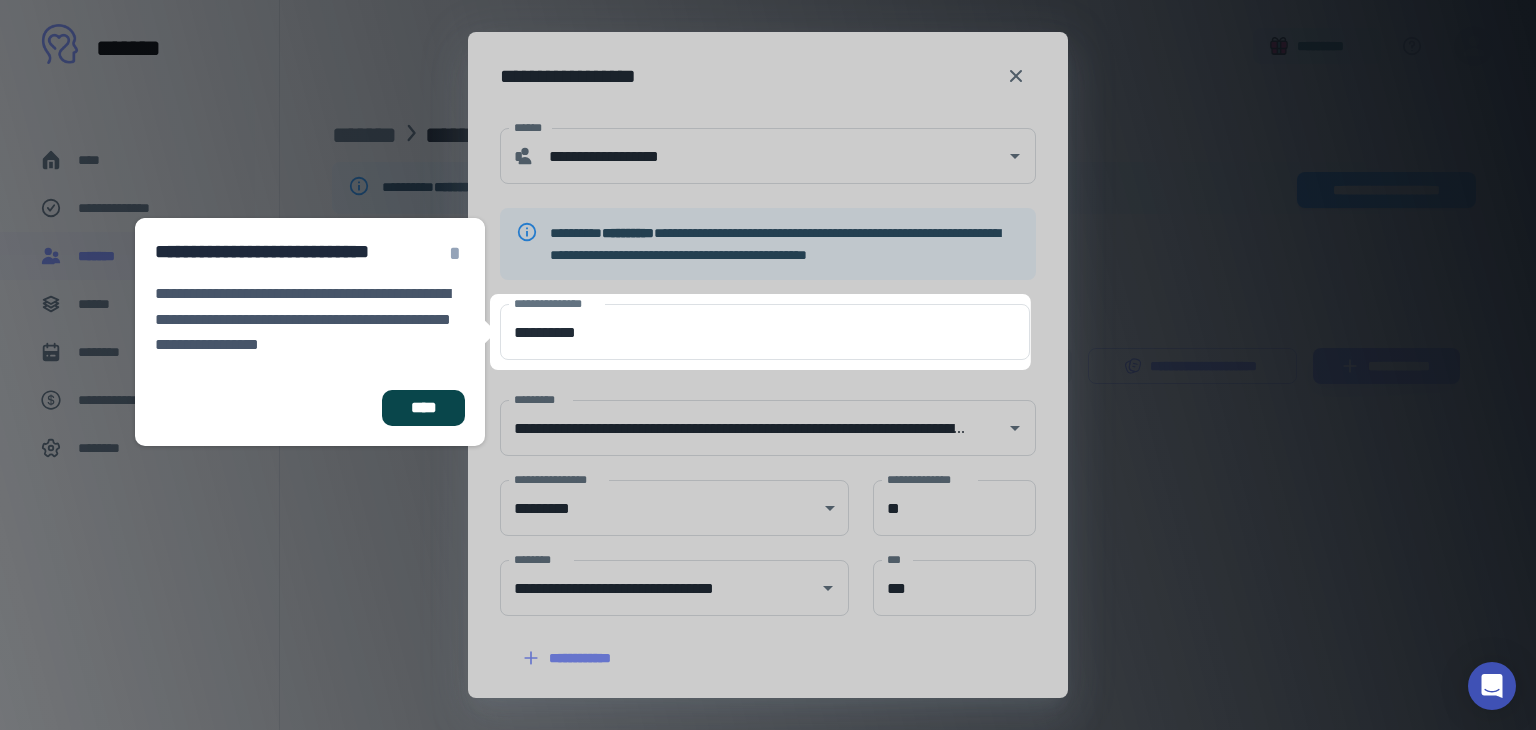 click on "****" at bounding box center (423, 408) 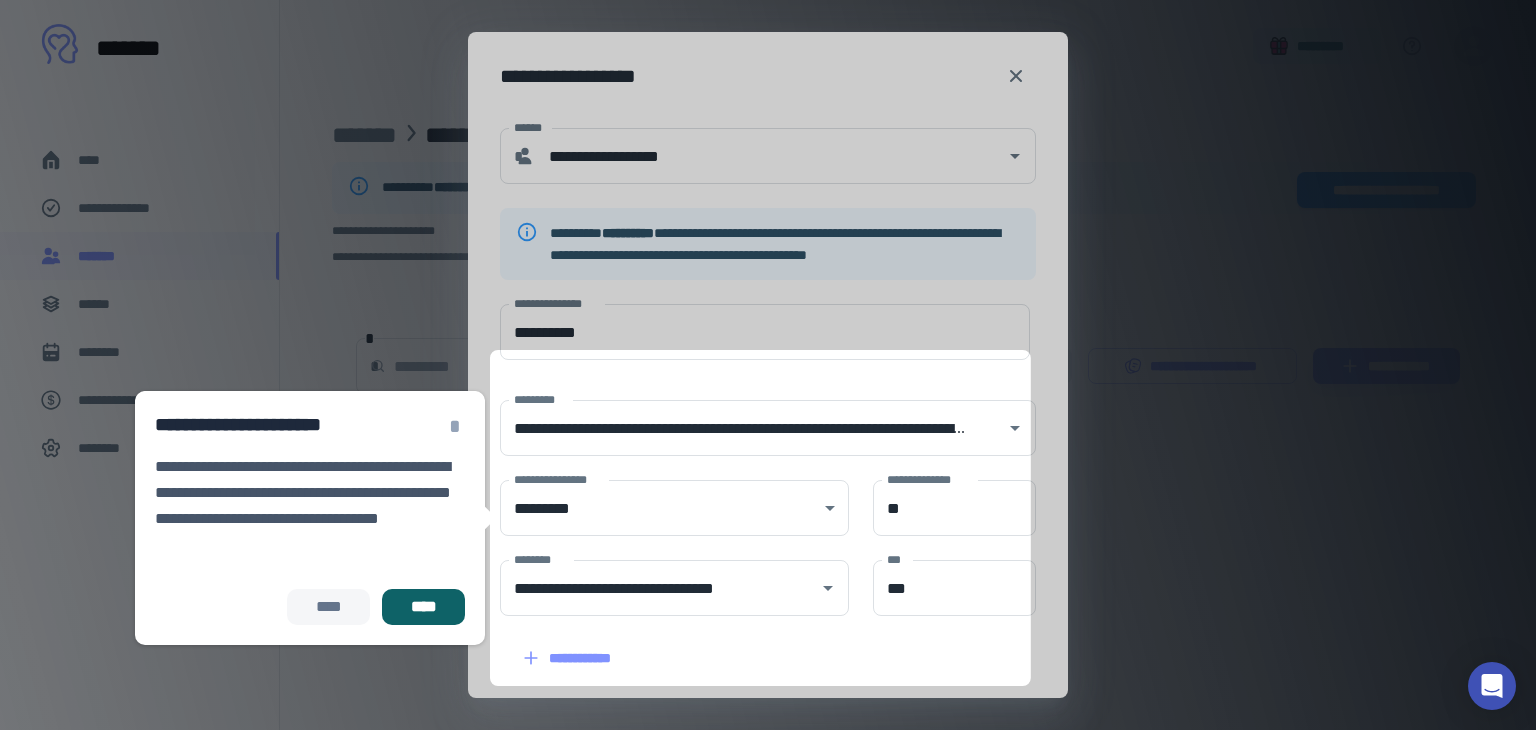 scroll, scrollTop: 153, scrollLeft: 0, axis: vertical 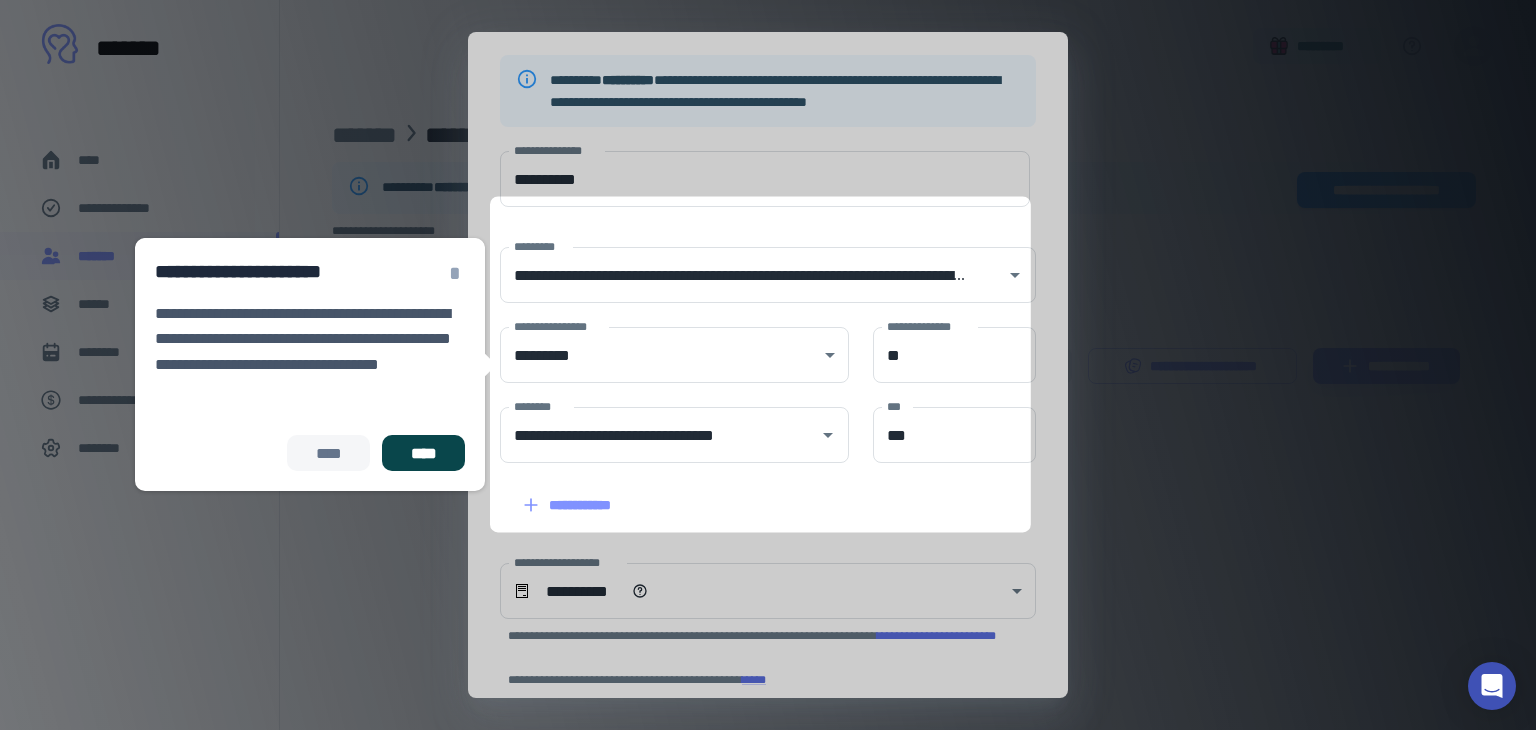 click on "****" at bounding box center (423, 453) 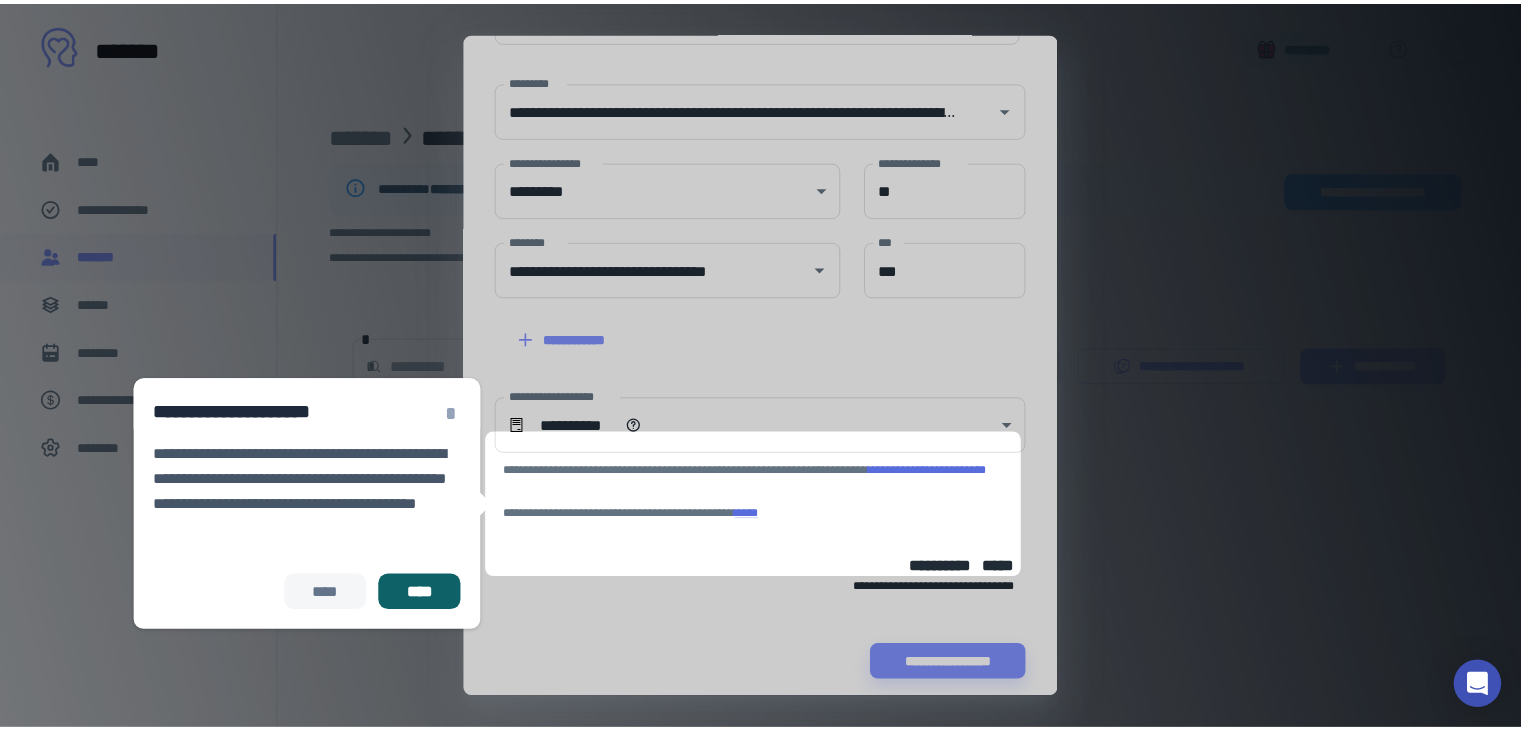 scroll, scrollTop: 334, scrollLeft: 0, axis: vertical 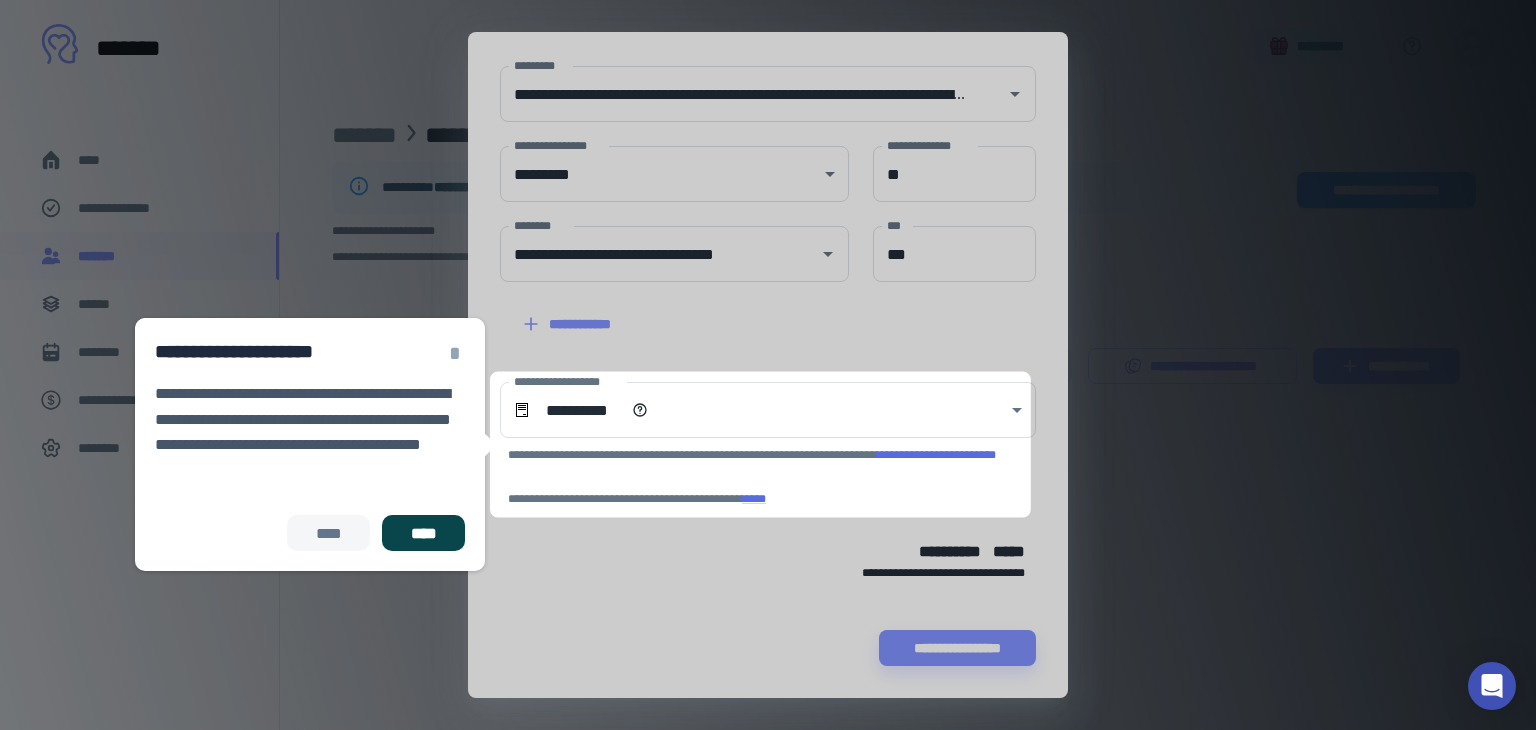 click on "****" at bounding box center (423, 533) 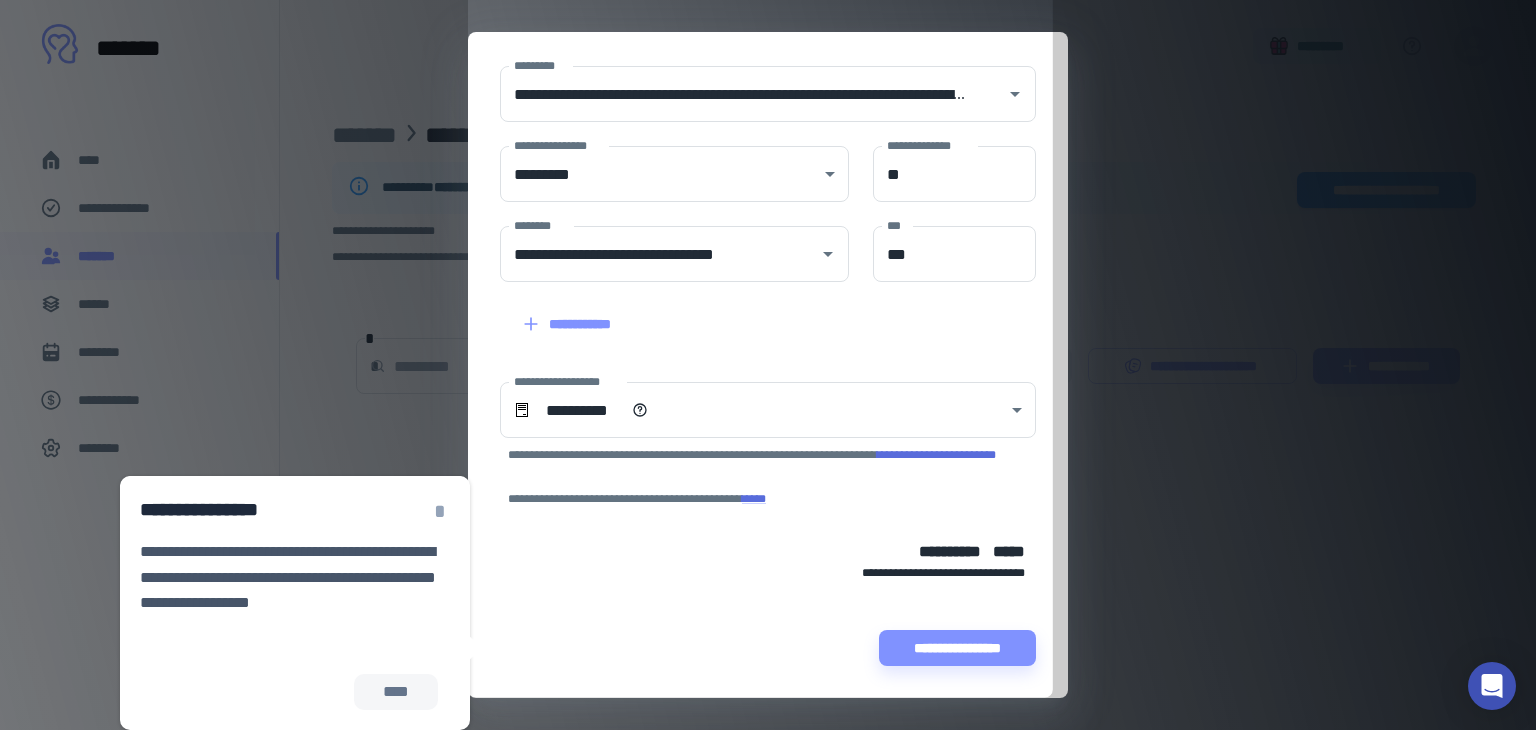 click on "****" at bounding box center [295, 692] 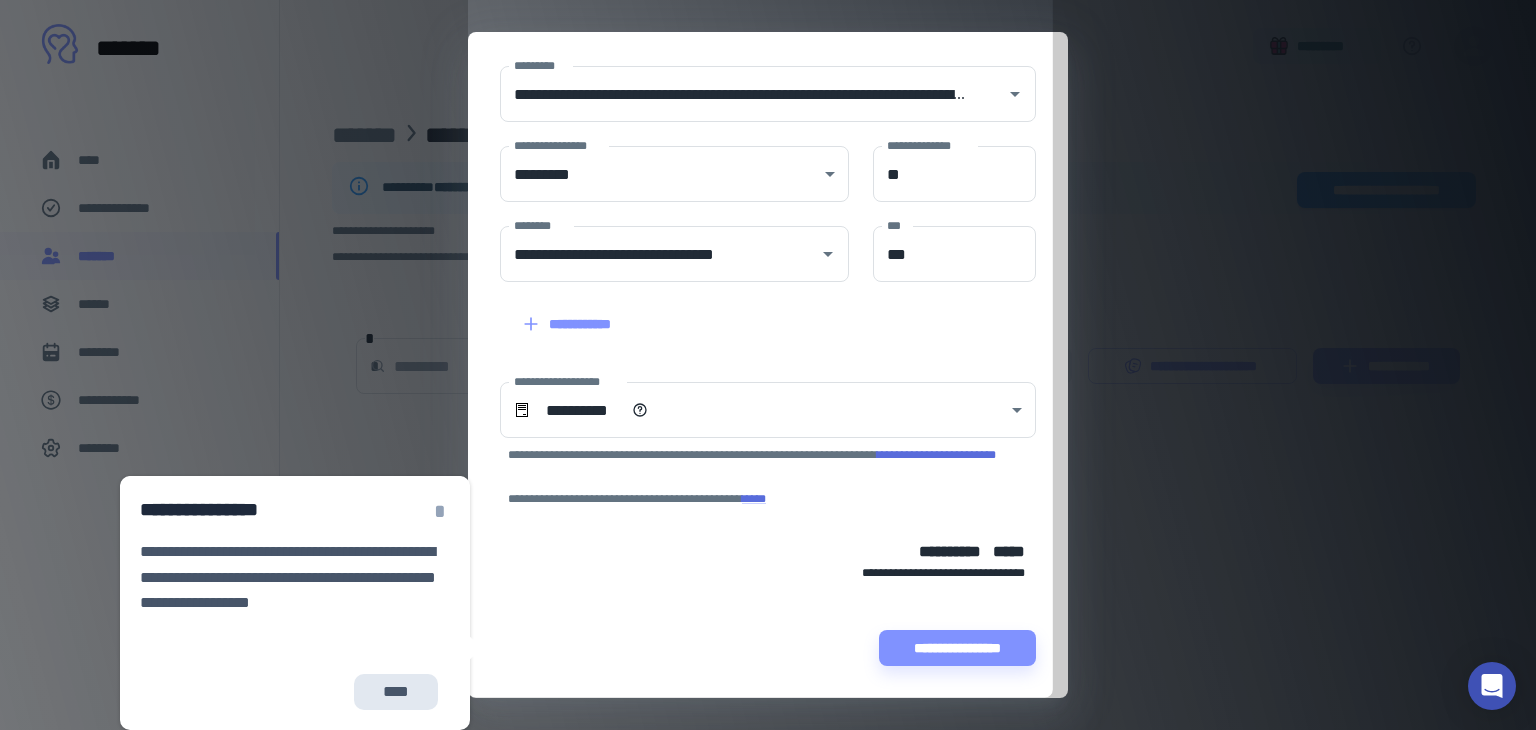 click on "****" at bounding box center [396, 692] 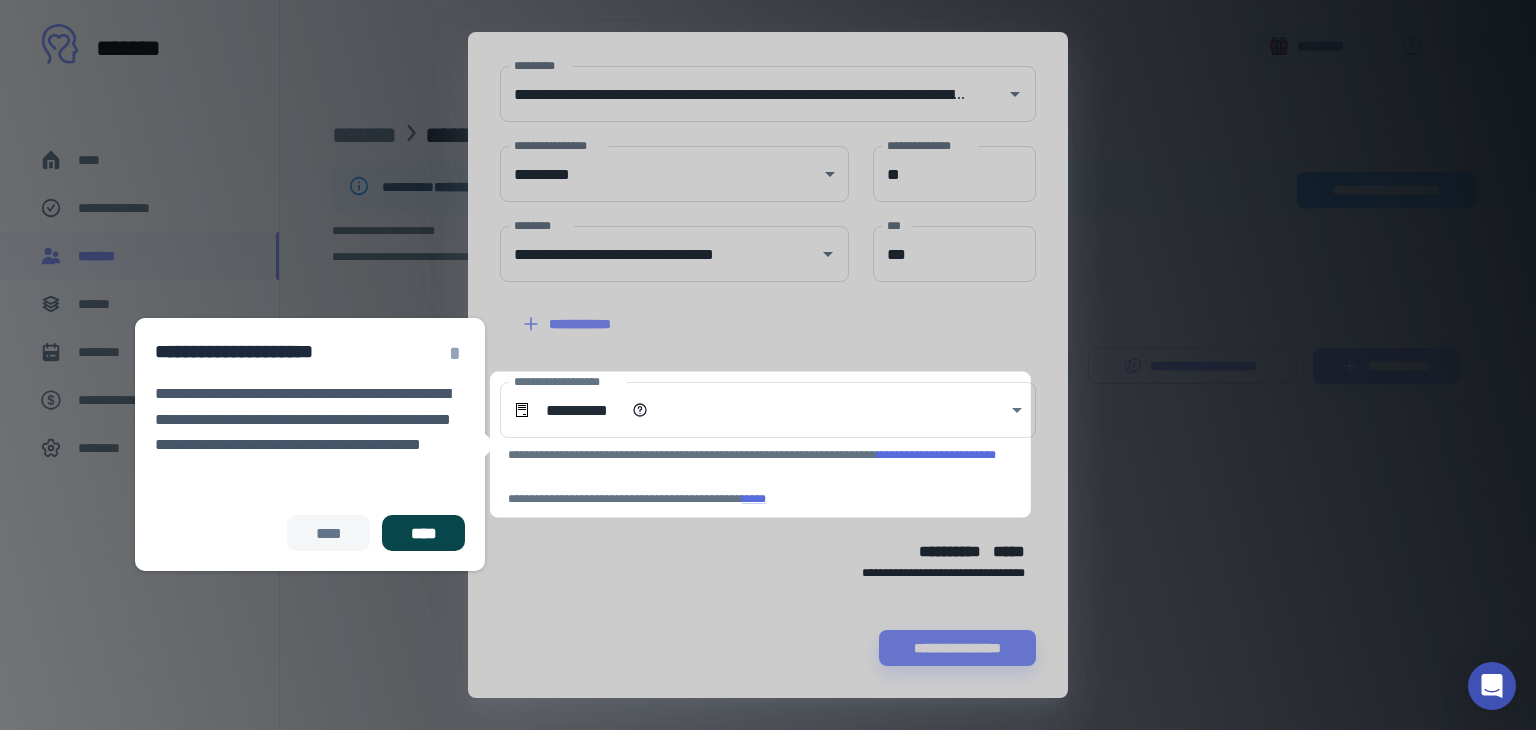 click on "****" at bounding box center (423, 533) 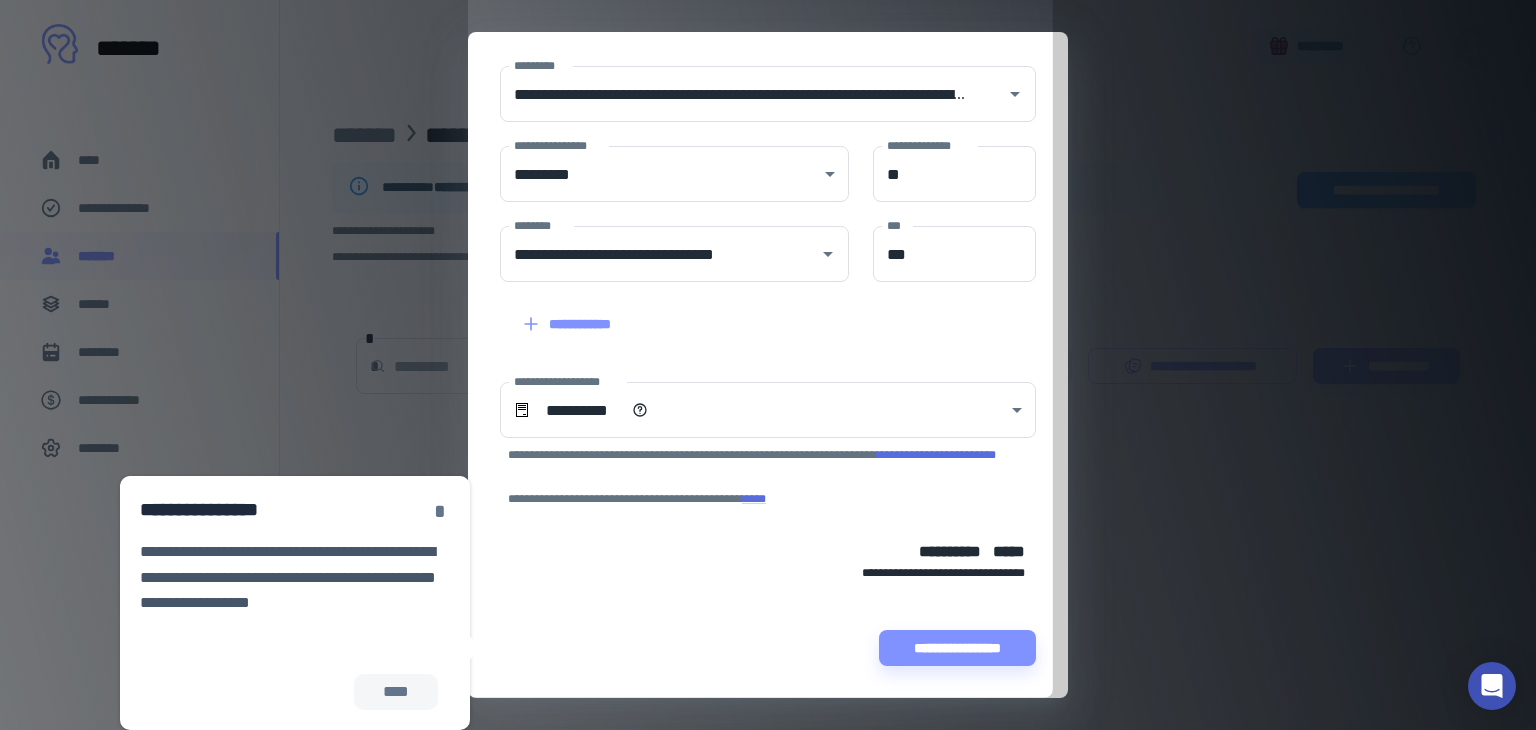 click on "*" at bounding box center [440, 511] 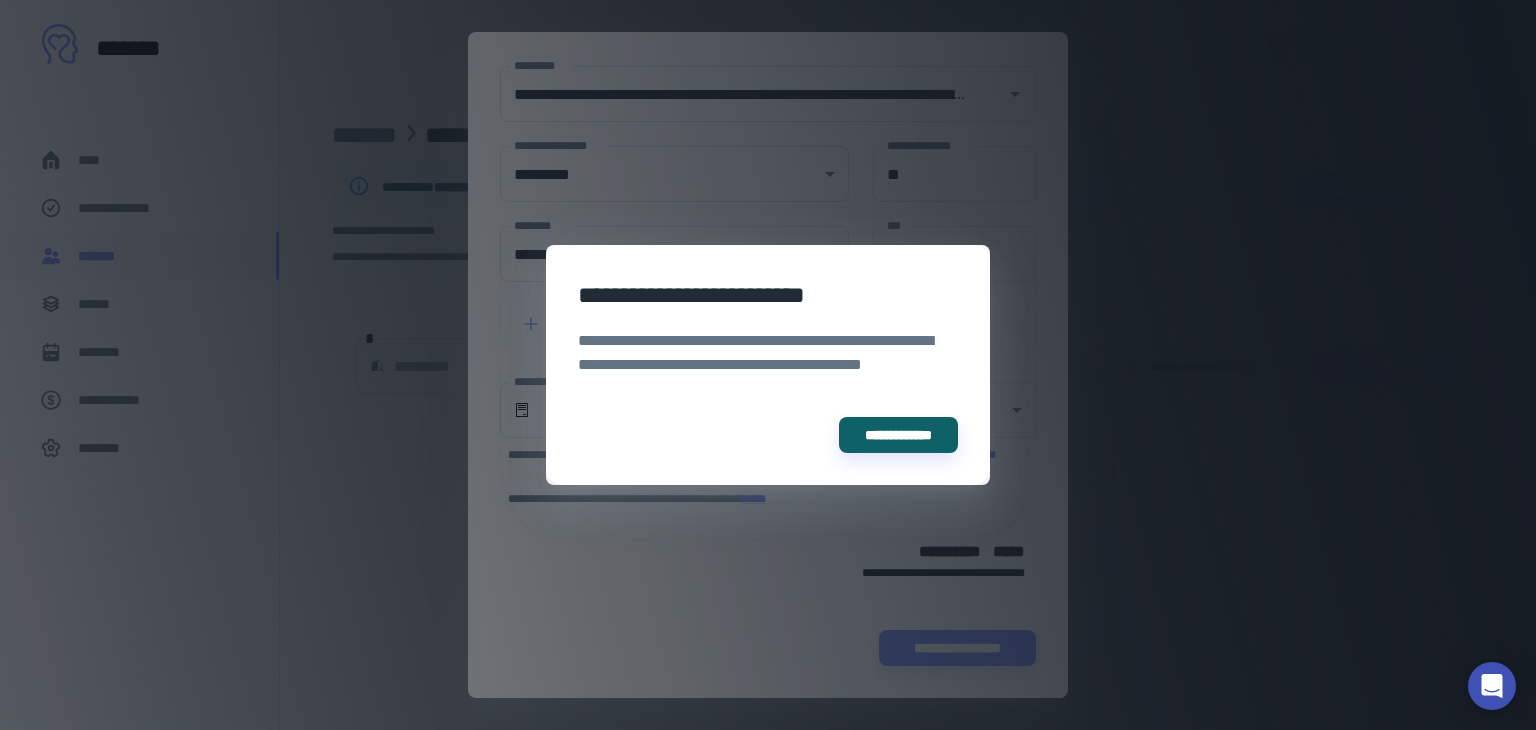 click on "**********" at bounding box center (768, 365) 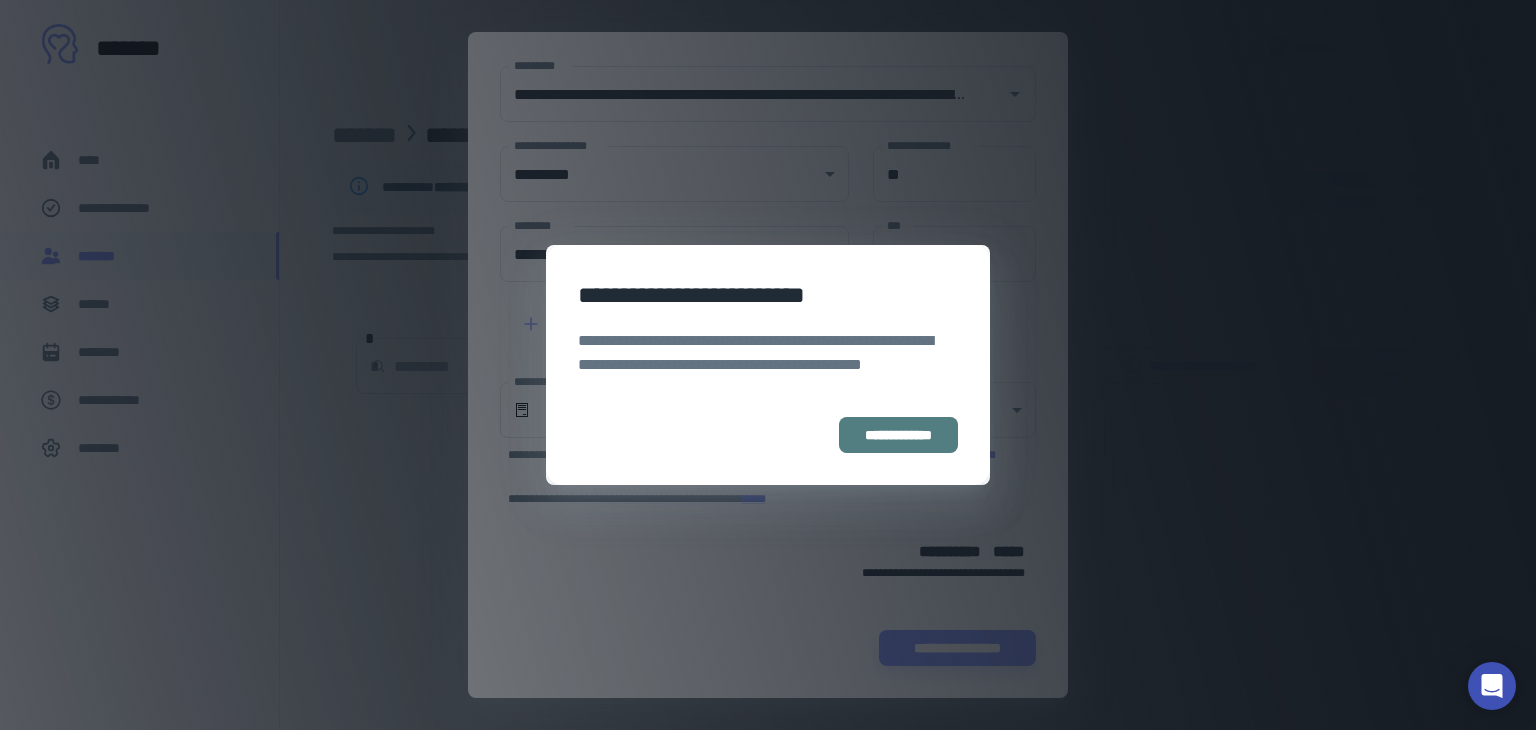 click on "**********" at bounding box center (898, 435) 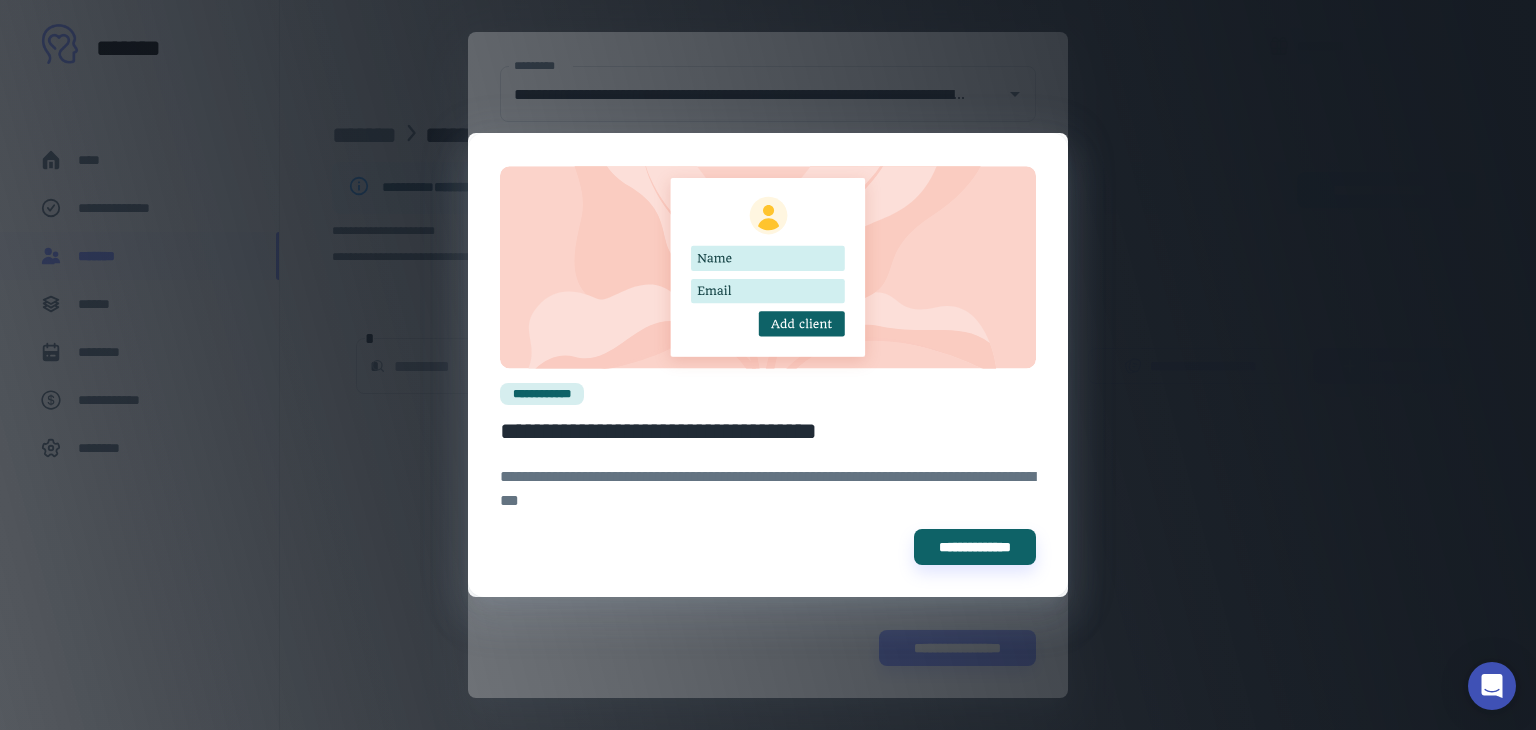 click on "**********" at bounding box center (768, 365) 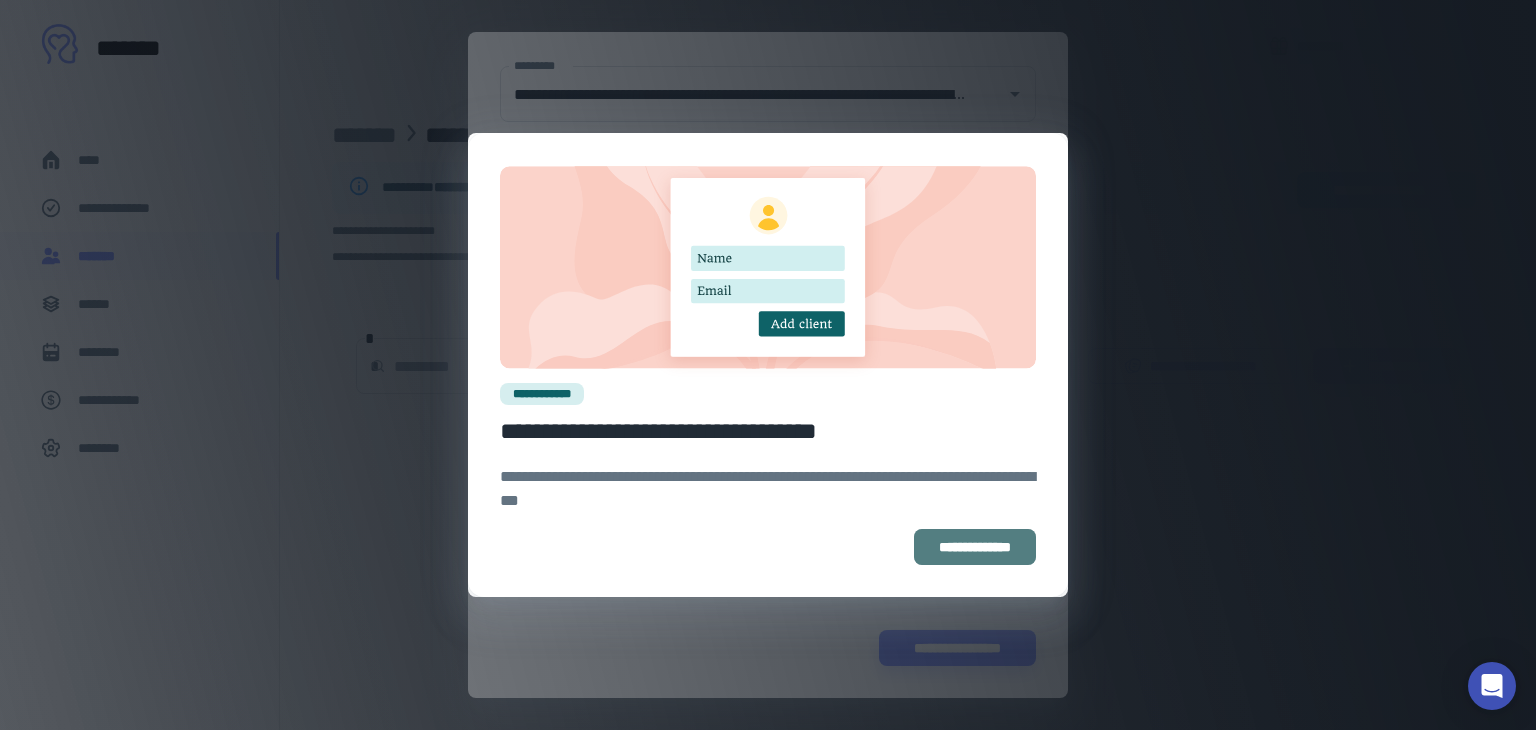 click on "**********" at bounding box center (975, 547) 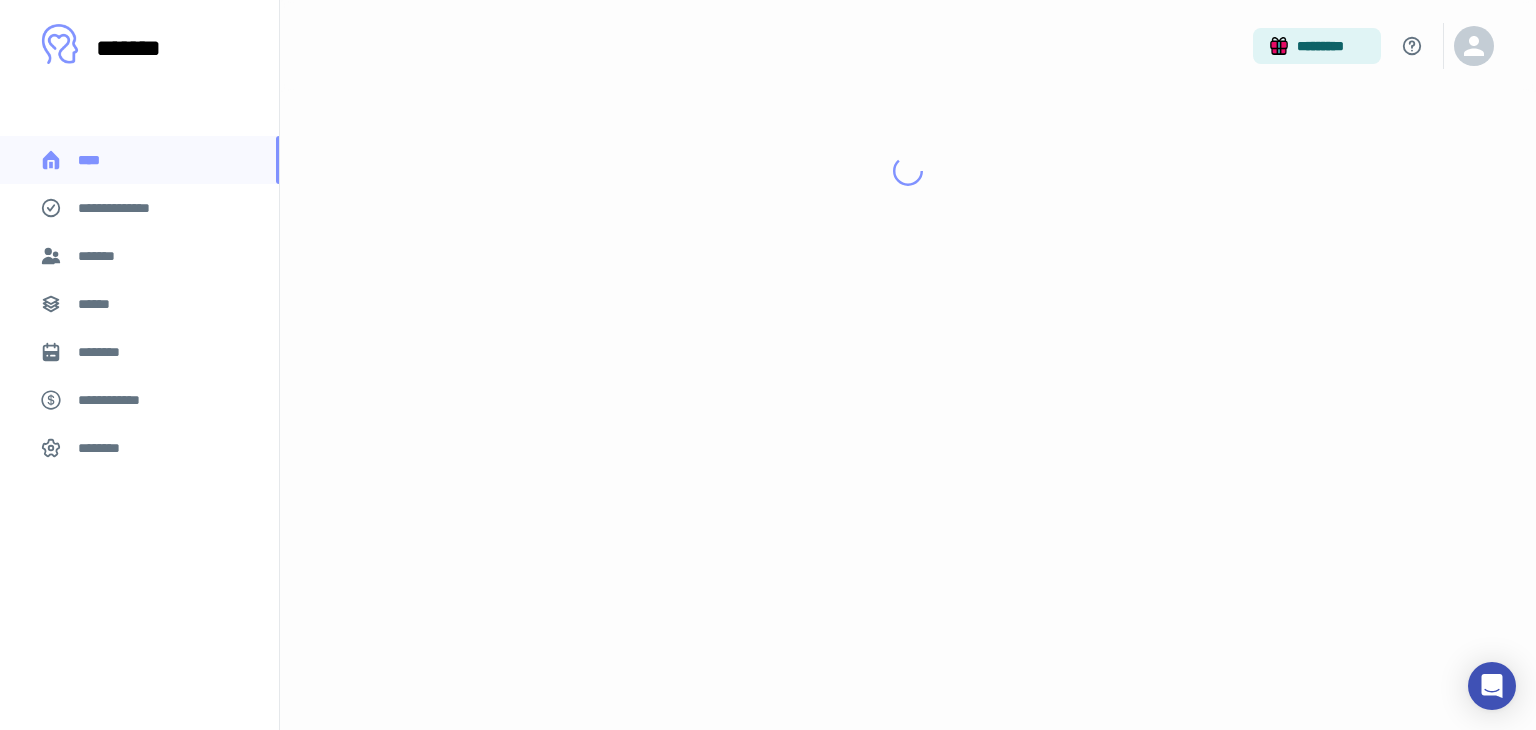 click on "**********" at bounding box center [975, 547] 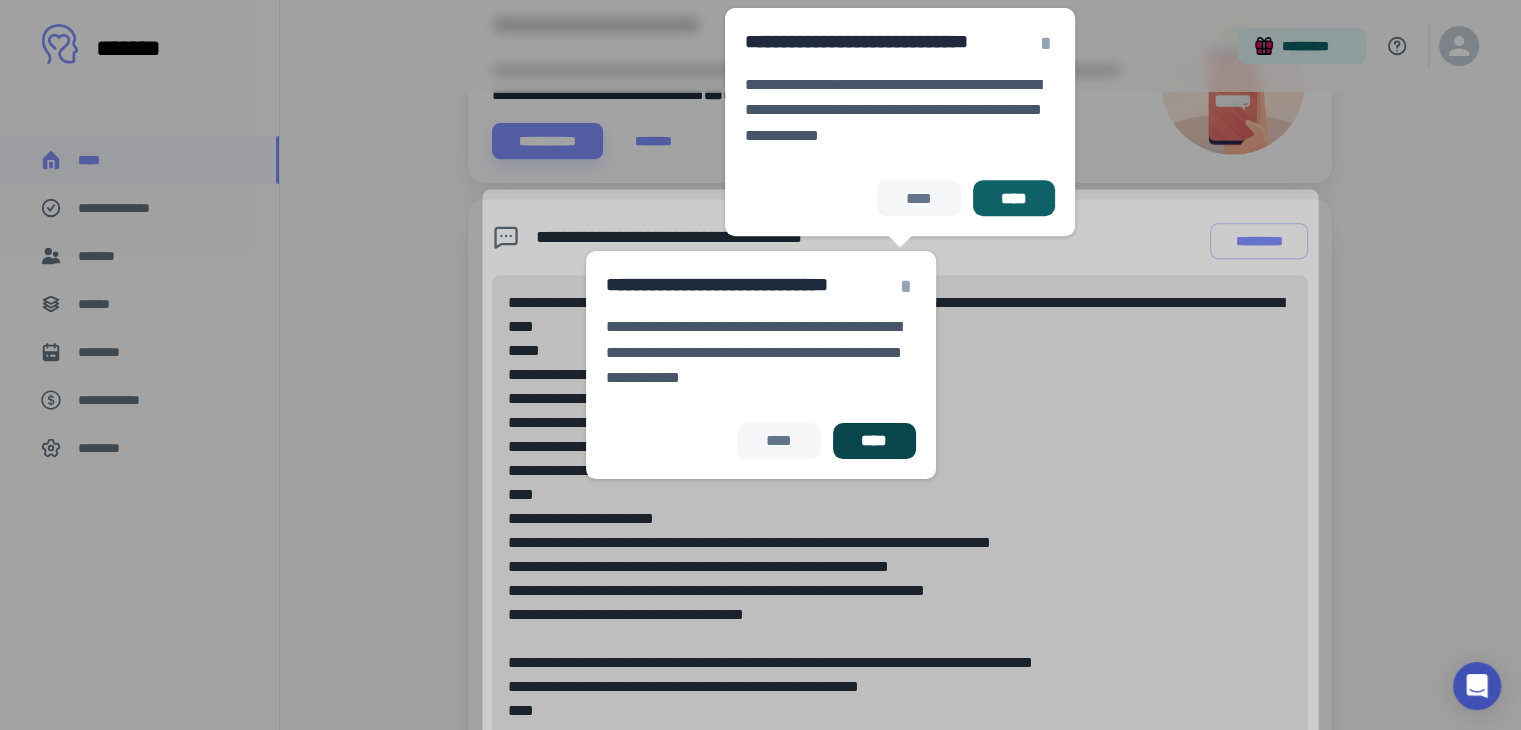 scroll, scrollTop: 848, scrollLeft: 0, axis: vertical 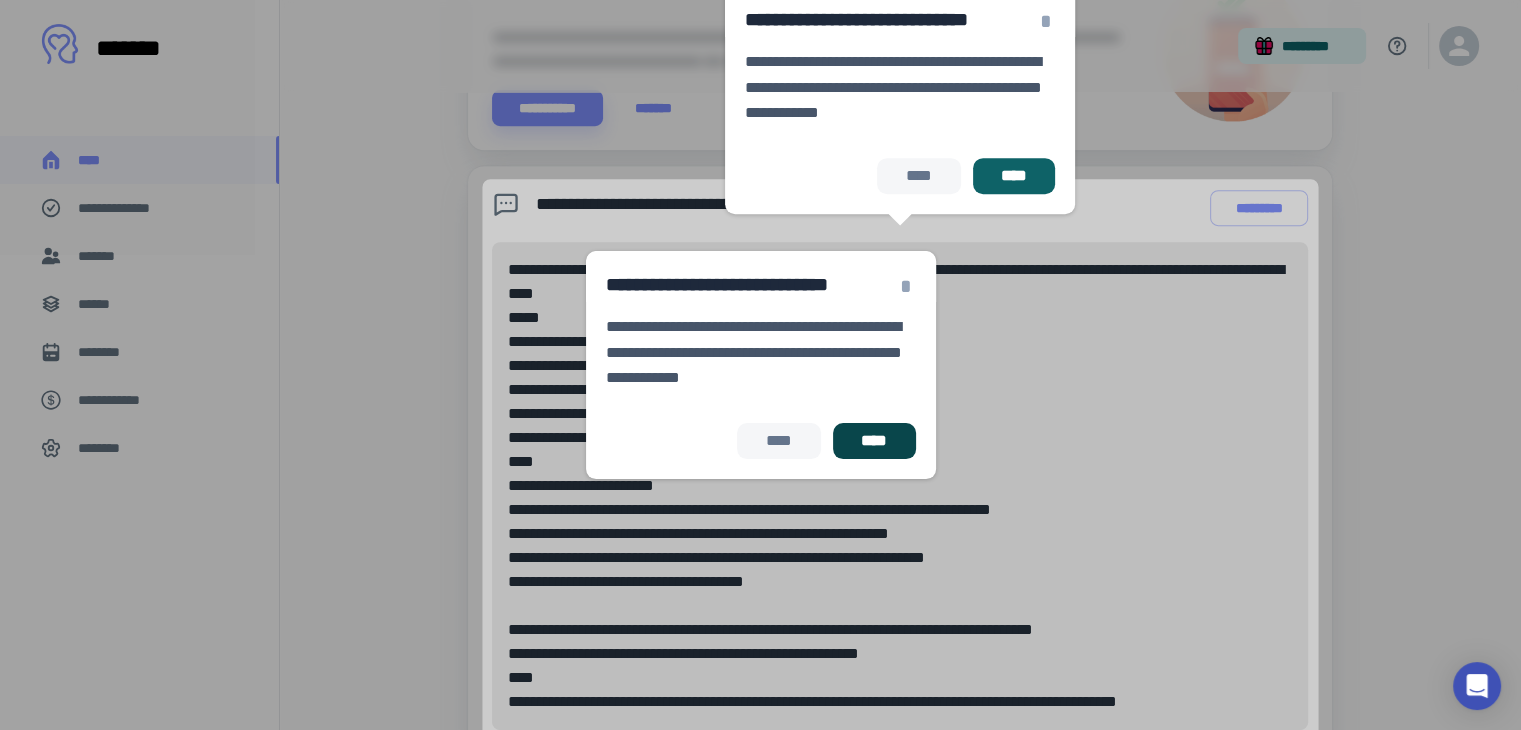 click on "****" at bounding box center [874, 441] 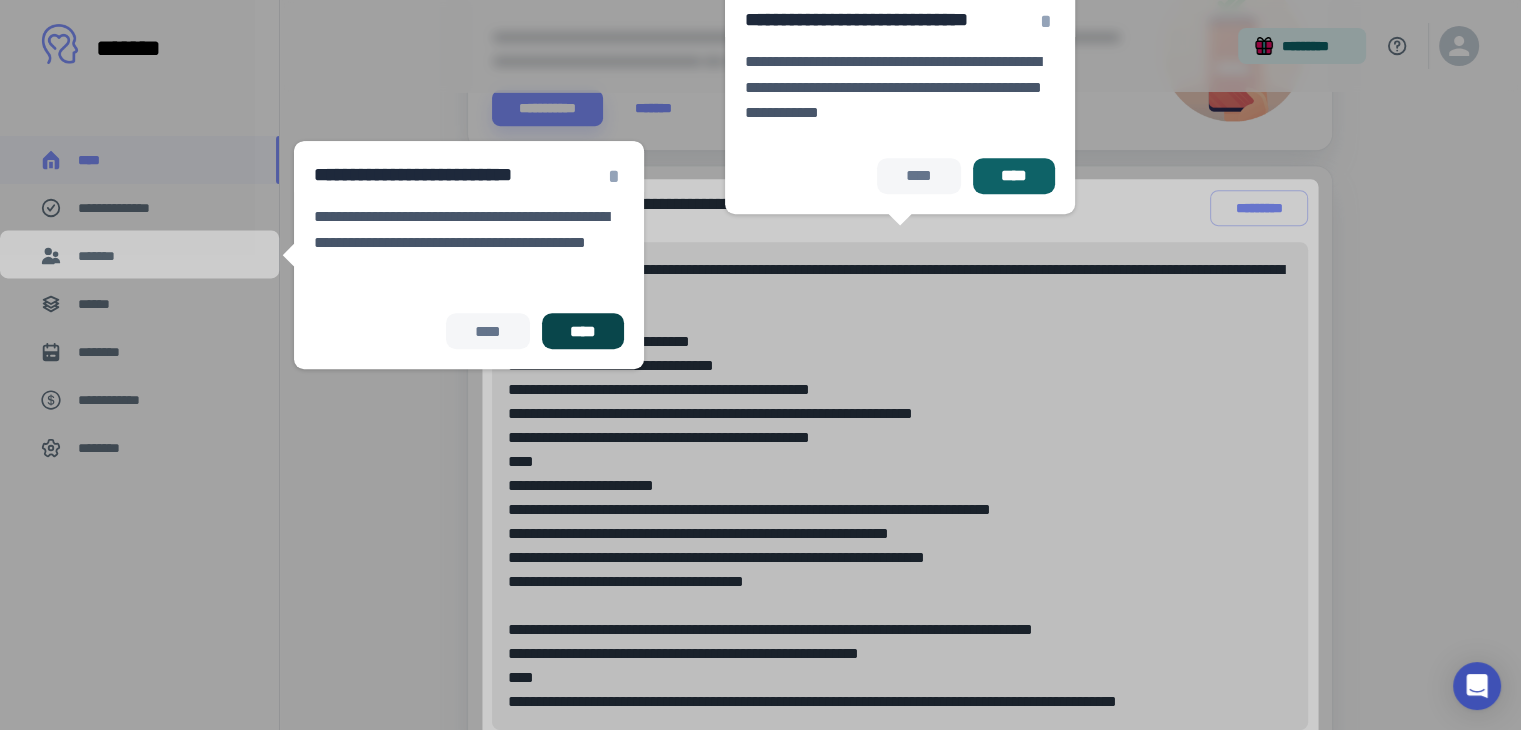 click on "****" at bounding box center (583, 331) 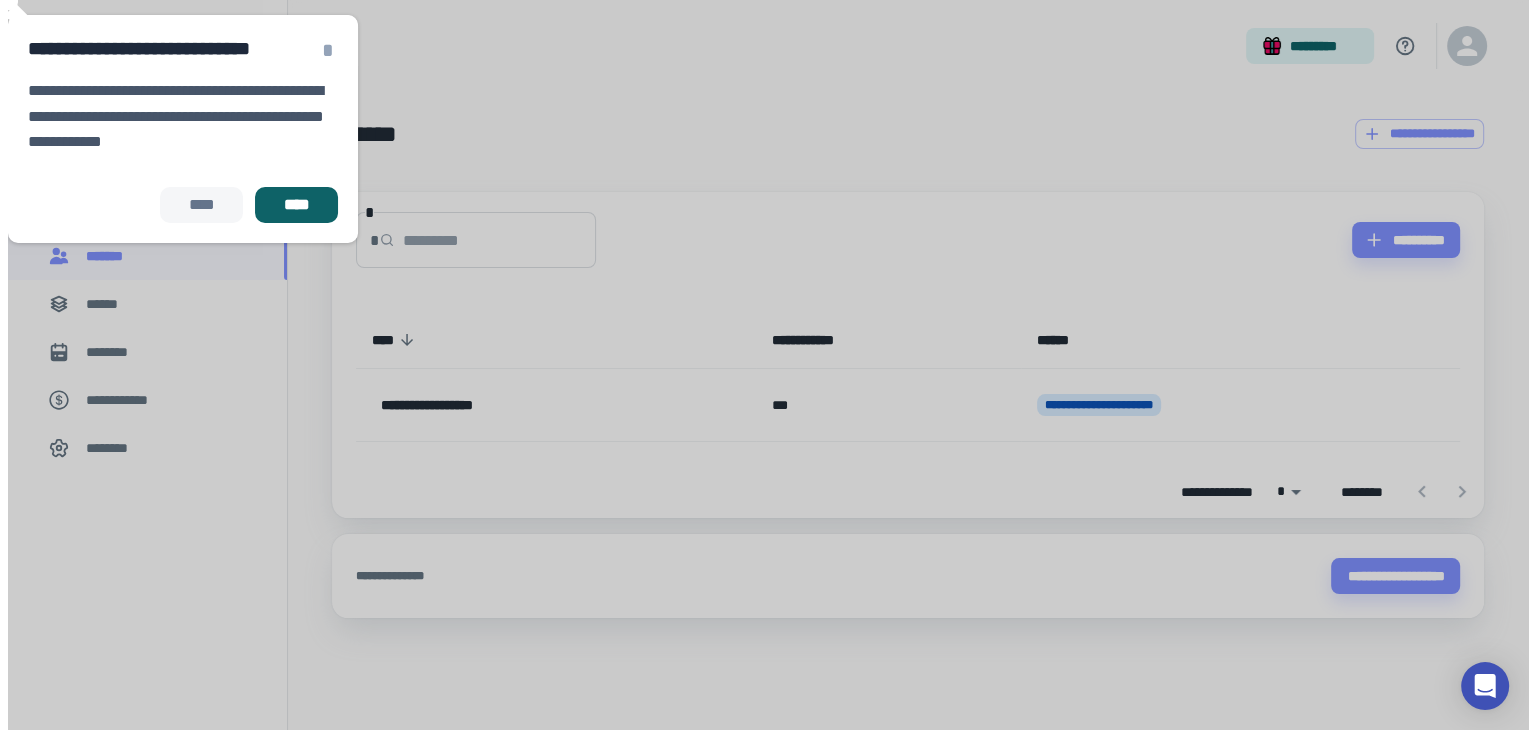 scroll, scrollTop: 0, scrollLeft: 0, axis: both 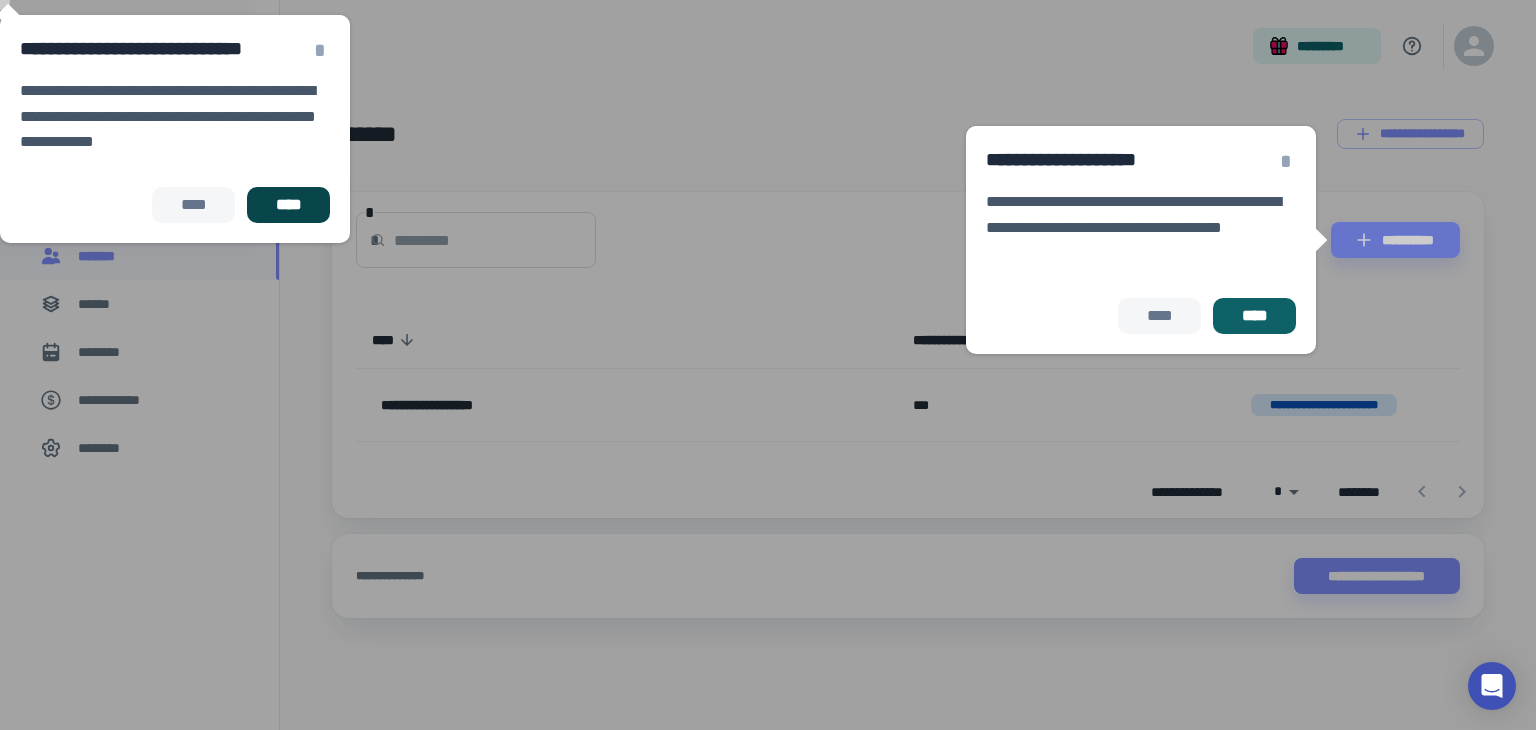 click on "****" at bounding box center [288, 205] 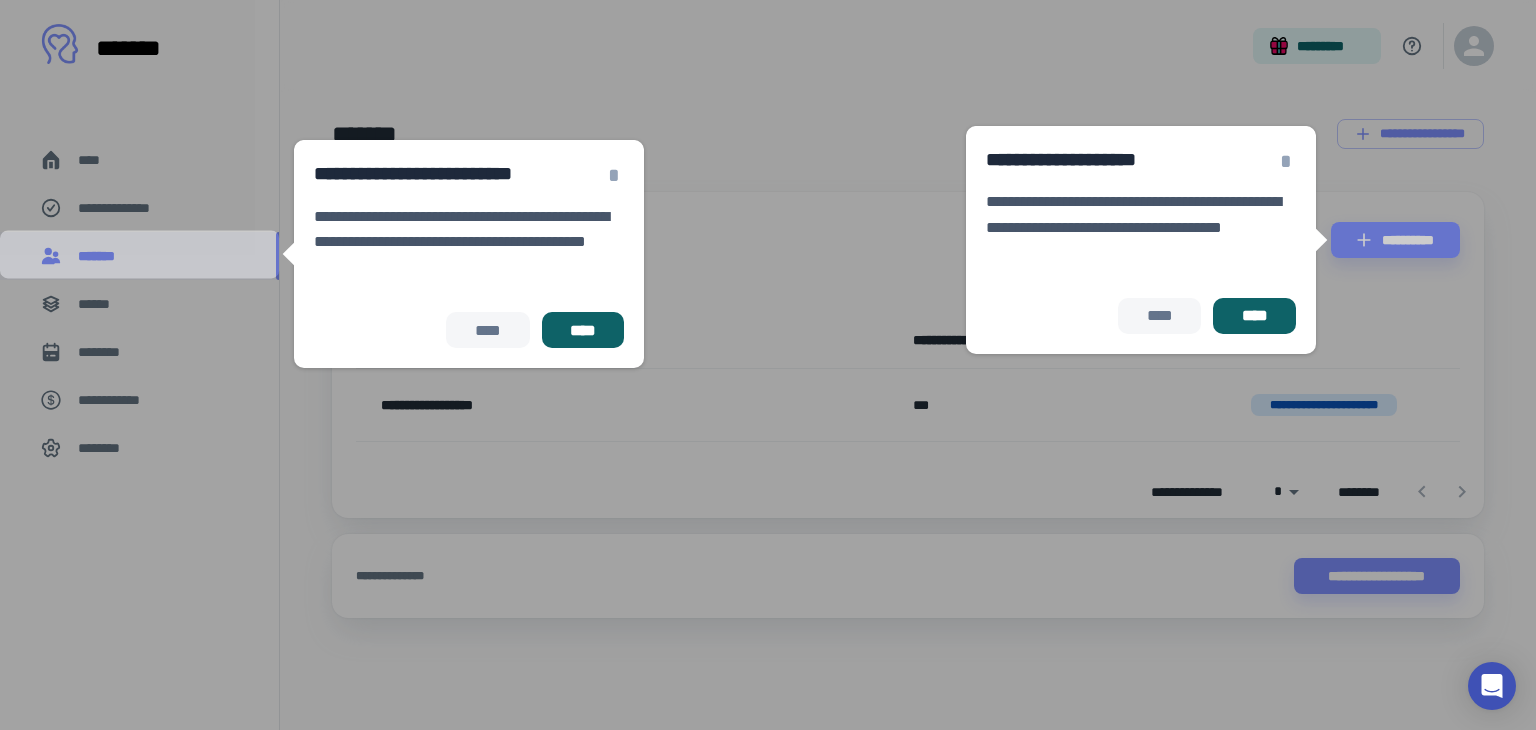 click on "[FIRST] [LAST]" at bounding box center [469, 330] 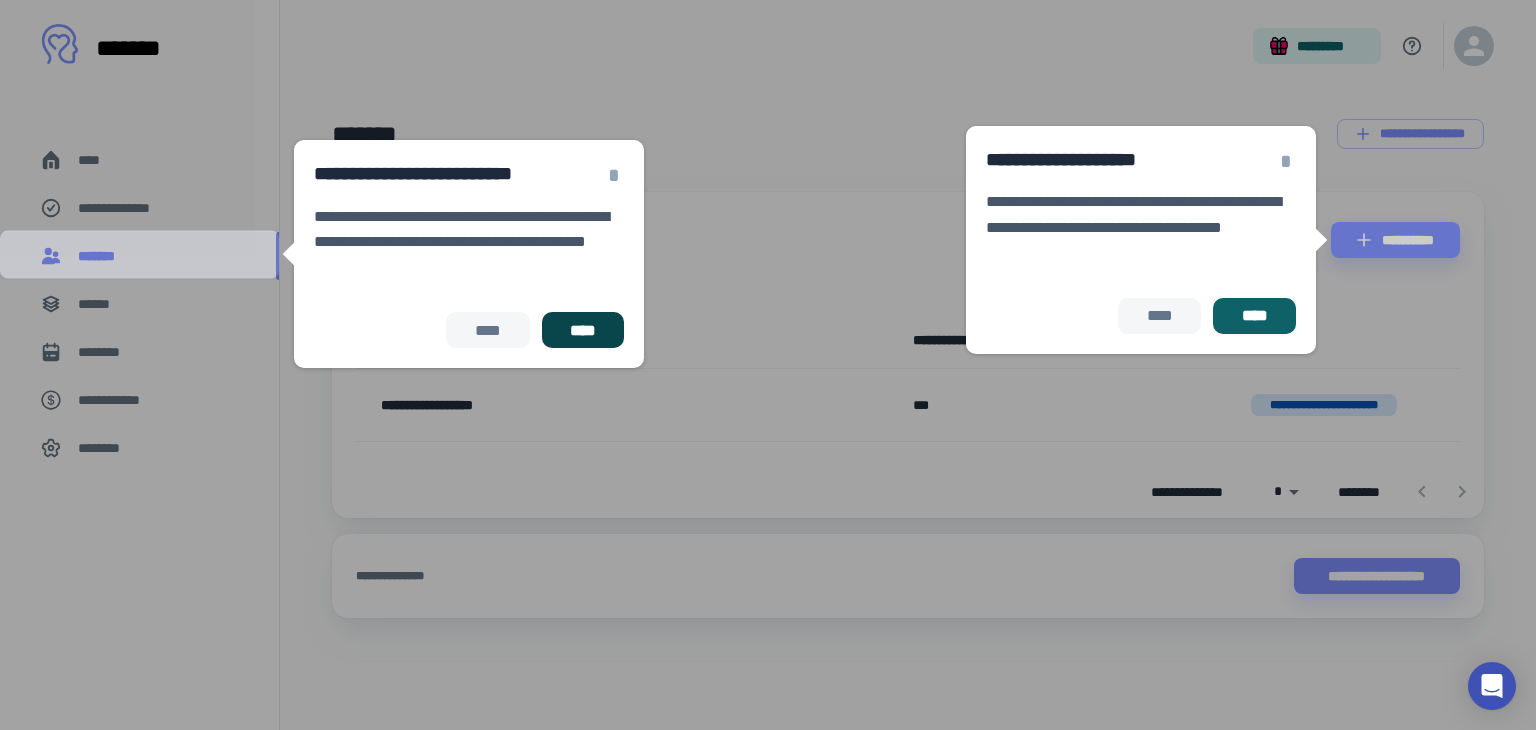 click on "****" at bounding box center [583, 330] 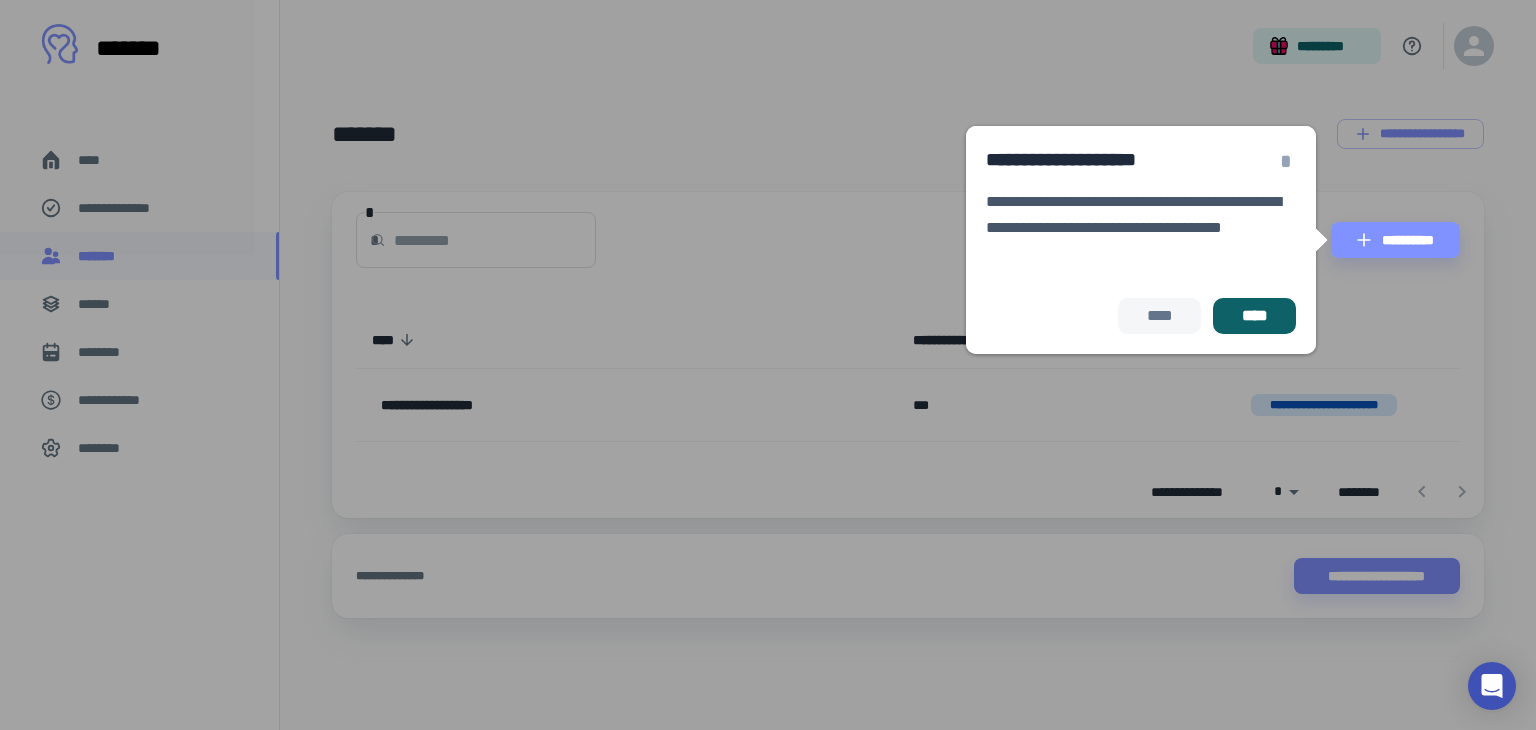click on "[FIRST] [LAST]" at bounding box center [1141, 316] 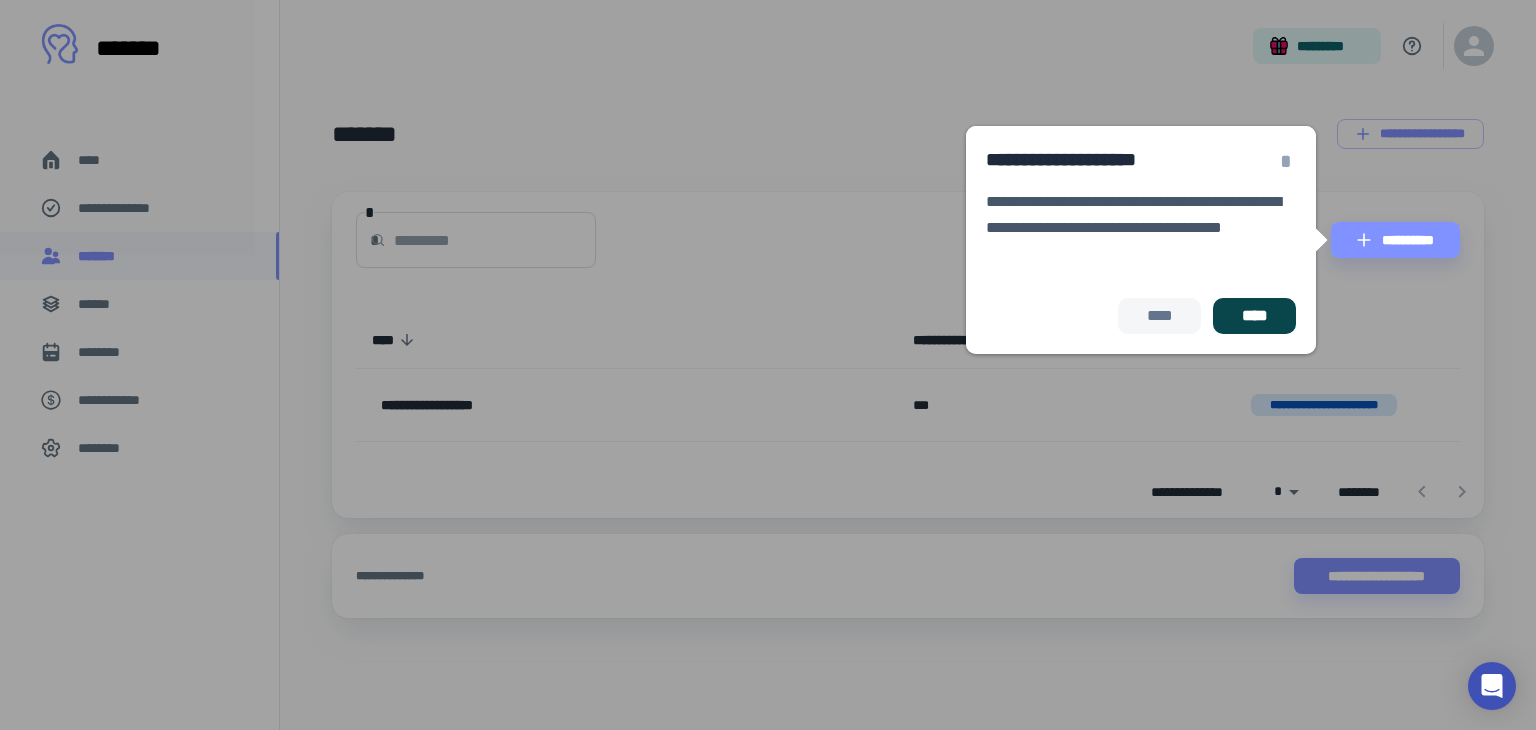 click on "****" at bounding box center [1254, 316] 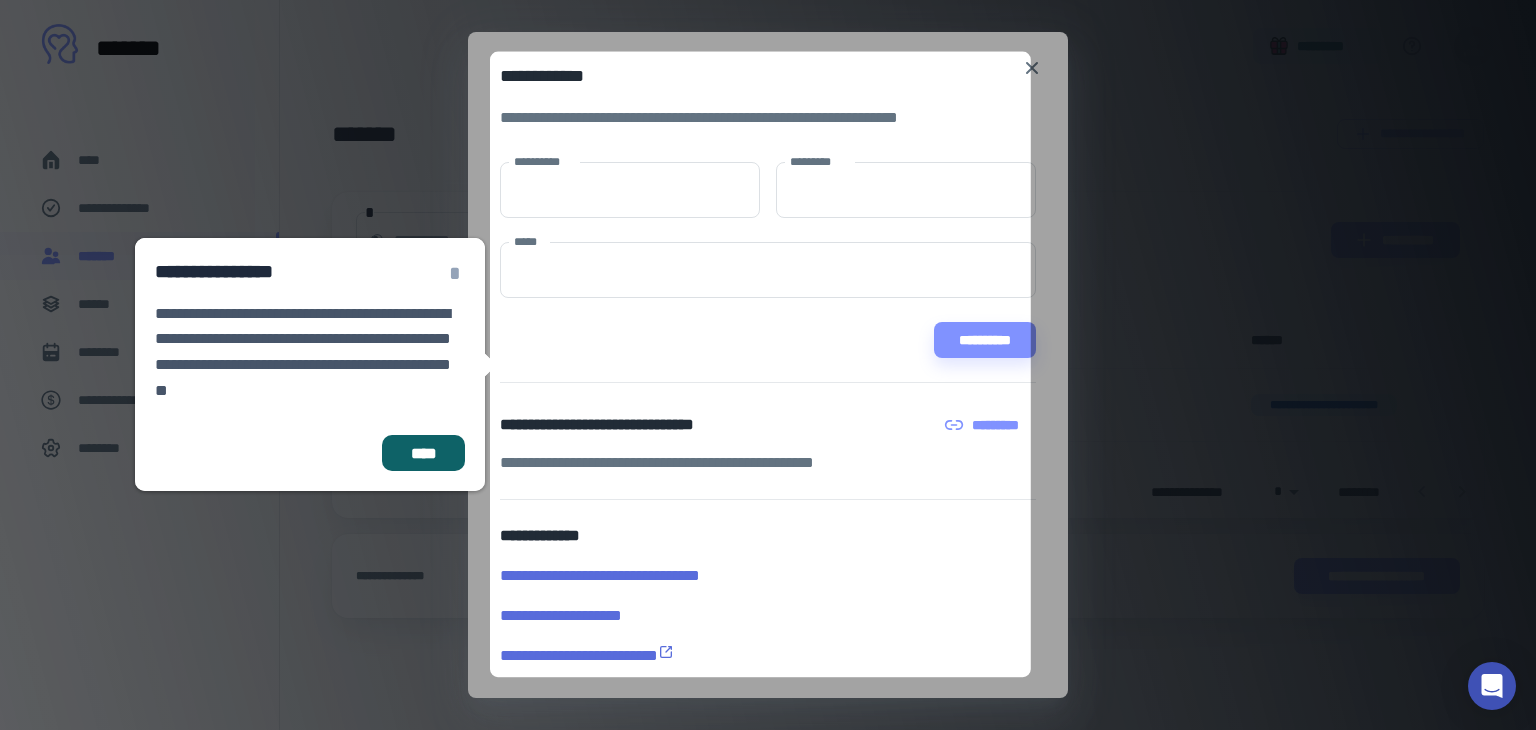 scroll, scrollTop: 4, scrollLeft: 0, axis: vertical 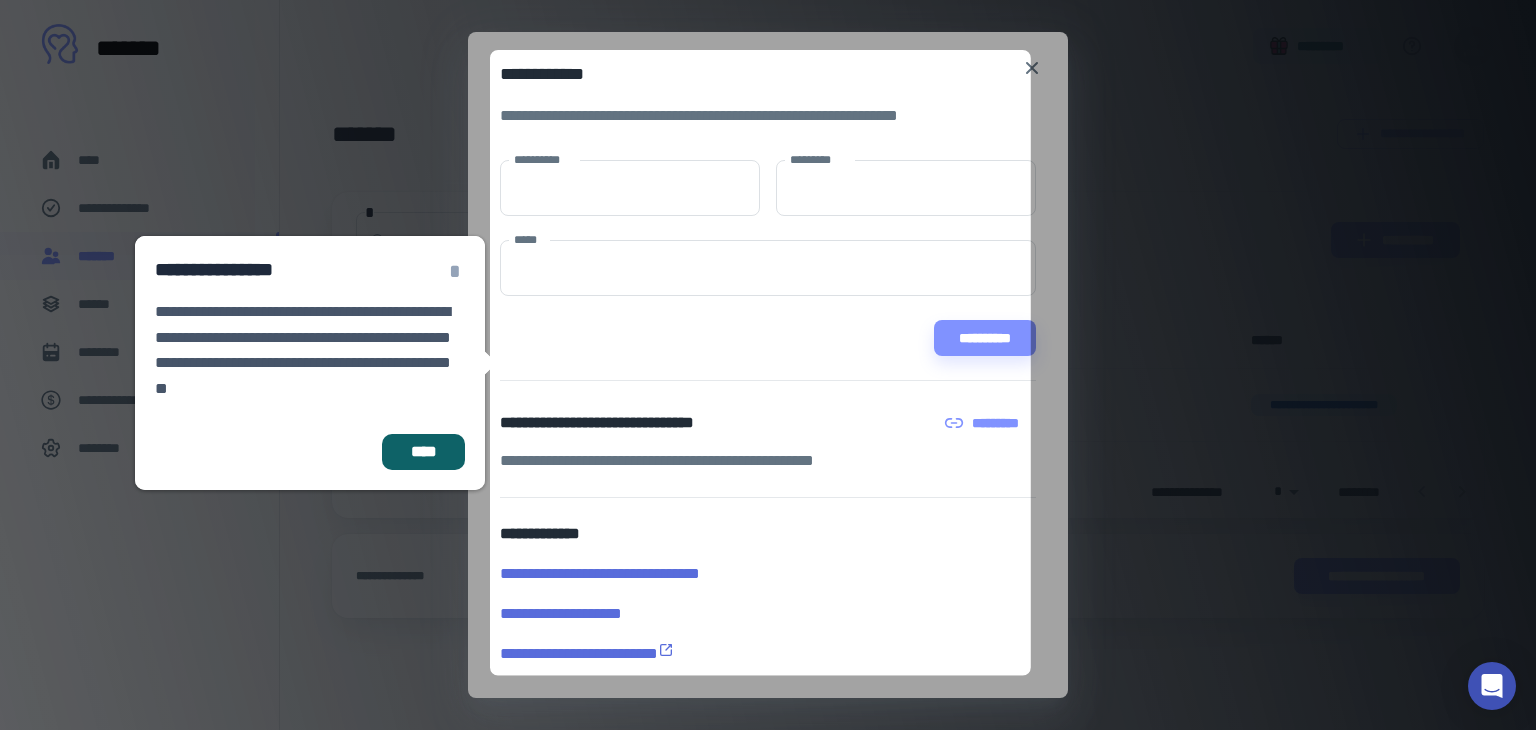 click on "[FIRST] [LAST] [STREET] [CITY] [STATE] [ZIP] [COUNTRY] [ADDRESS] [ADDRESS] [PHONE] [PHONE] [EMAIL] [EMAIL] [CREDIT_CARD] [CREDIT_CARD] [SSN] [SSN] [LICENSE] [LICENSE] [DOB] [DOB] [AGE] [AGE]" at bounding box center [768, 363] 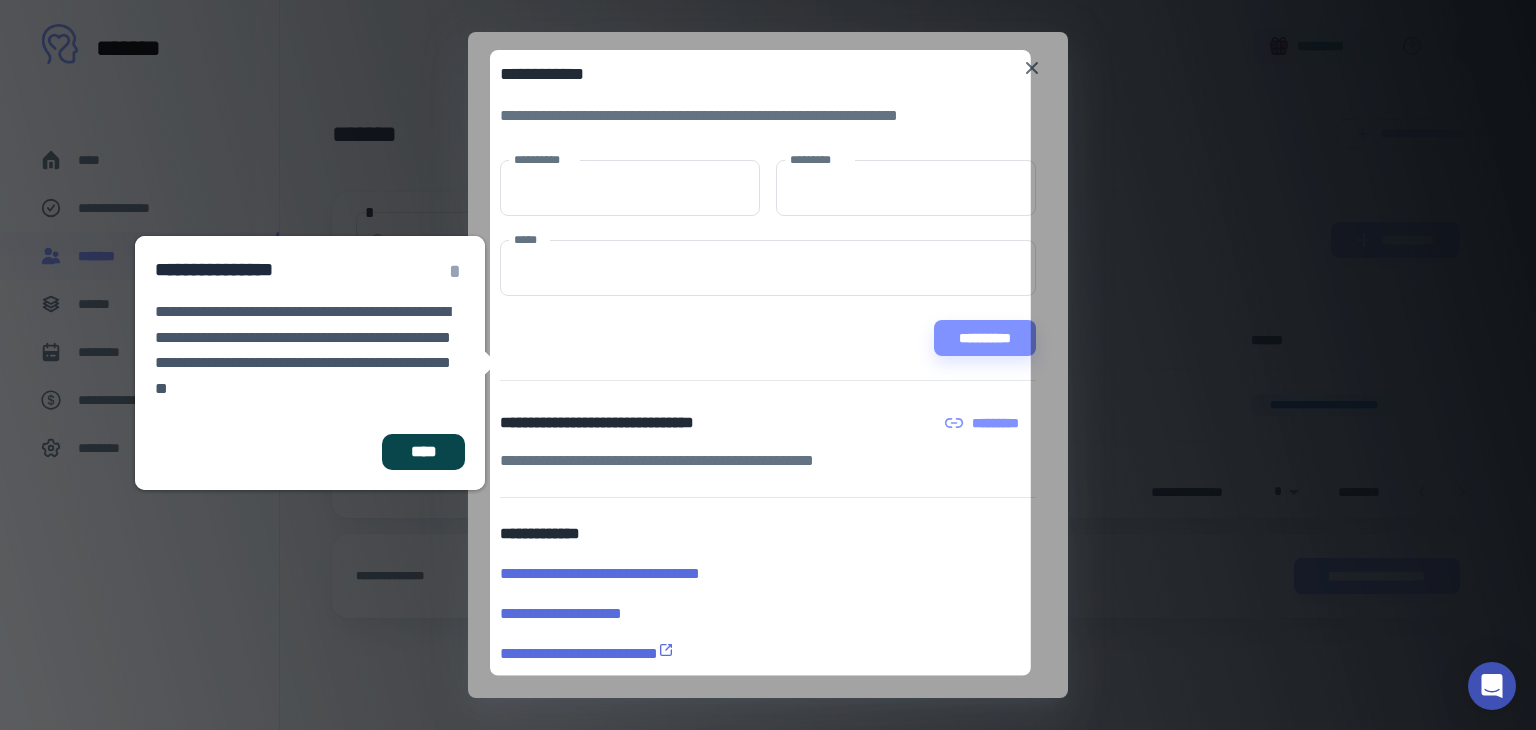 click on "****" at bounding box center [423, 452] 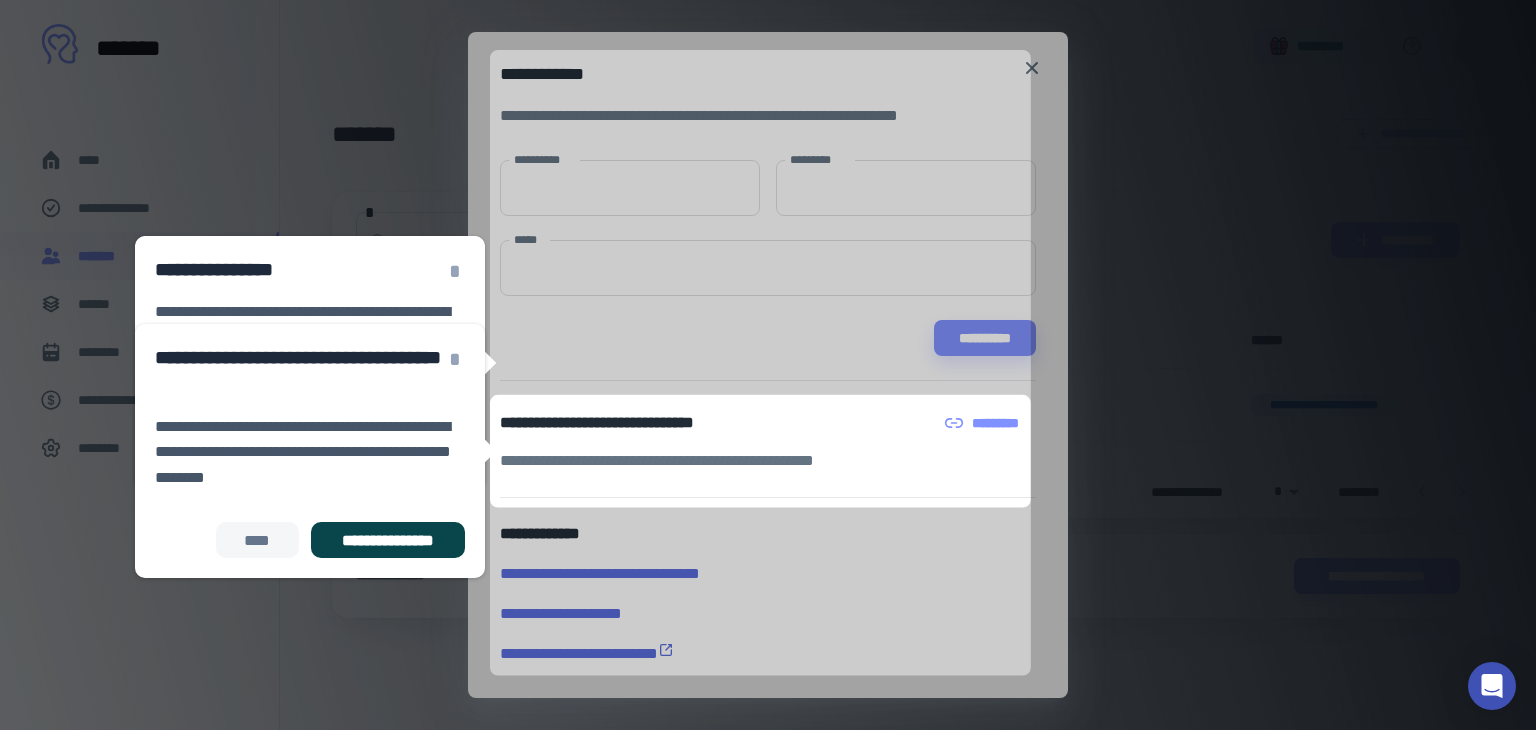 click on "**********" at bounding box center (388, 540) 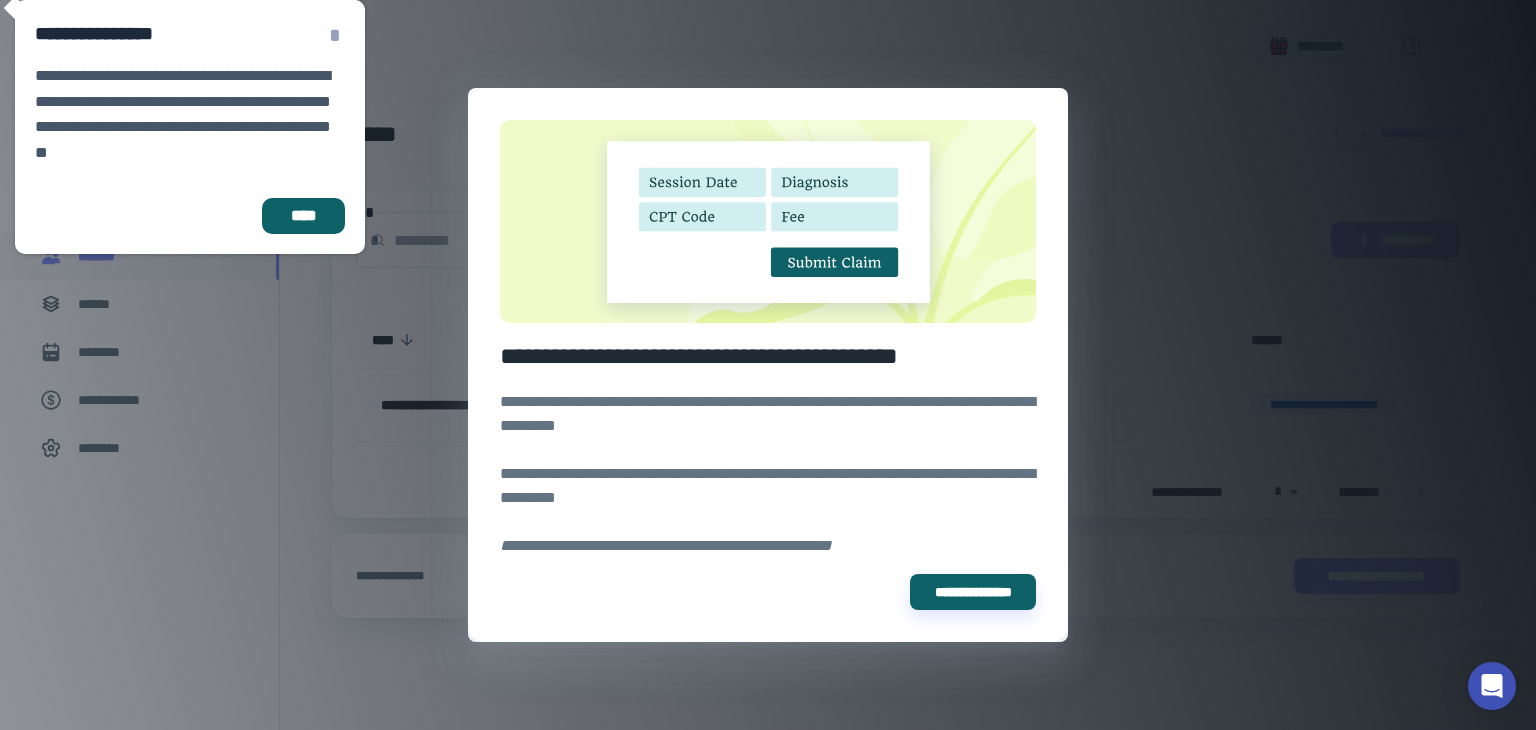 click on "****" at bounding box center (190, 216) 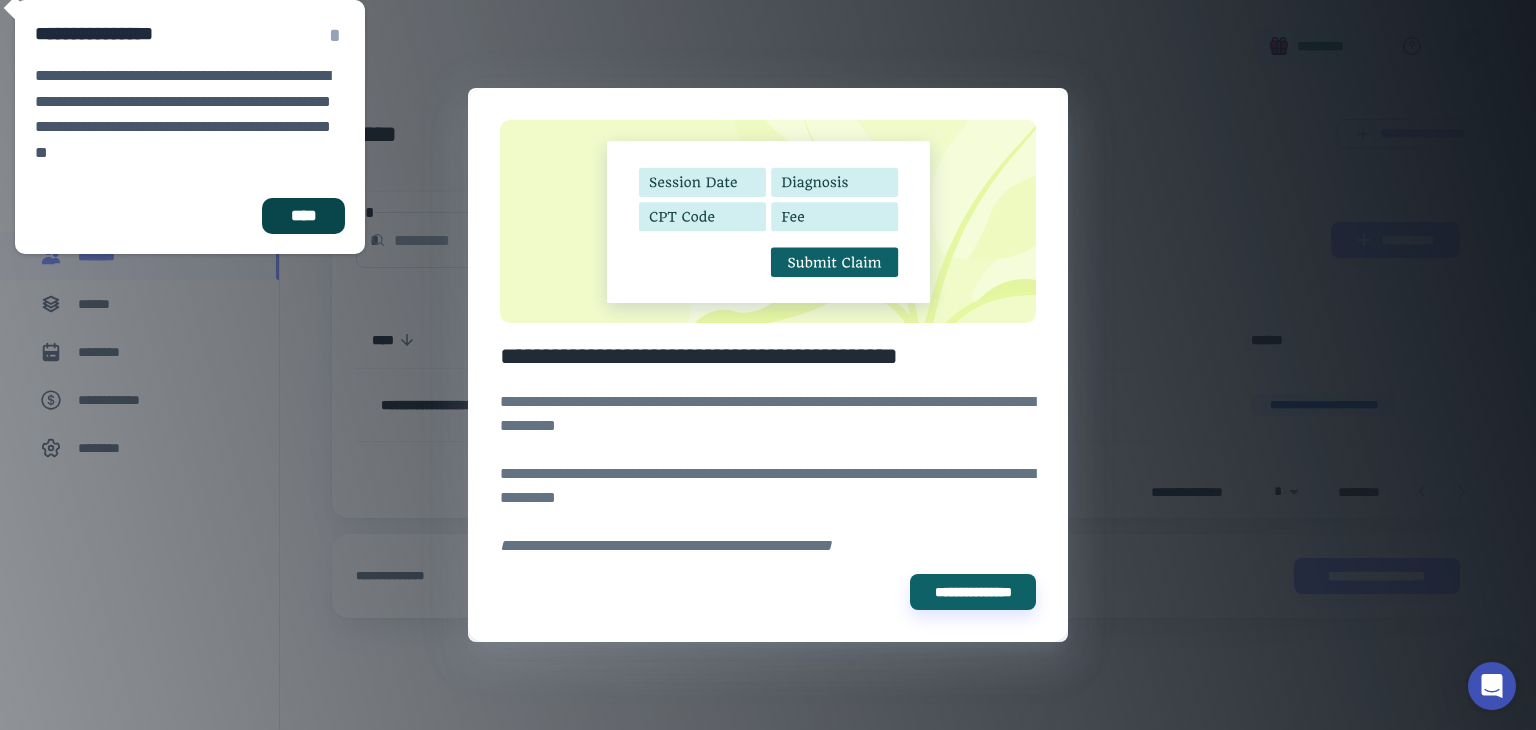 click on "****" at bounding box center [303, 216] 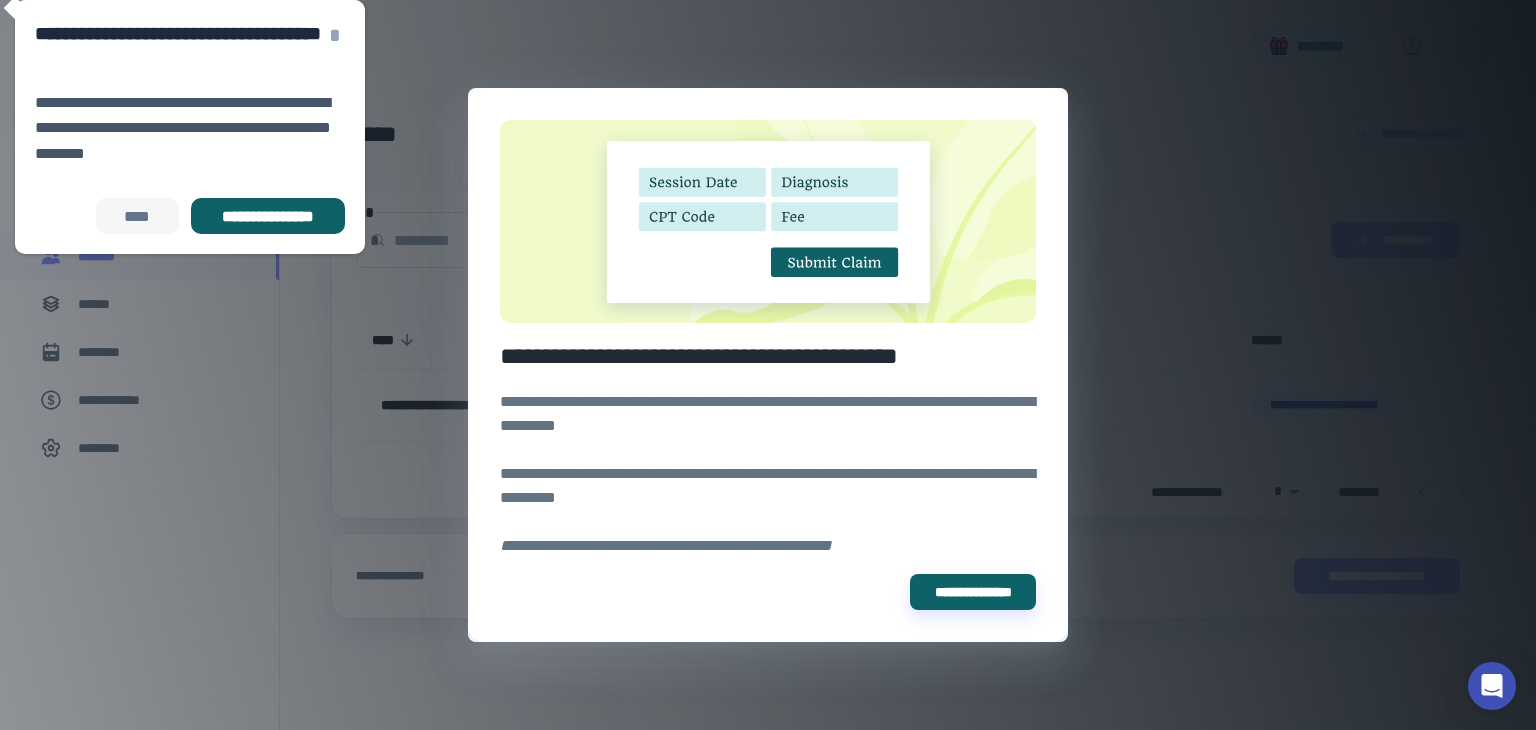 click on "**********" at bounding box center [768, 365] 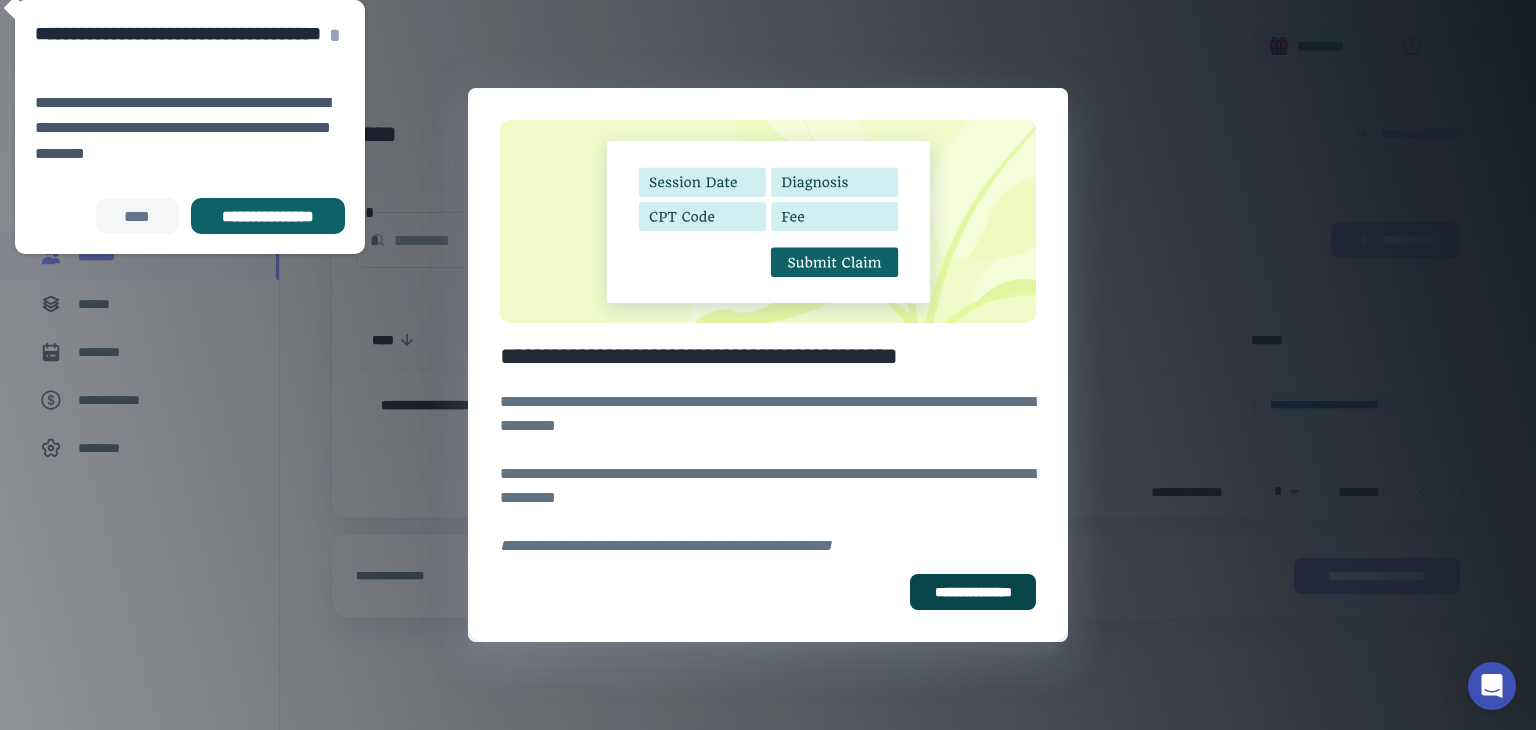 click on "**********" at bounding box center (973, 592) 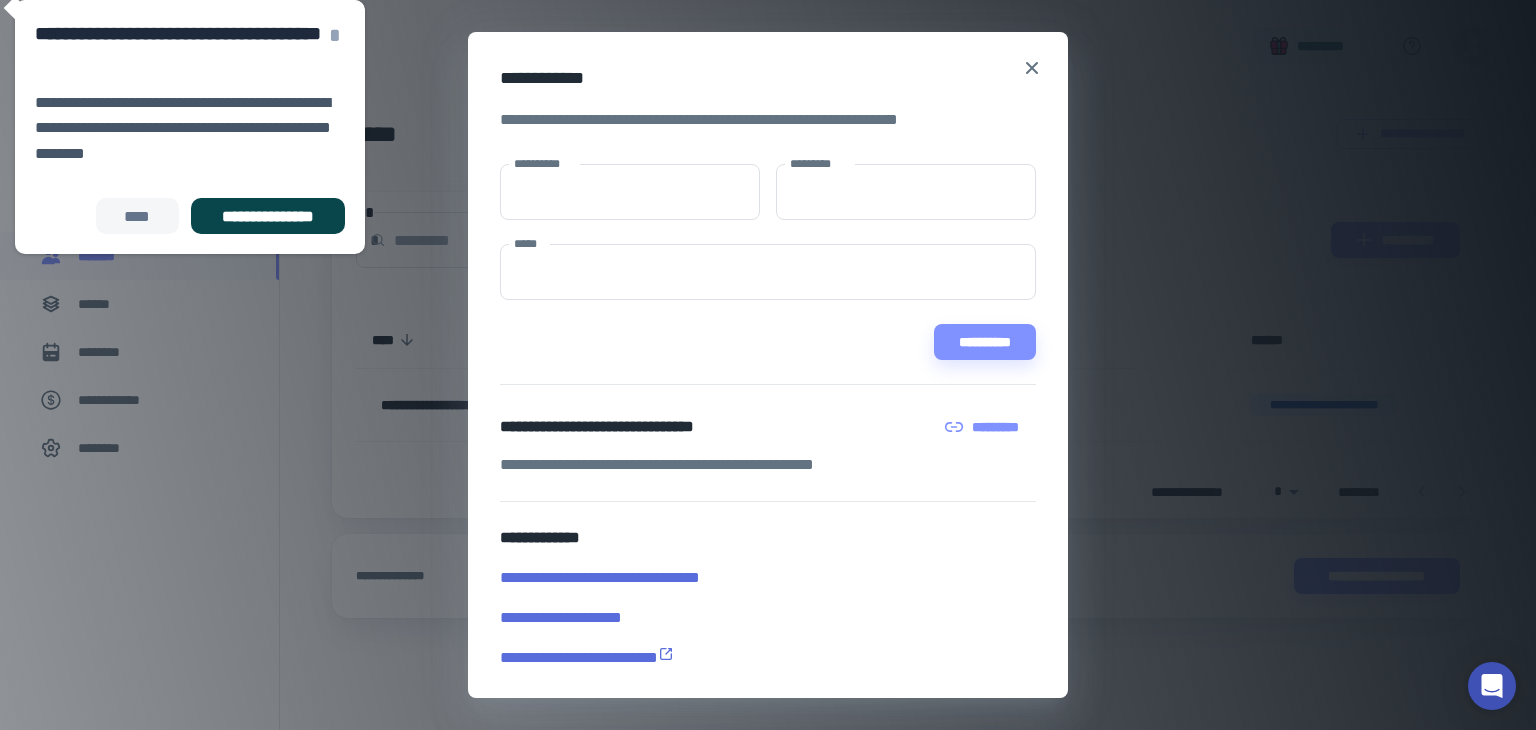 click on "**********" at bounding box center (268, 216) 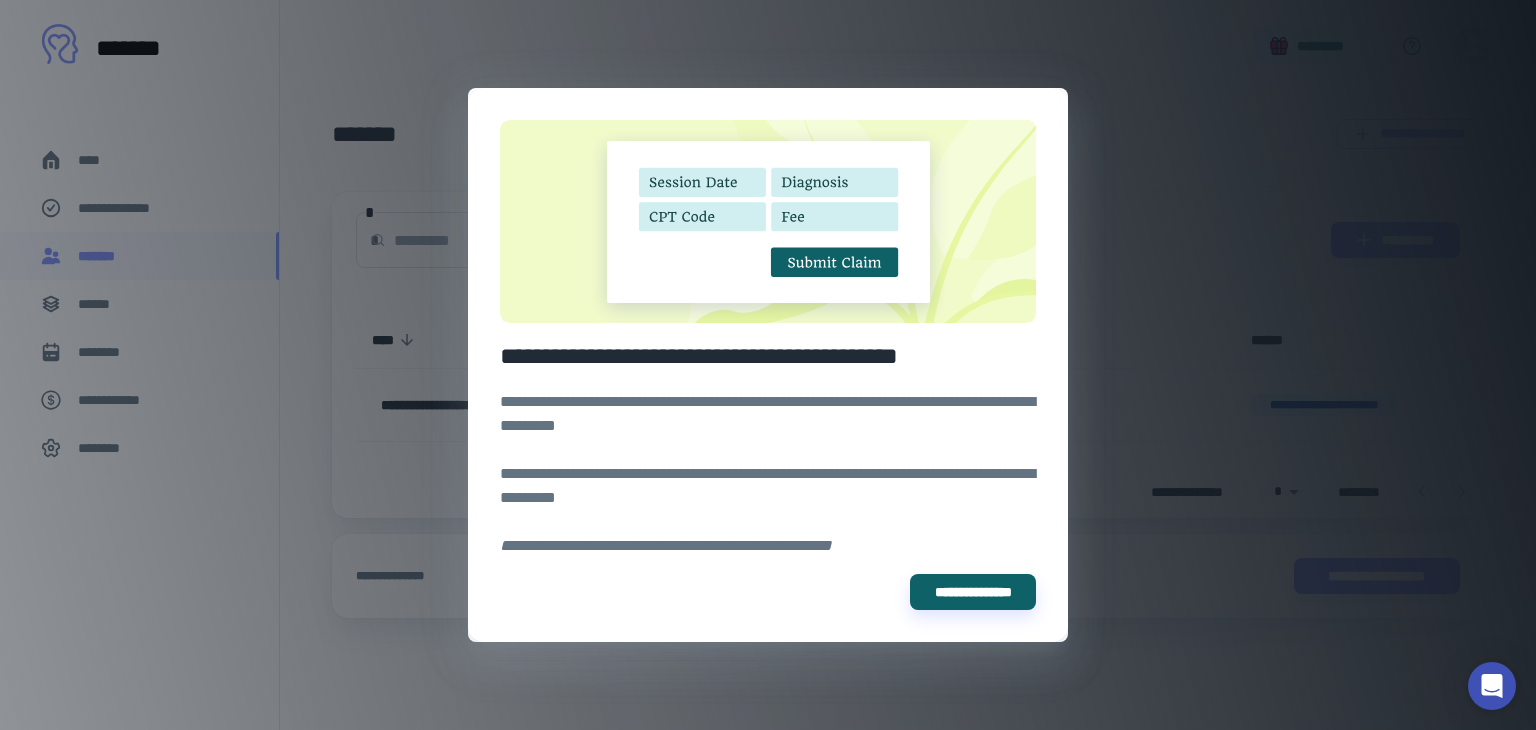 click on "**********" at bounding box center (768, 365) 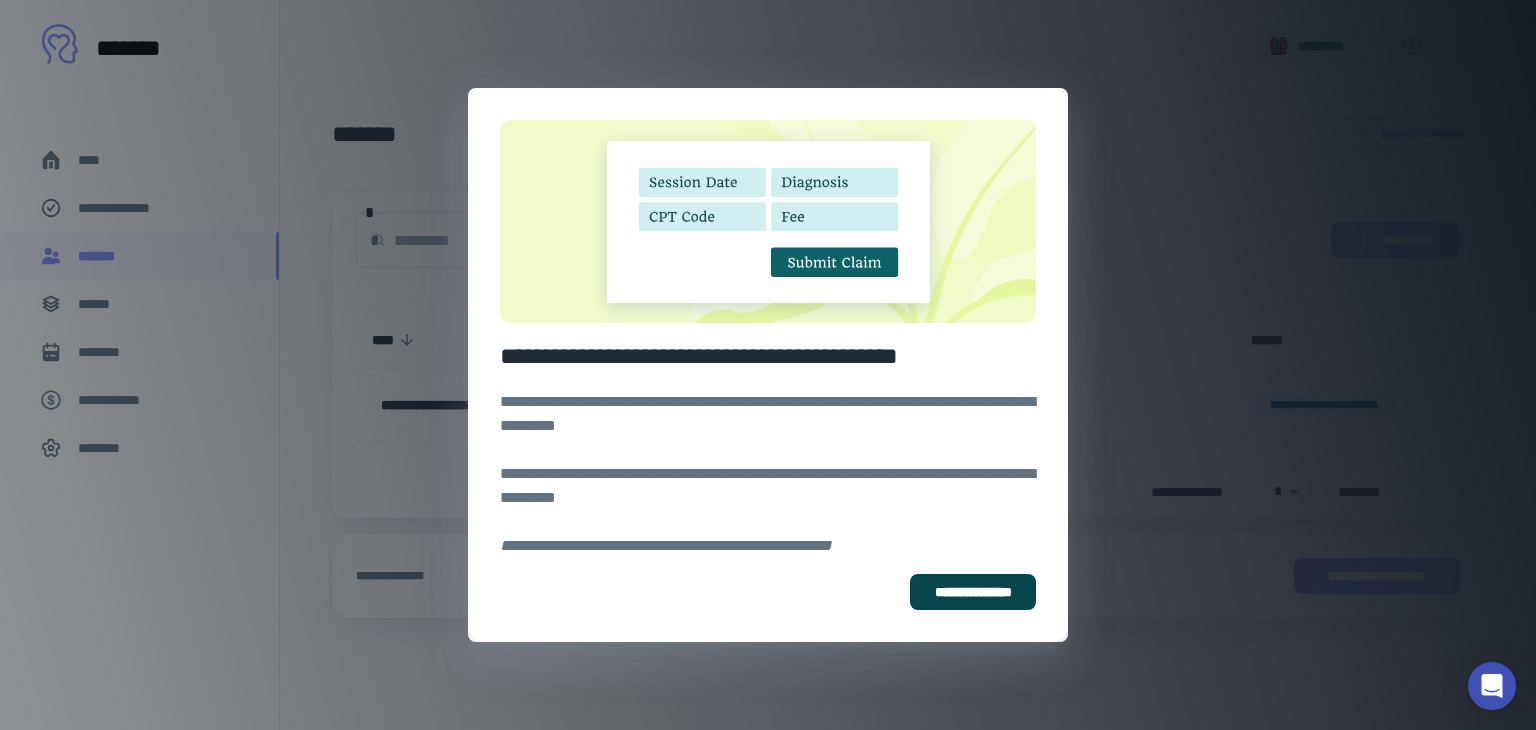 click on "**********" at bounding box center (973, 592) 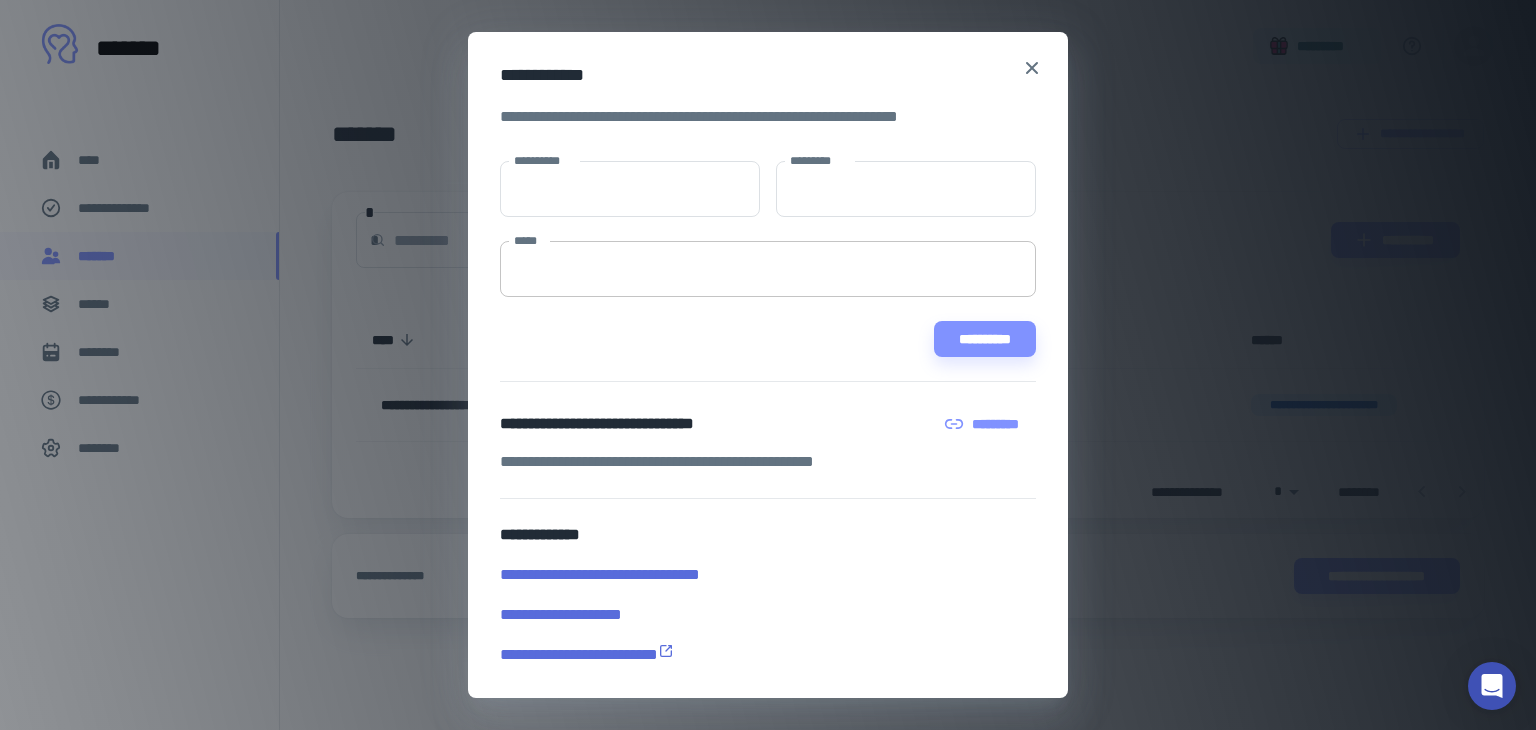 scroll, scrollTop: 4, scrollLeft: 0, axis: vertical 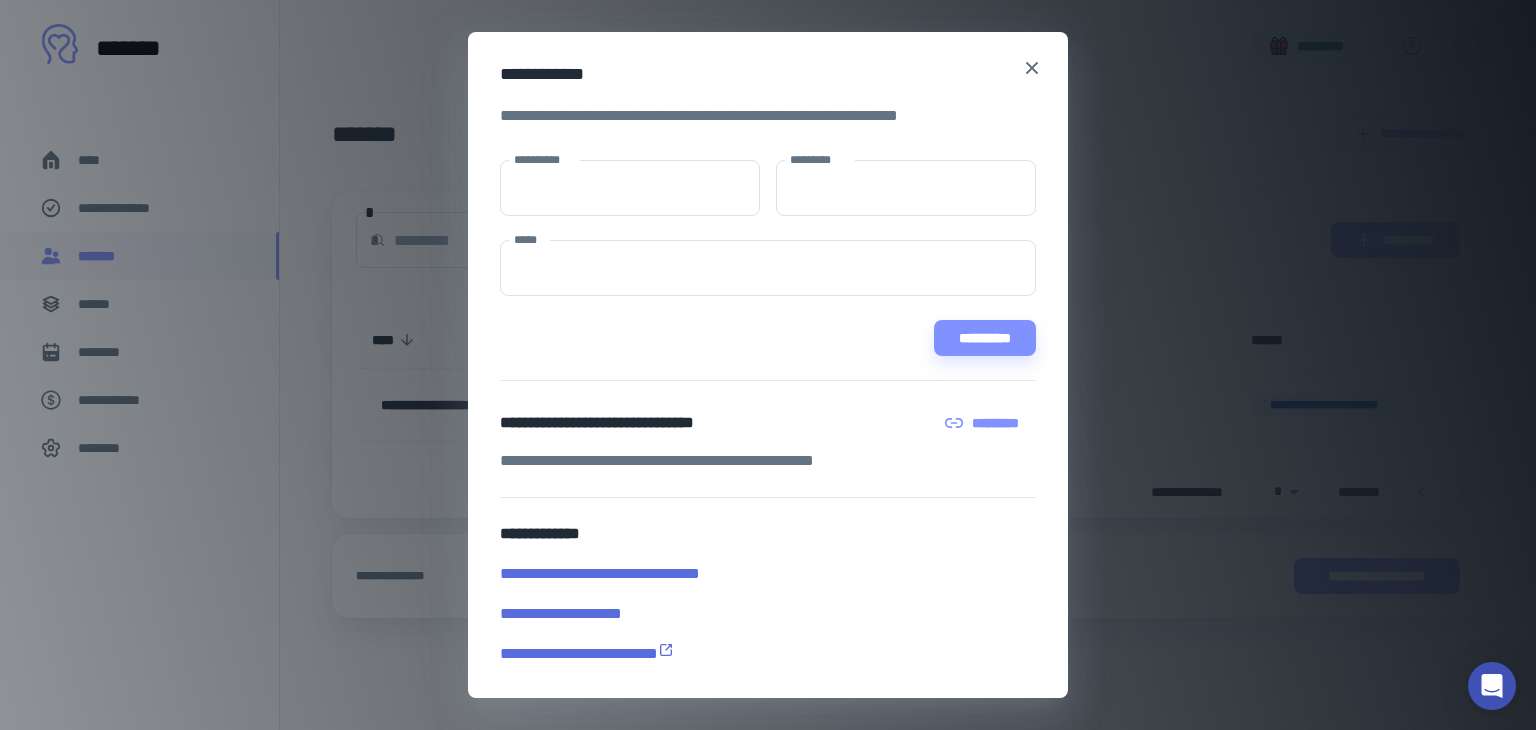 click on "**********" at bounding box center (760, 574) 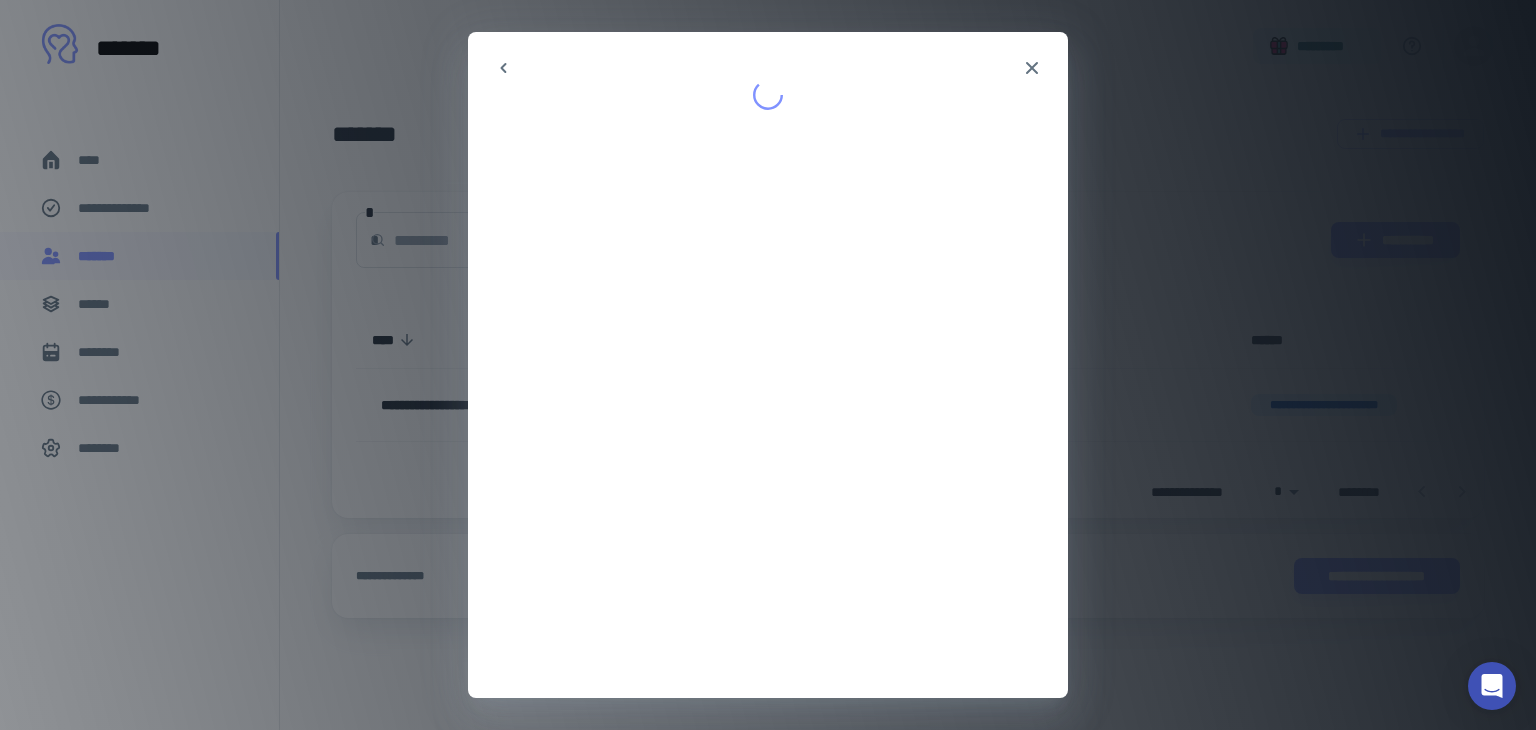 scroll, scrollTop: 0, scrollLeft: 0, axis: both 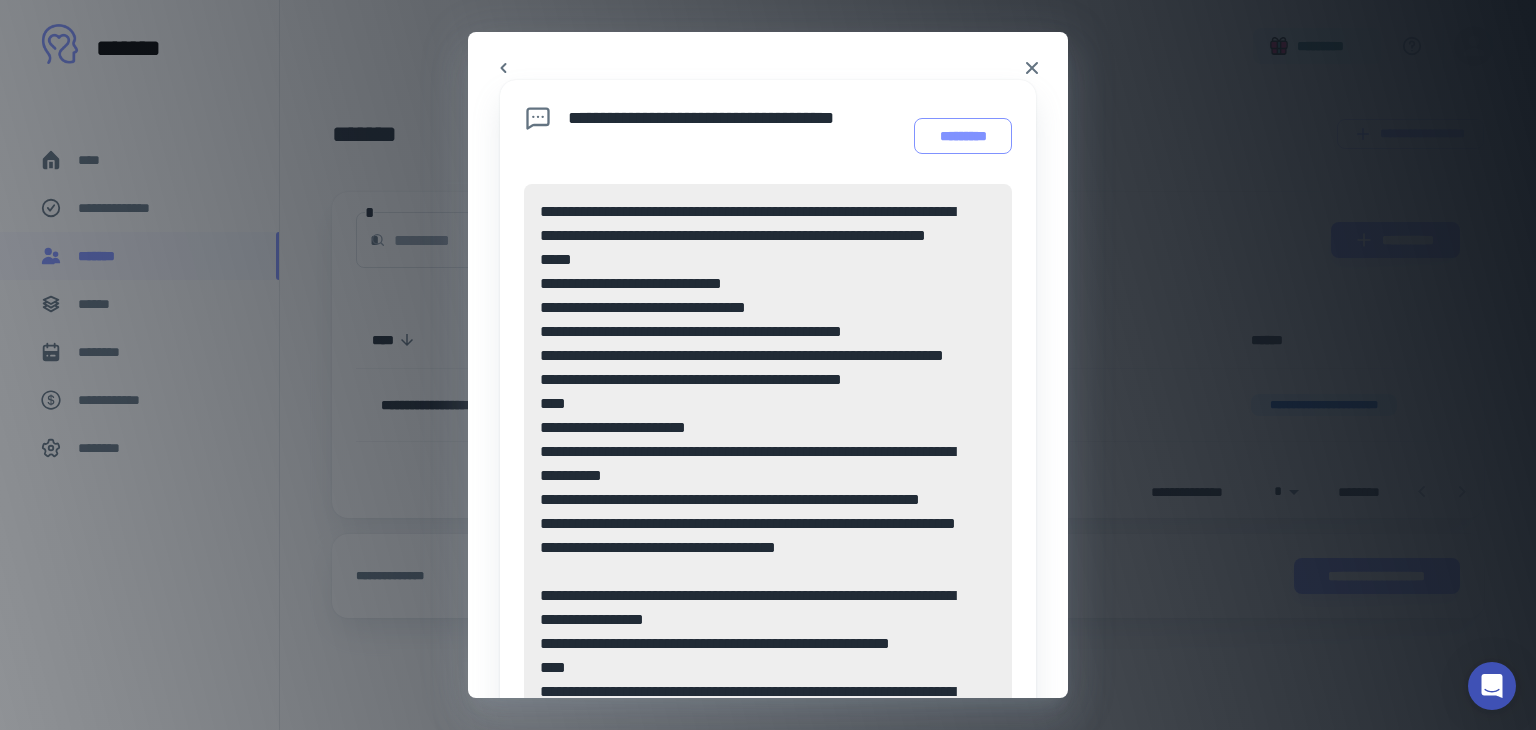 click on "*********" at bounding box center (963, 136) 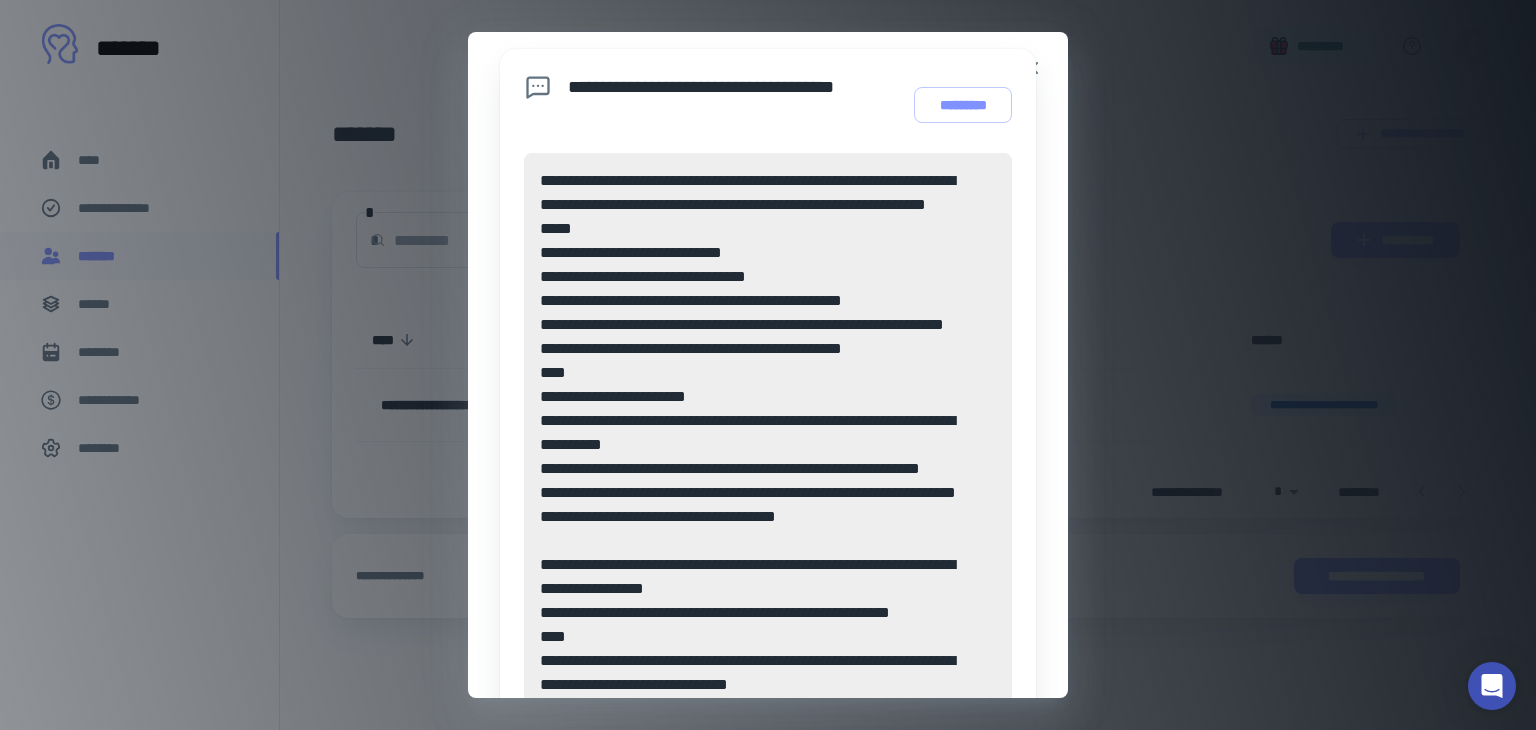 scroll, scrollTop: 0, scrollLeft: 0, axis: both 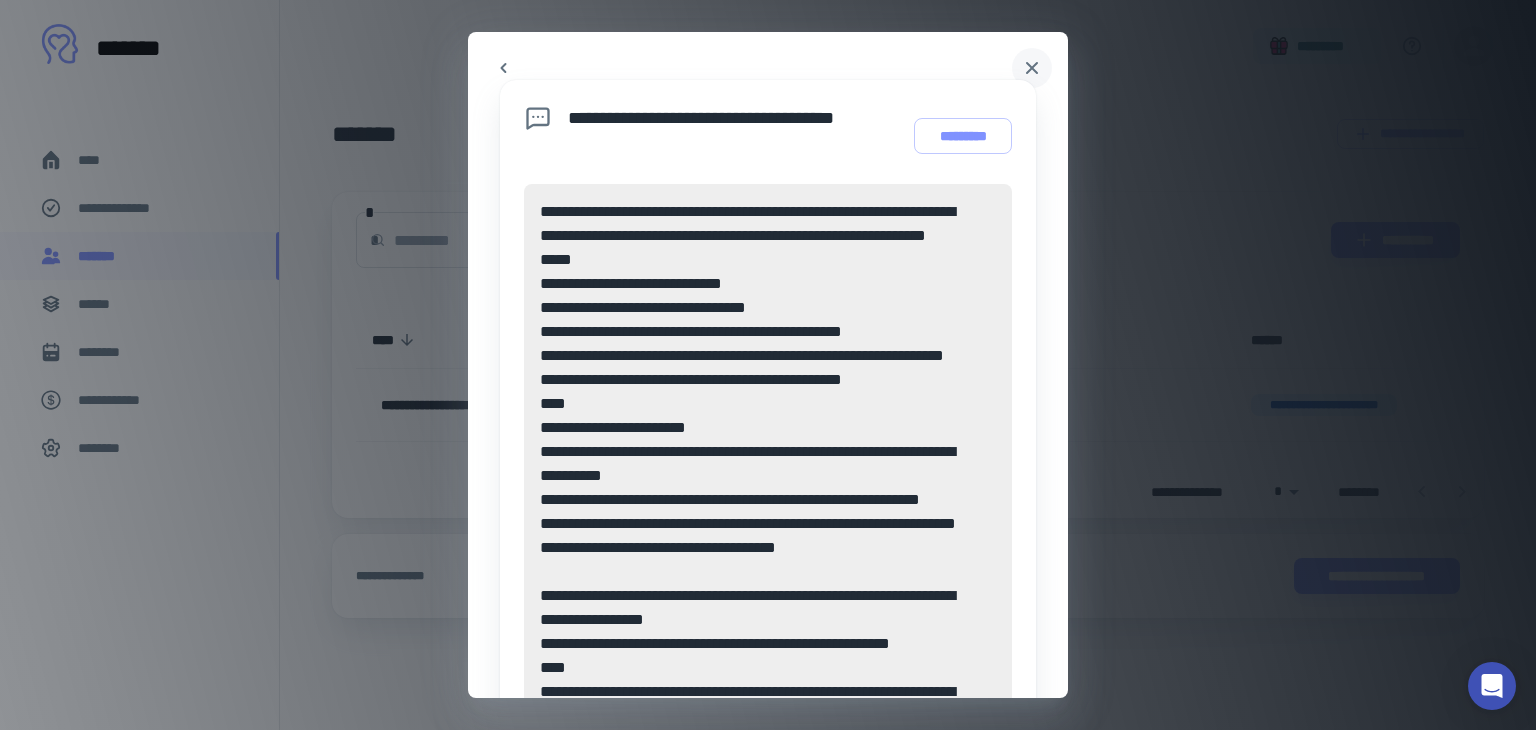 click 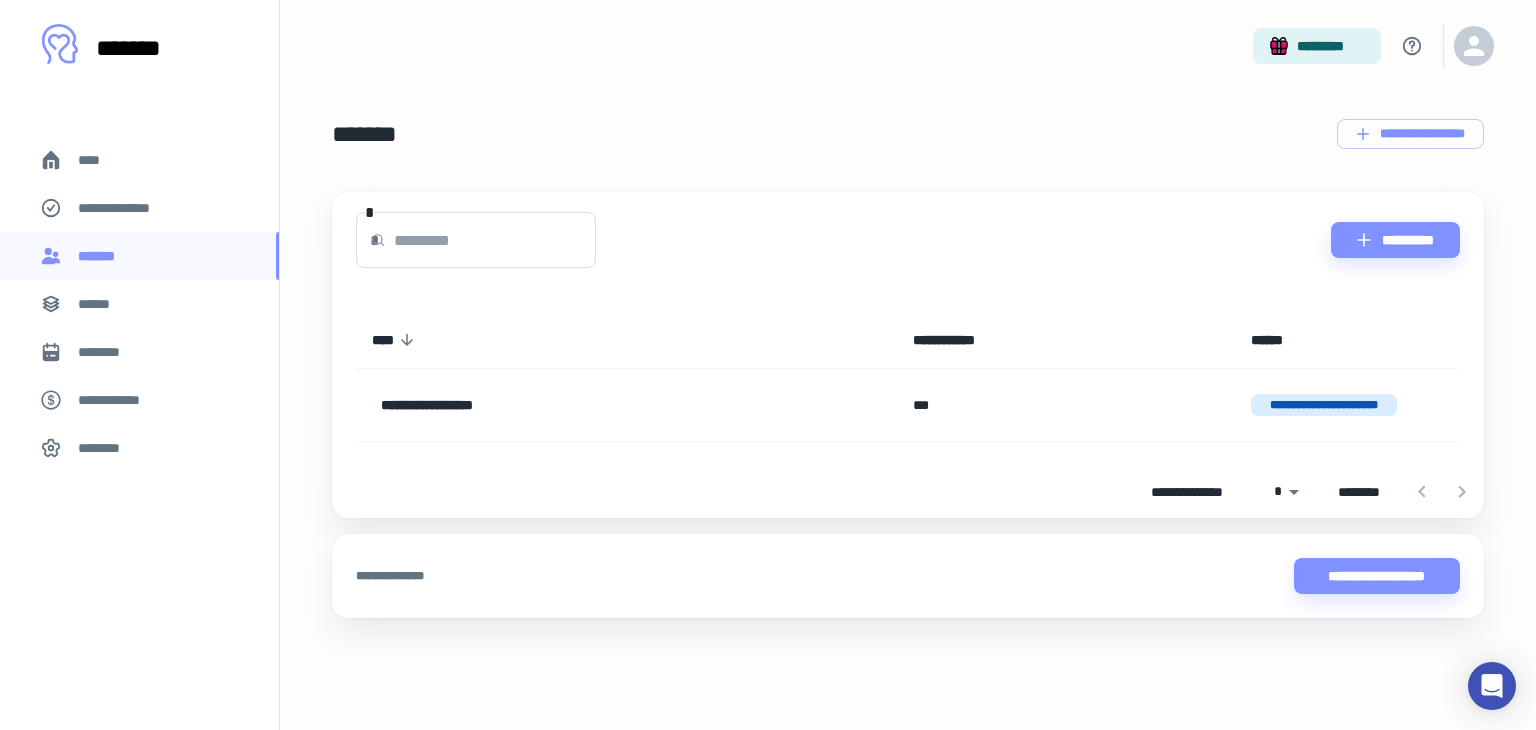 click on "******" at bounding box center (139, 304) 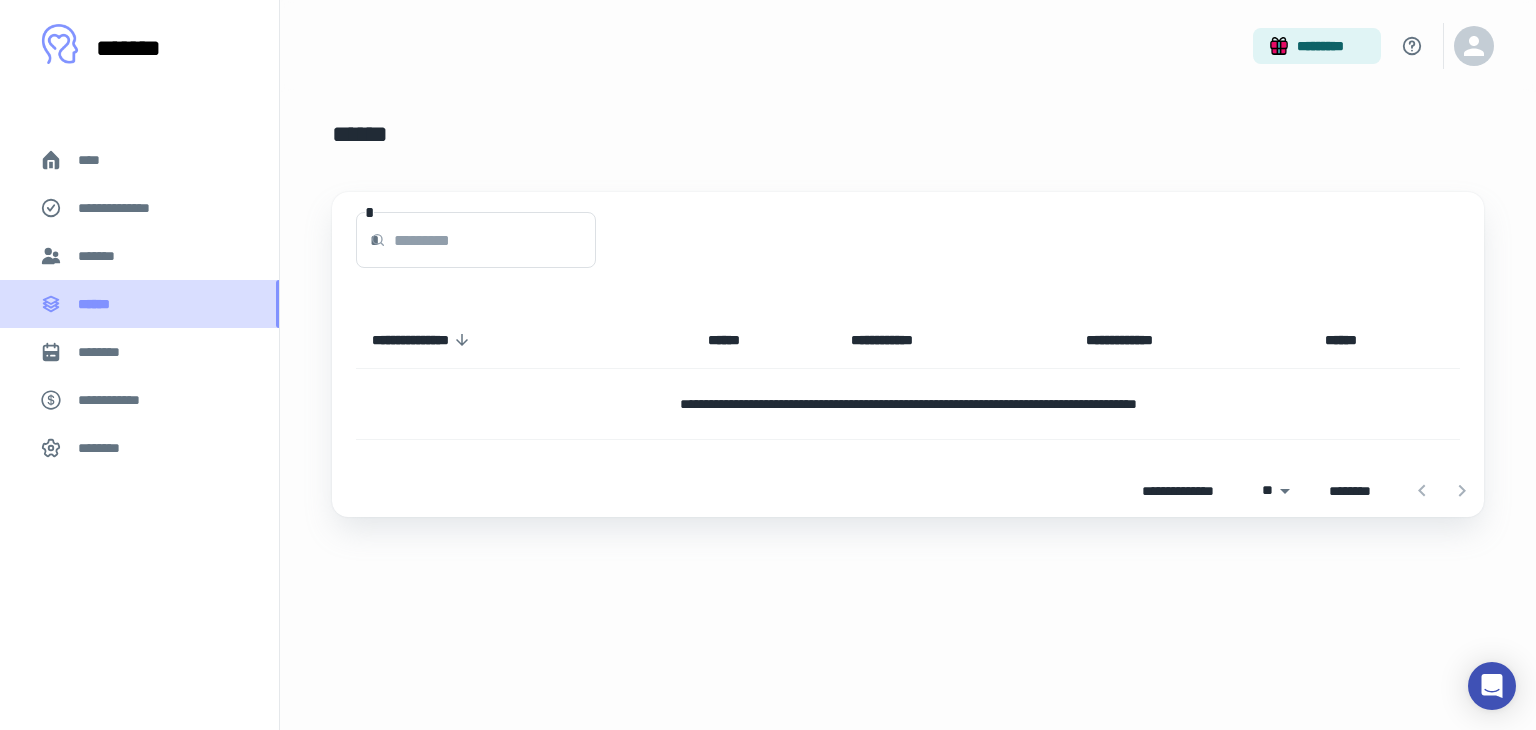 click on "******" at bounding box center [139, 304] 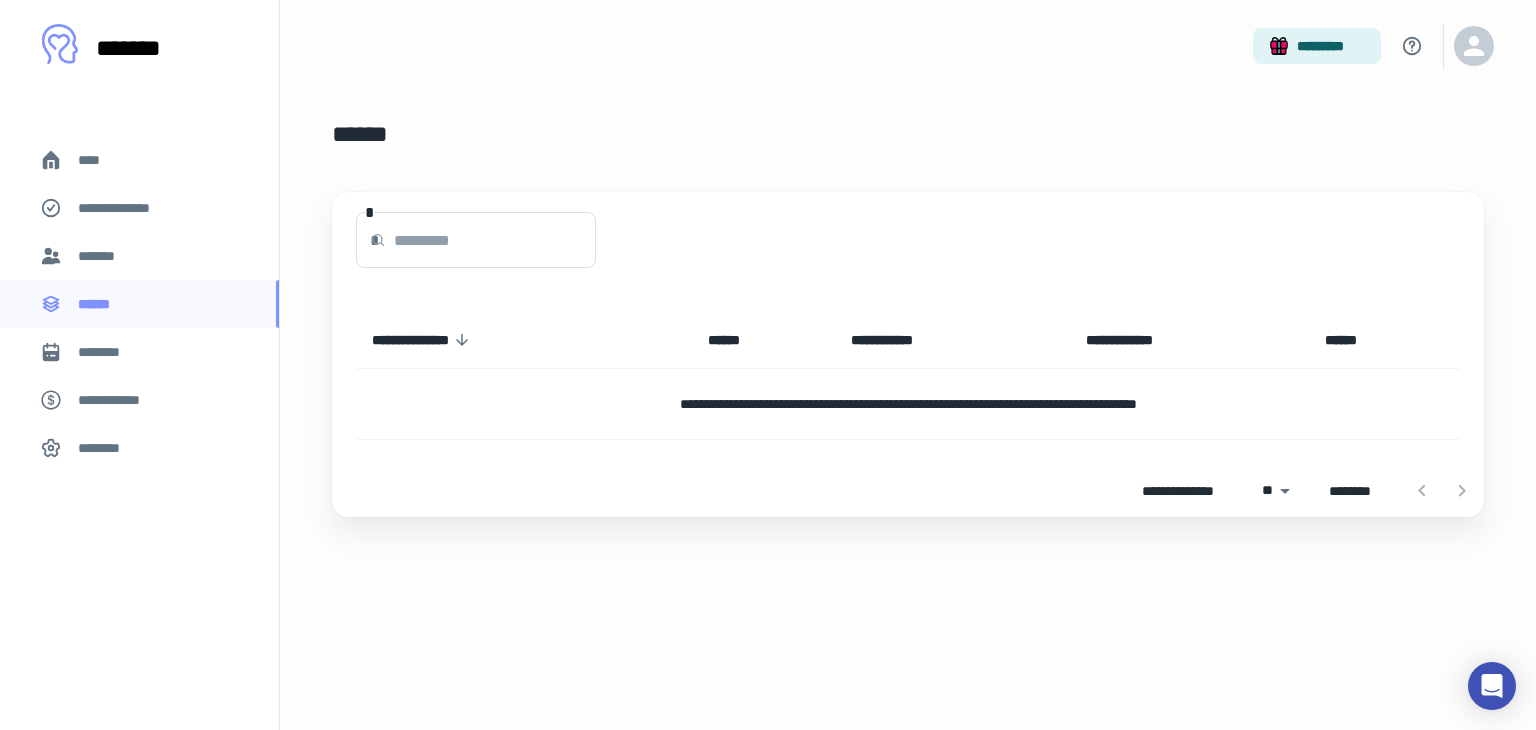 click on "*******" at bounding box center (139, 256) 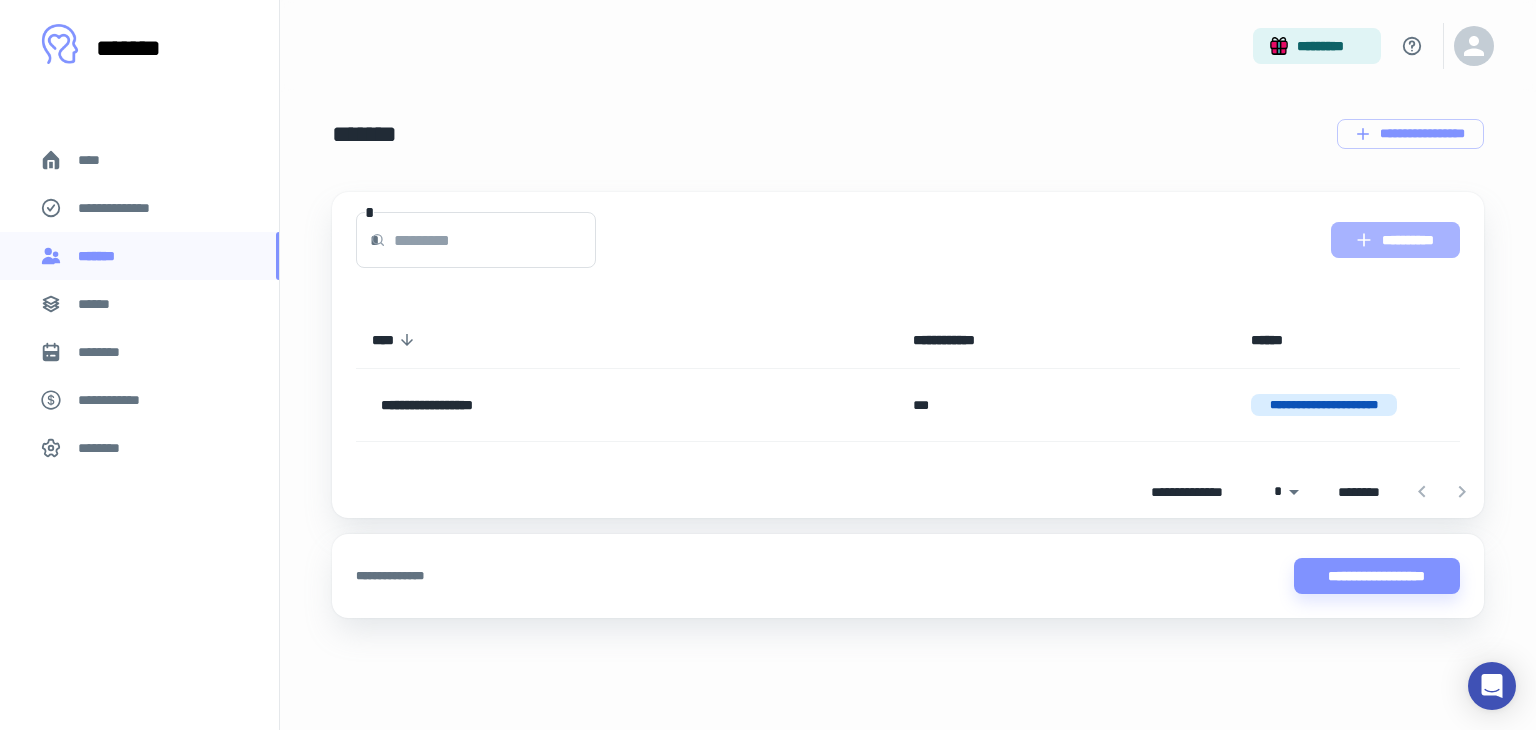 click on "**********" at bounding box center (1395, 240) 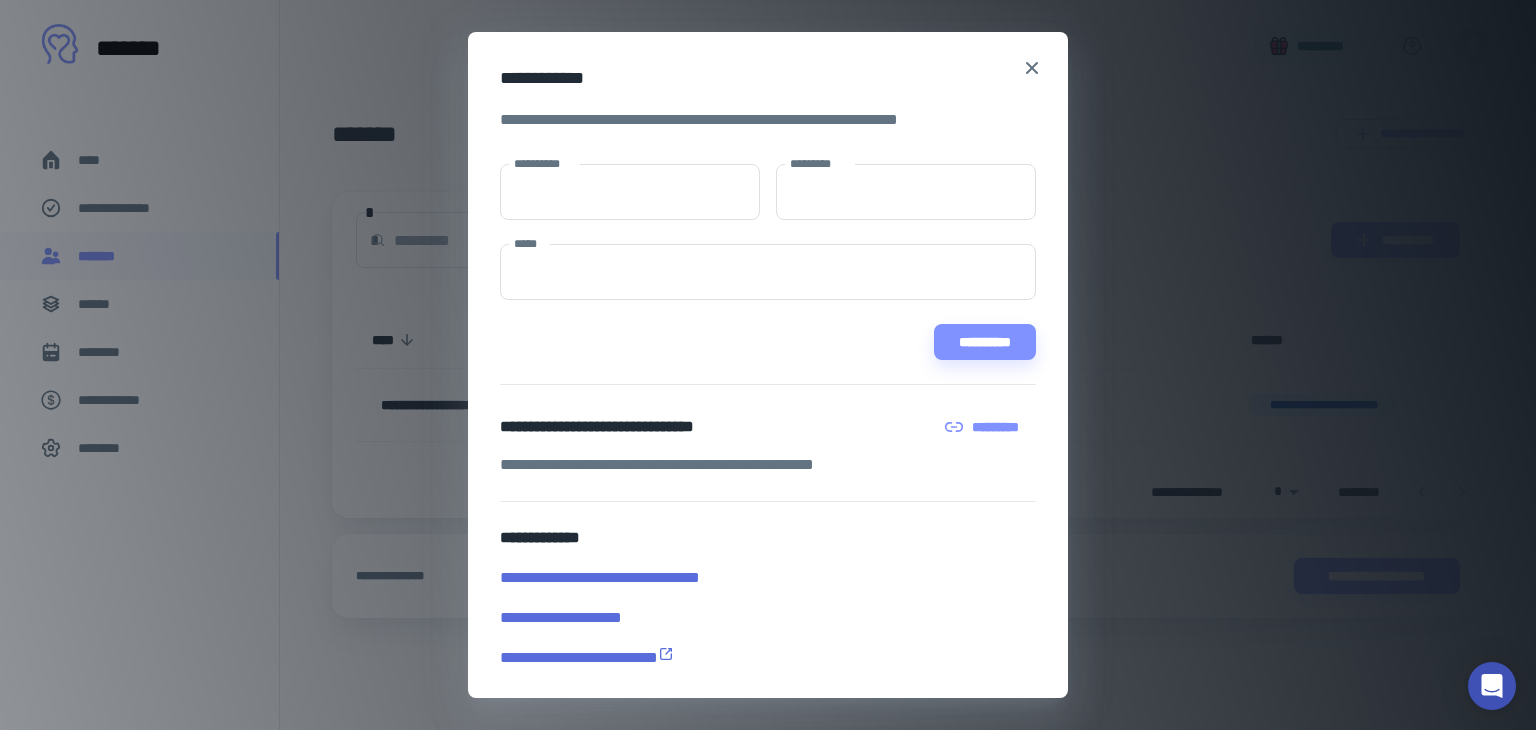 scroll, scrollTop: 4, scrollLeft: 0, axis: vertical 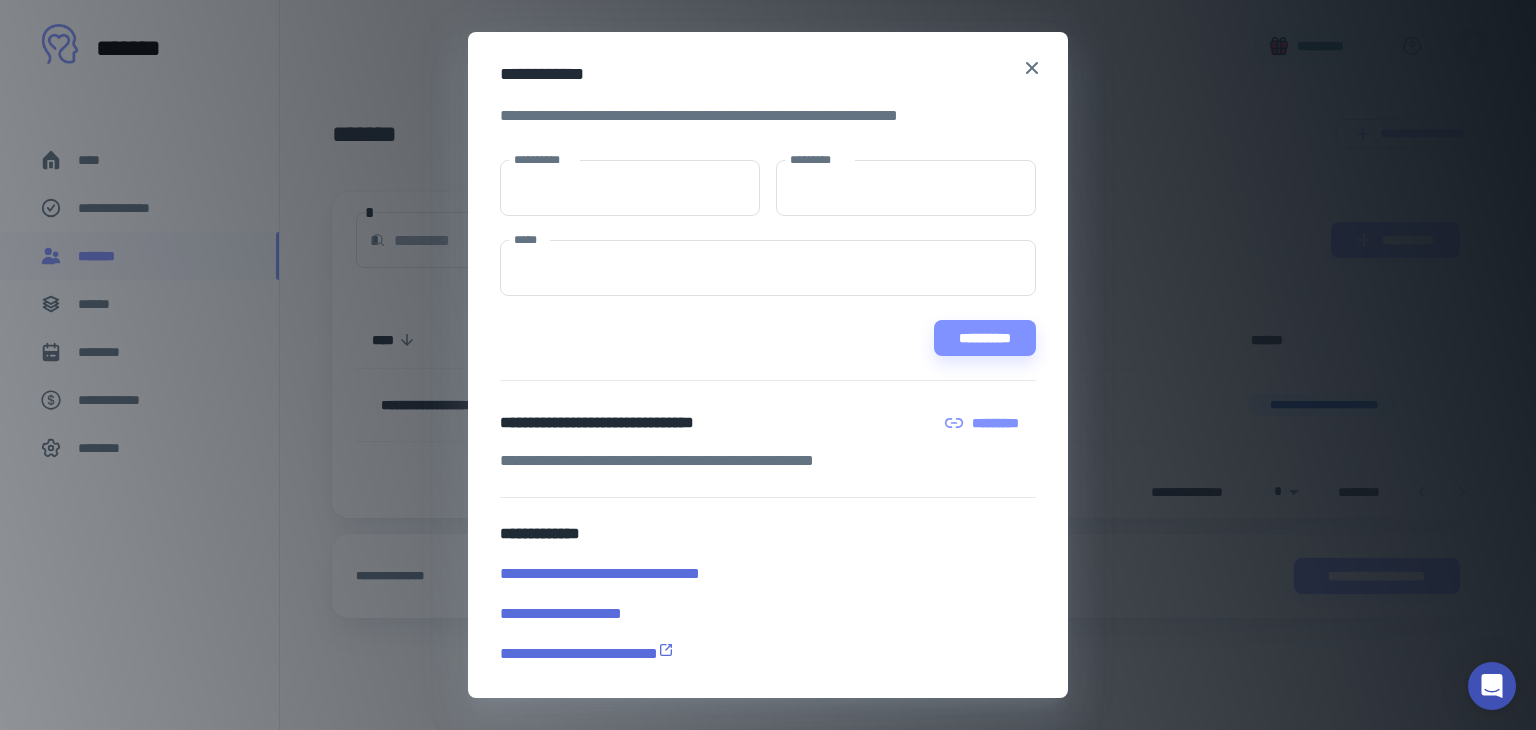 click on "**********" at bounding box center (760, 614) 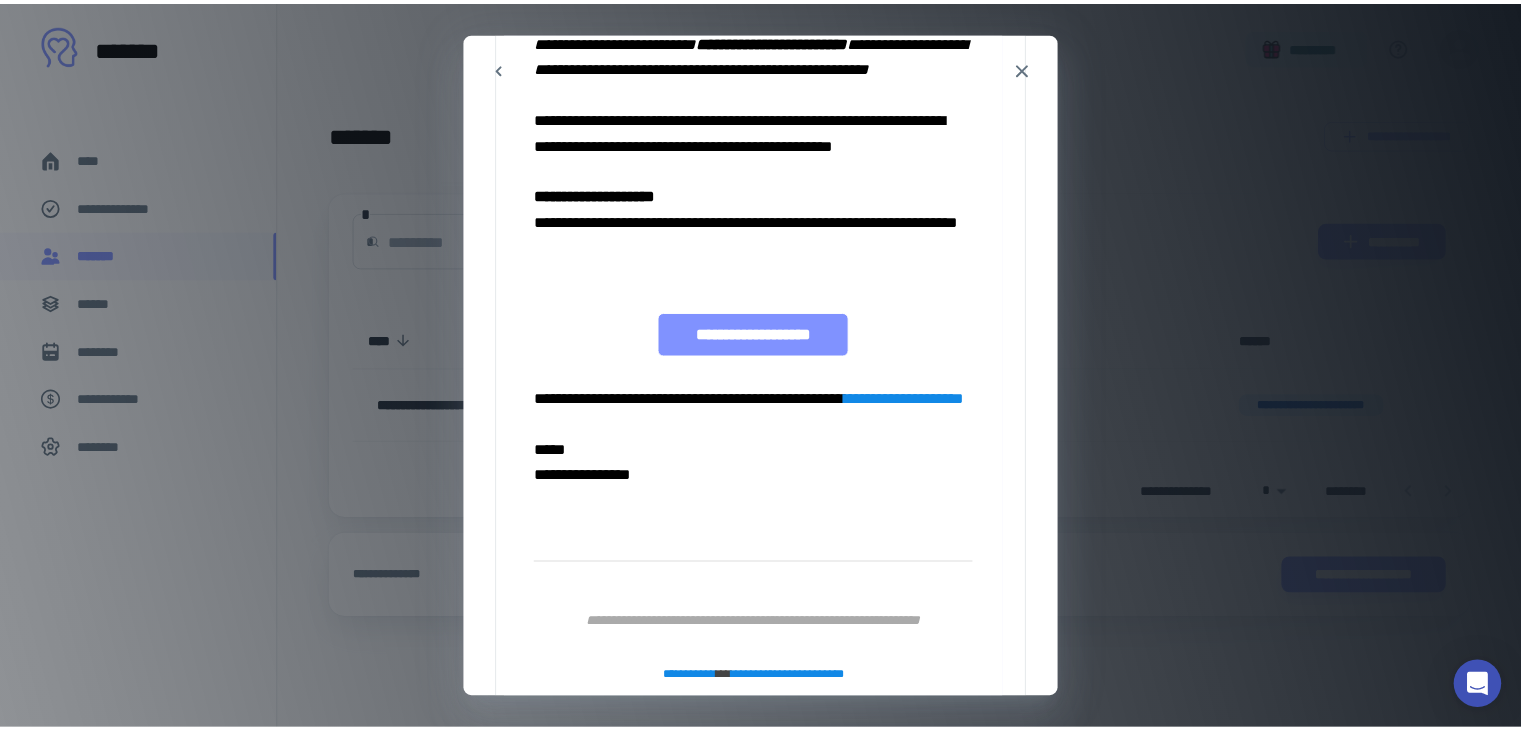 scroll, scrollTop: 800, scrollLeft: 0, axis: vertical 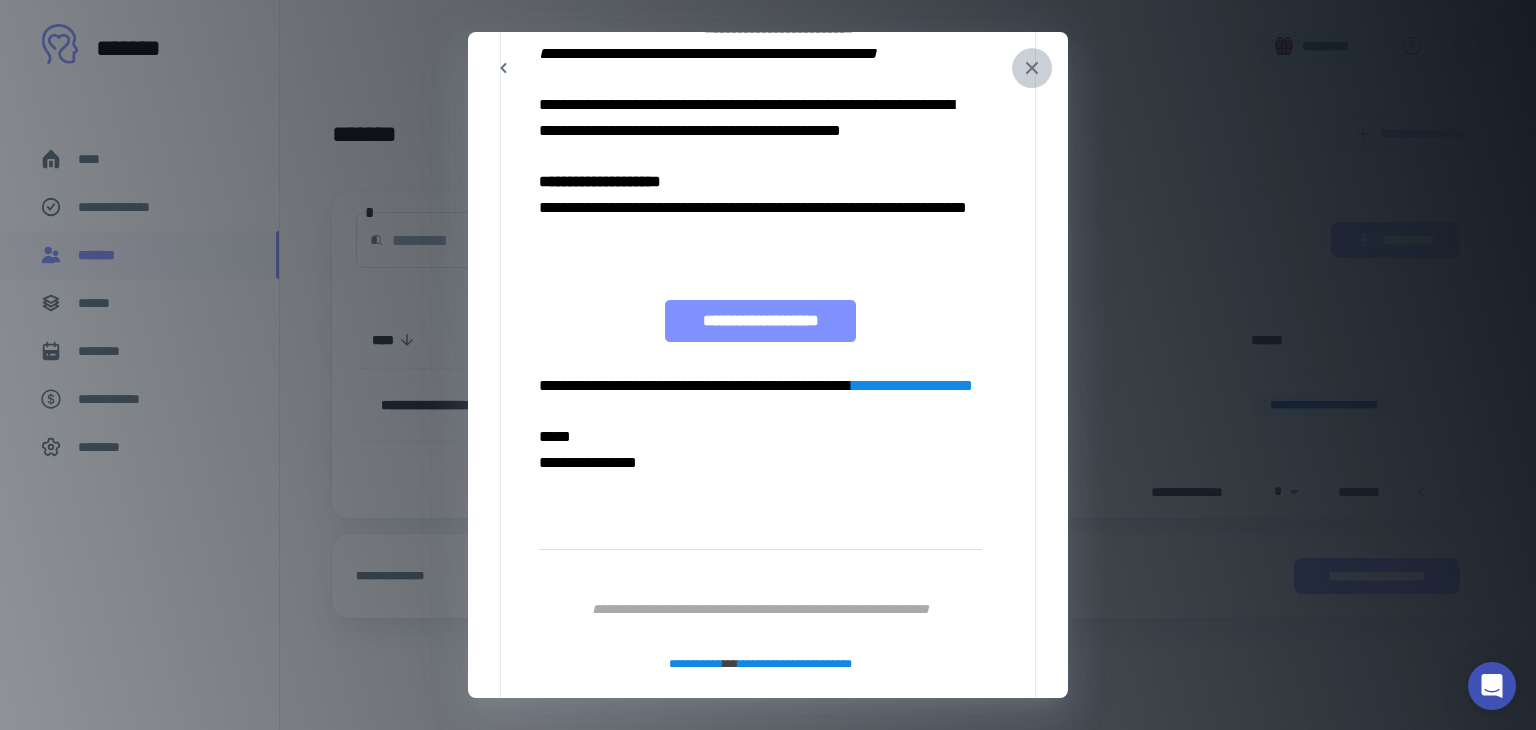 click at bounding box center (1032, 68) 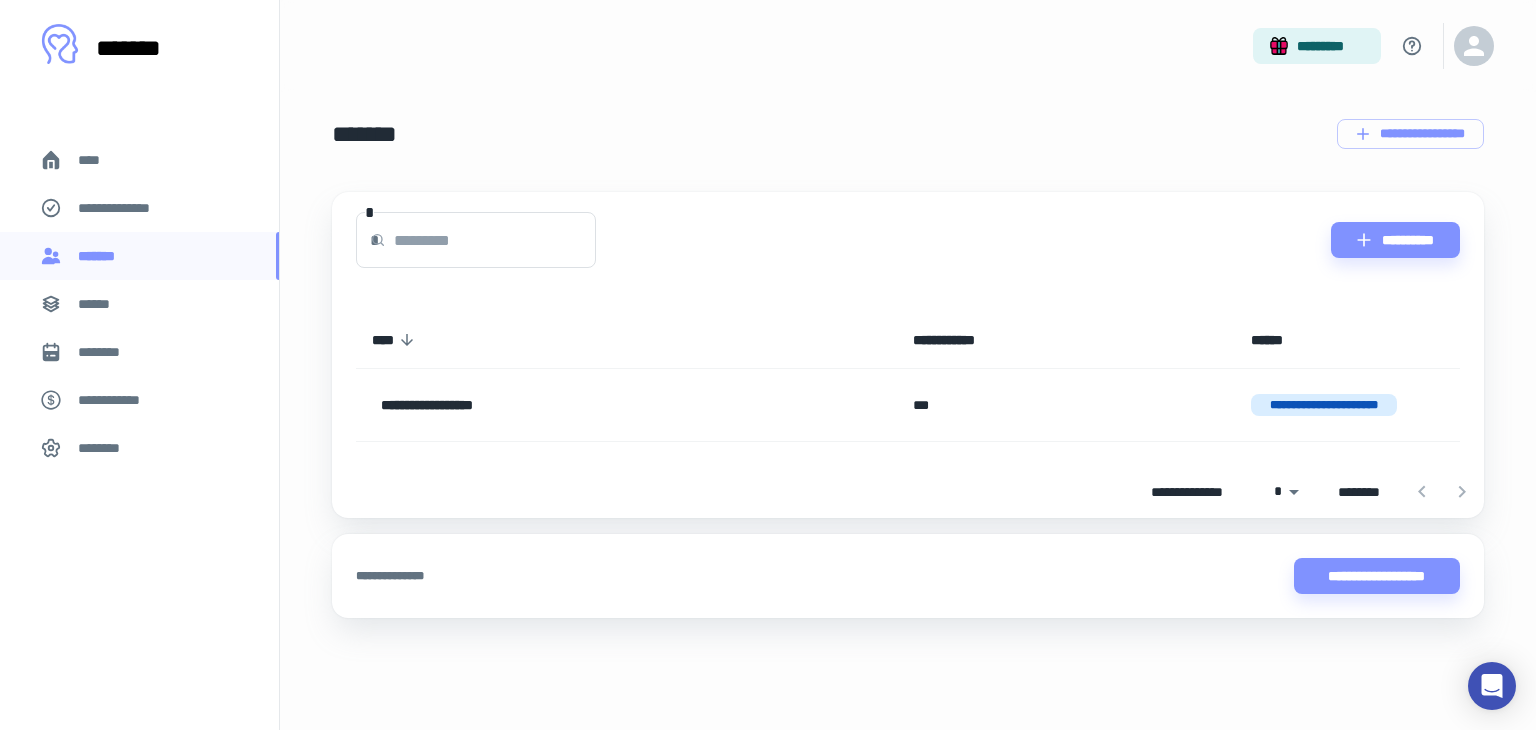 click on "**********" at bounding box center (127, 208) 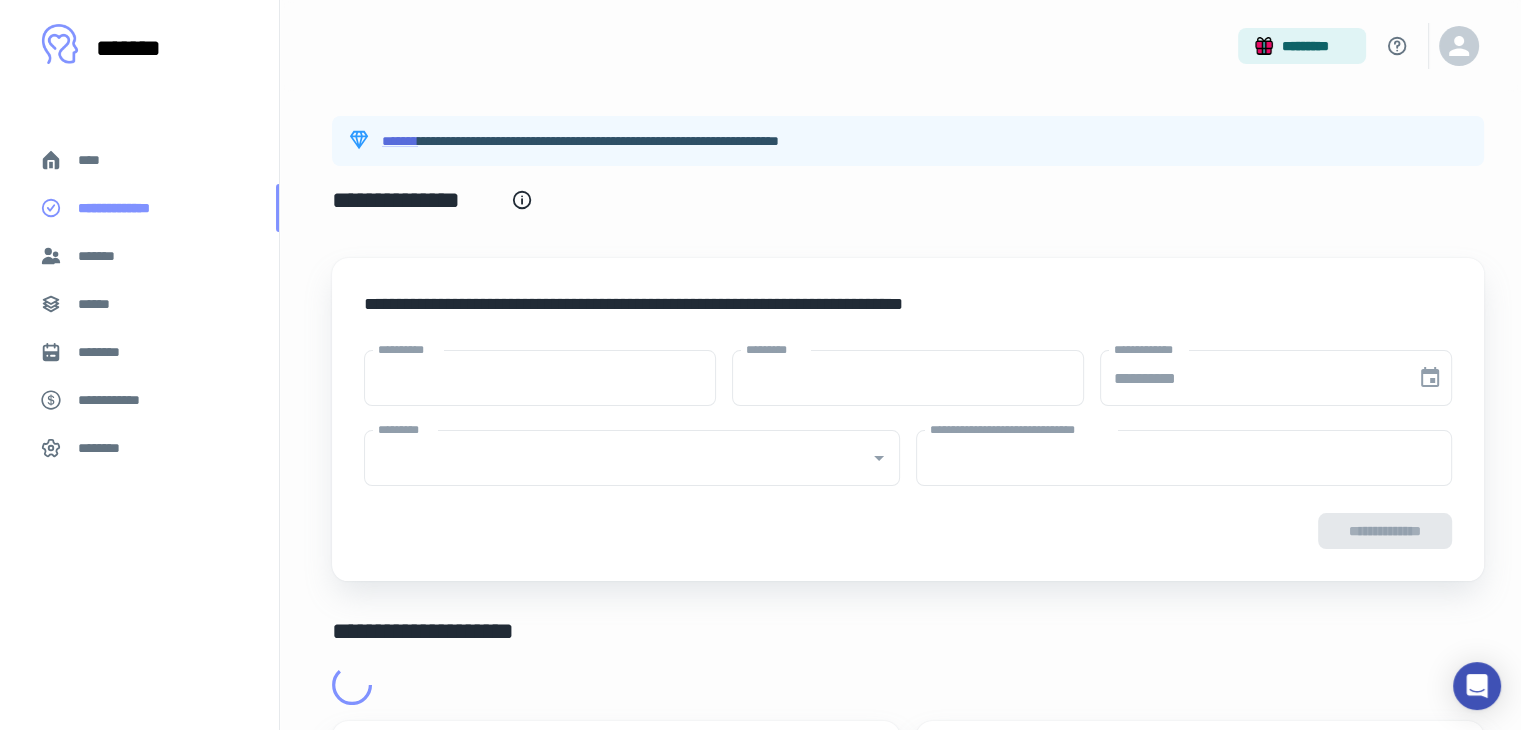 type on "****" 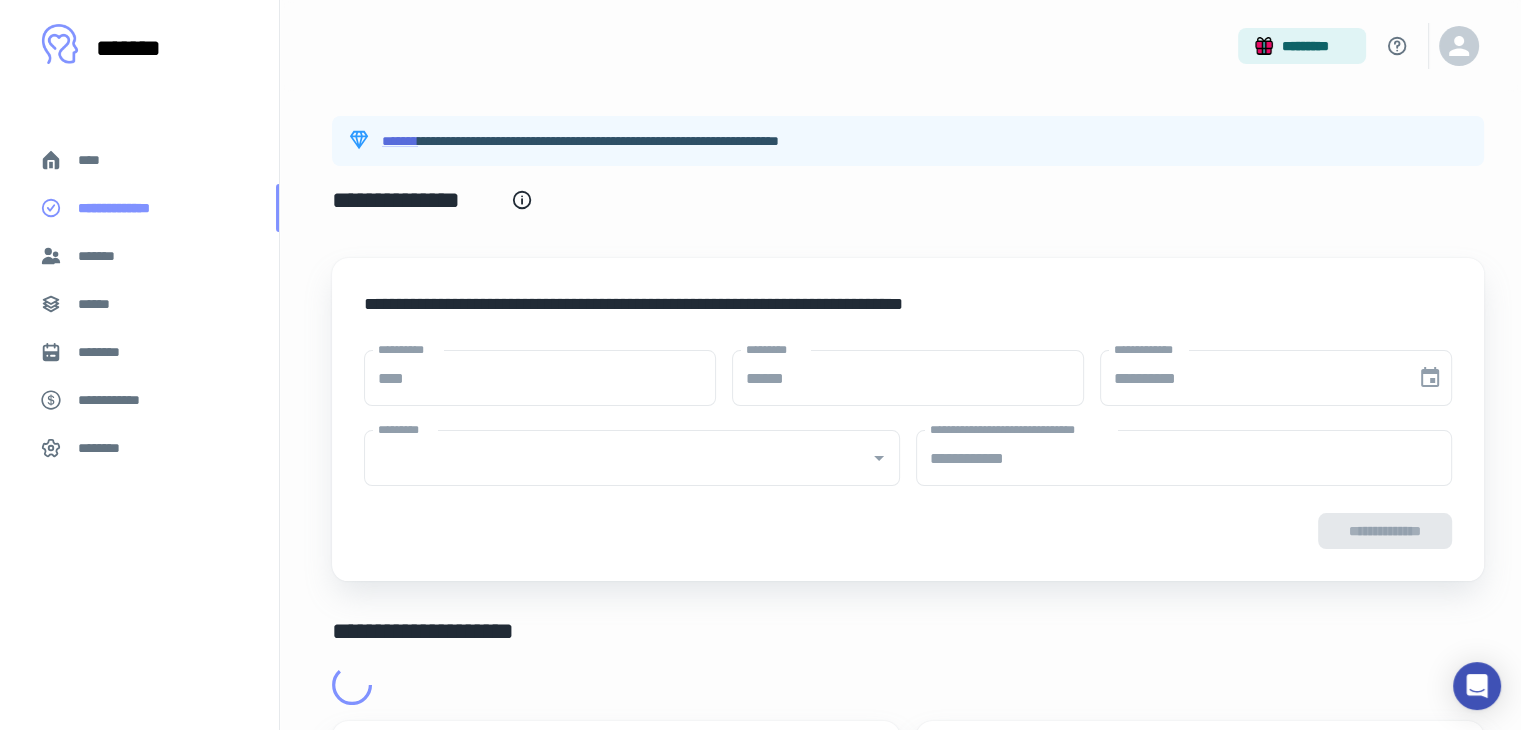 type on "**********" 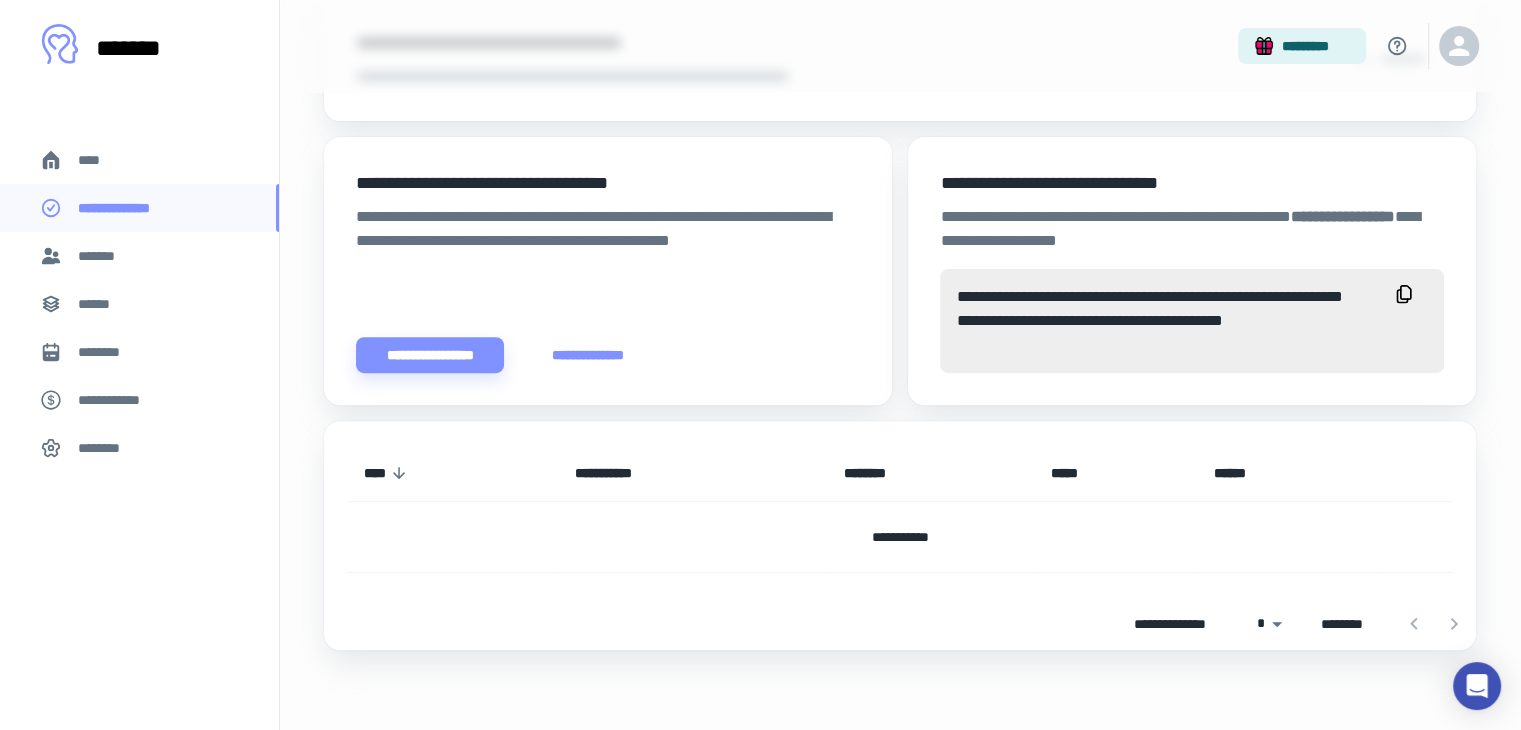scroll, scrollTop: 668, scrollLeft: 0, axis: vertical 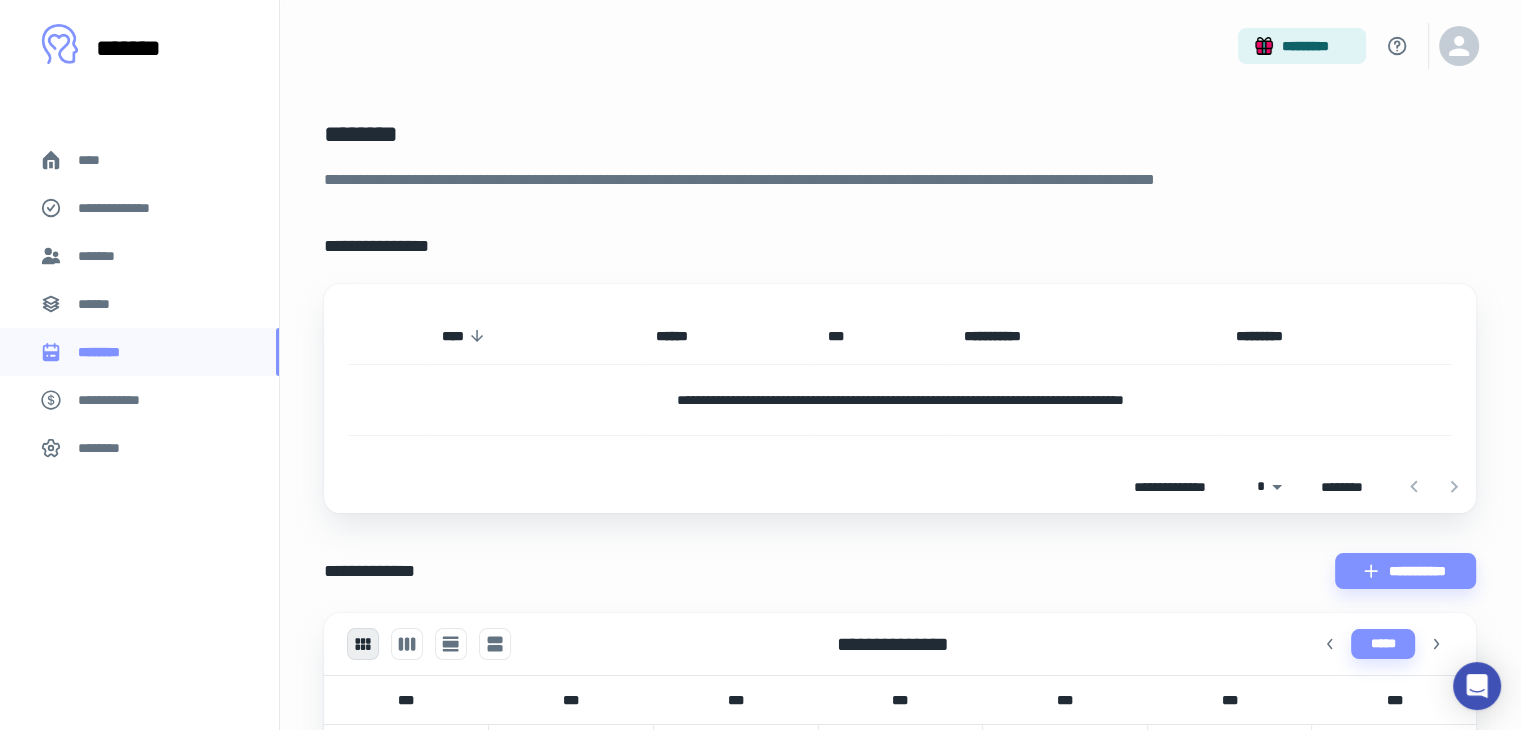 click on "**********" at bounding box center (139, 400) 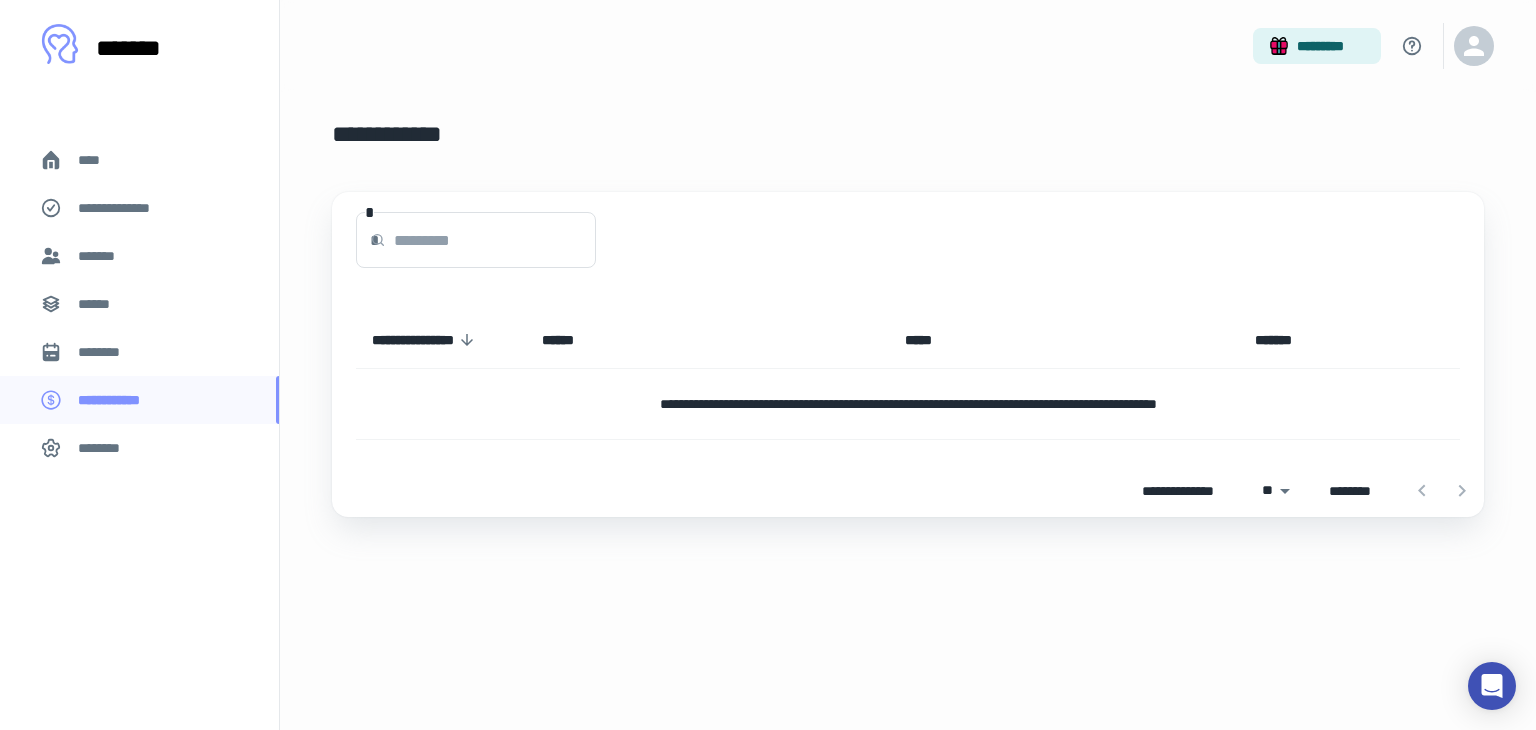 click on "********" at bounding box center (139, 448) 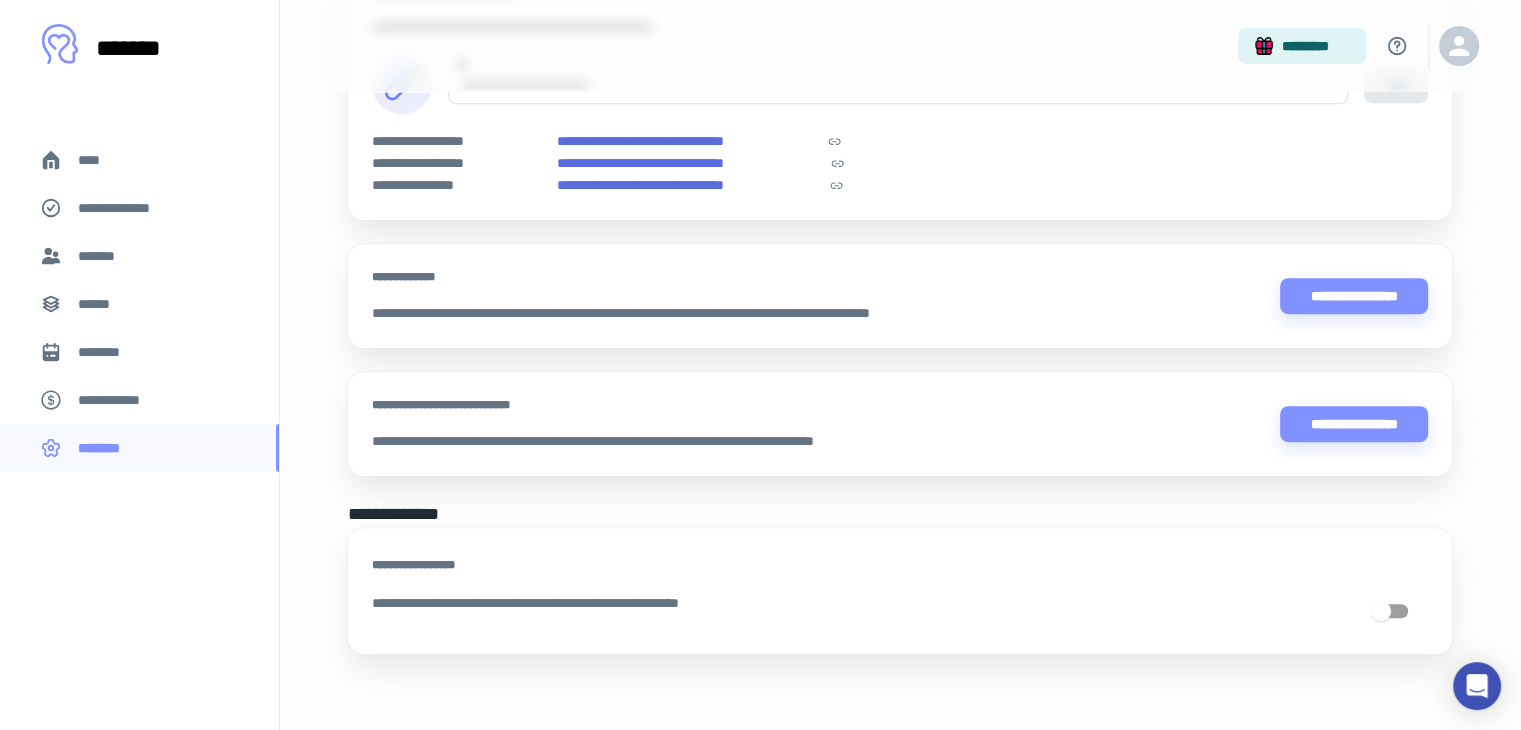 scroll, scrollTop: 1188, scrollLeft: 0, axis: vertical 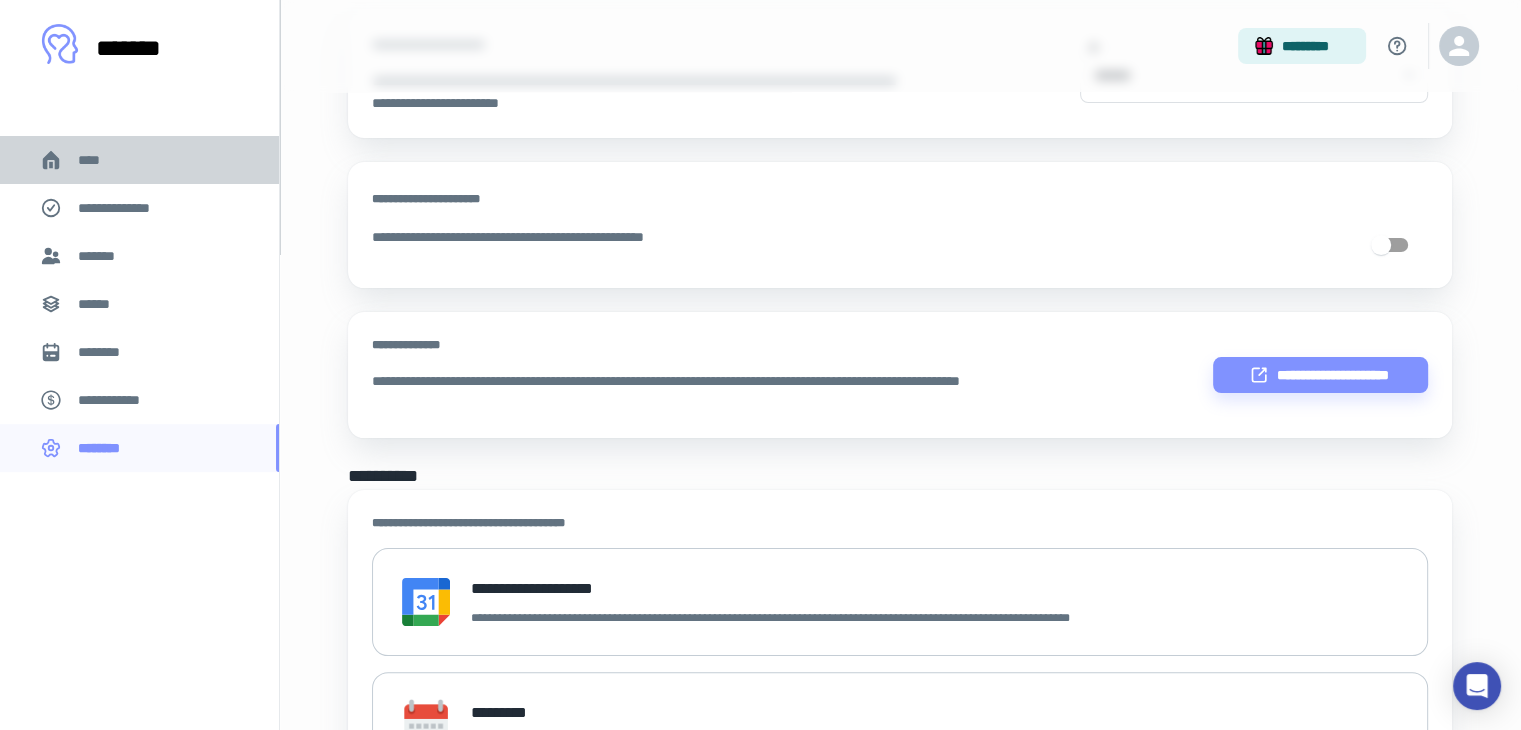 click on "****" at bounding box center [97, 160] 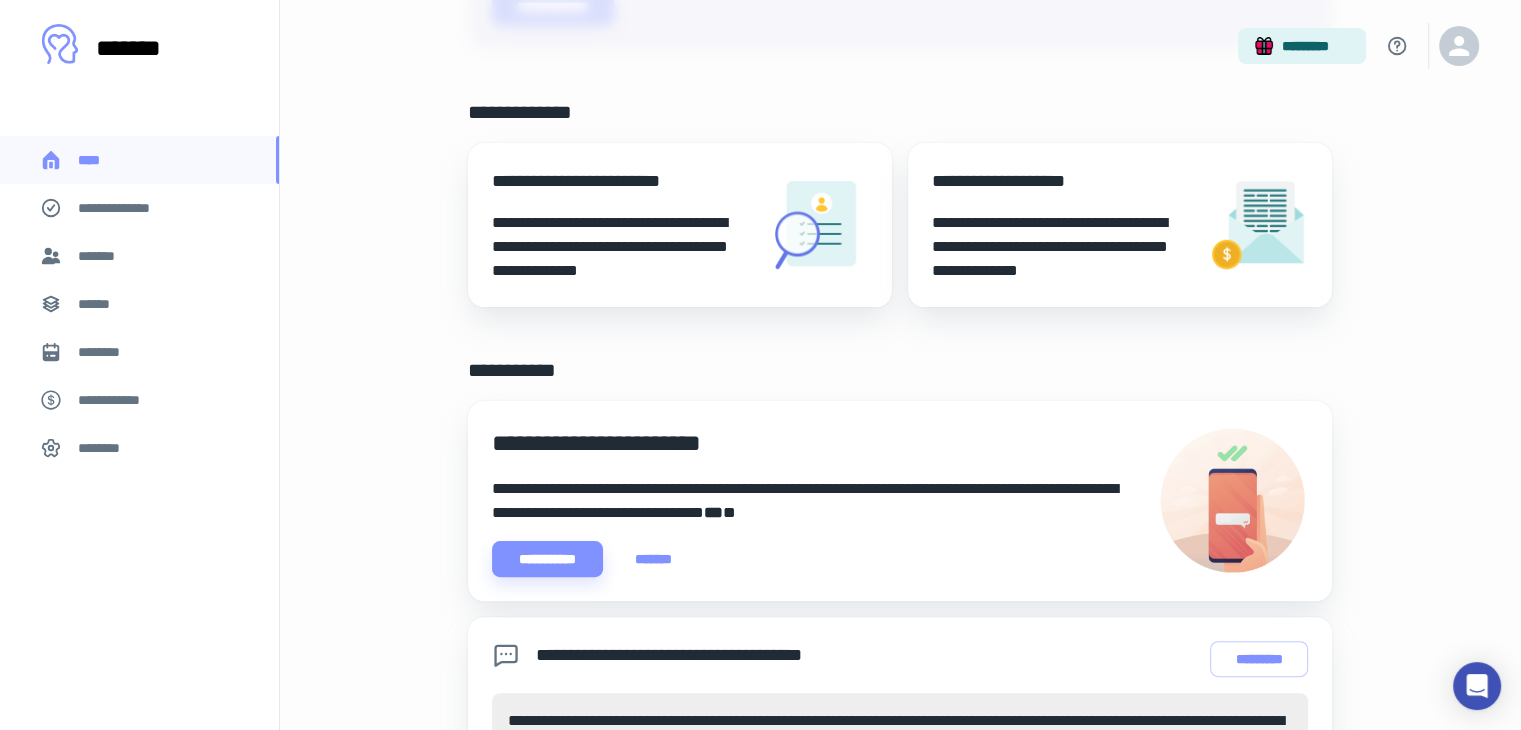 scroll, scrollTop: 400, scrollLeft: 0, axis: vertical 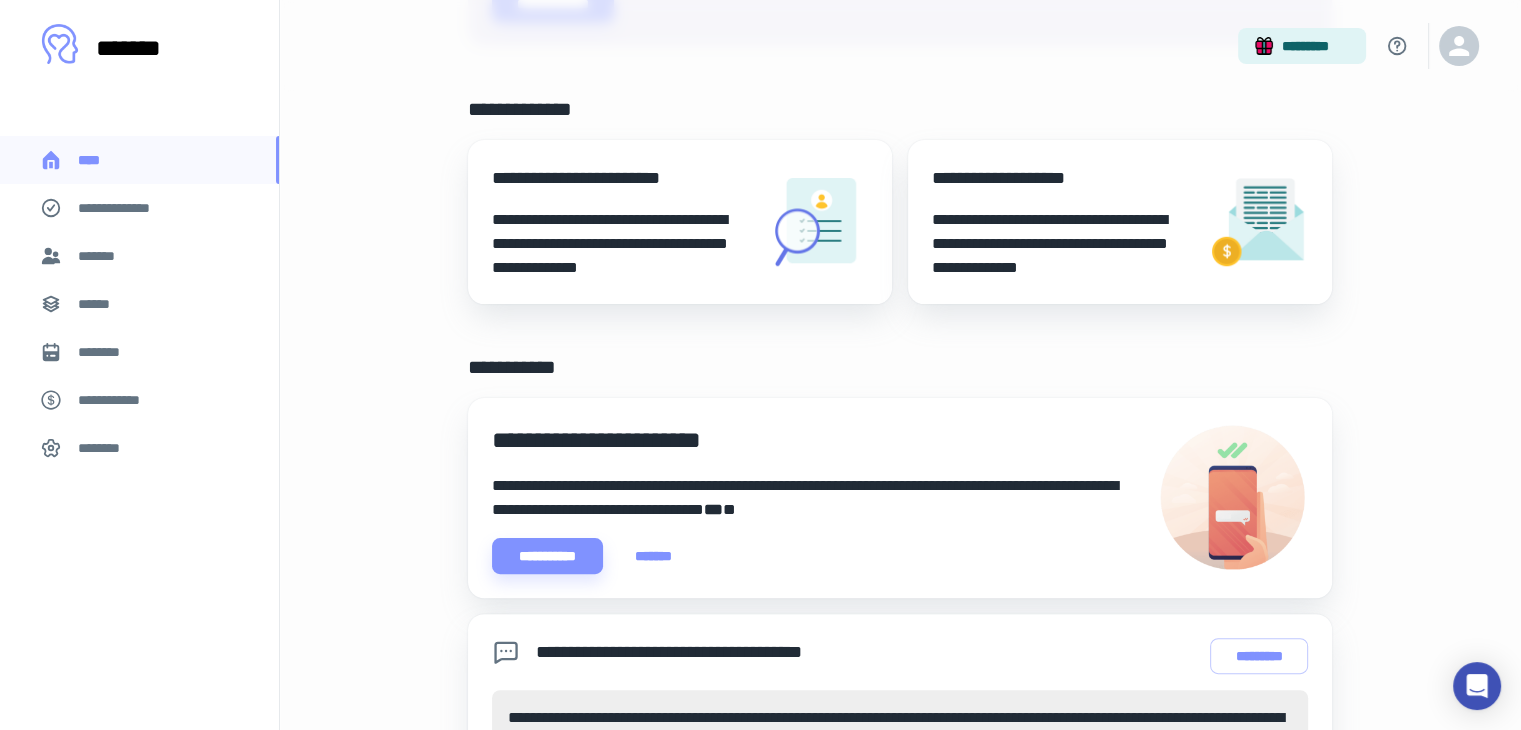 click at bounding box center (818, 222) 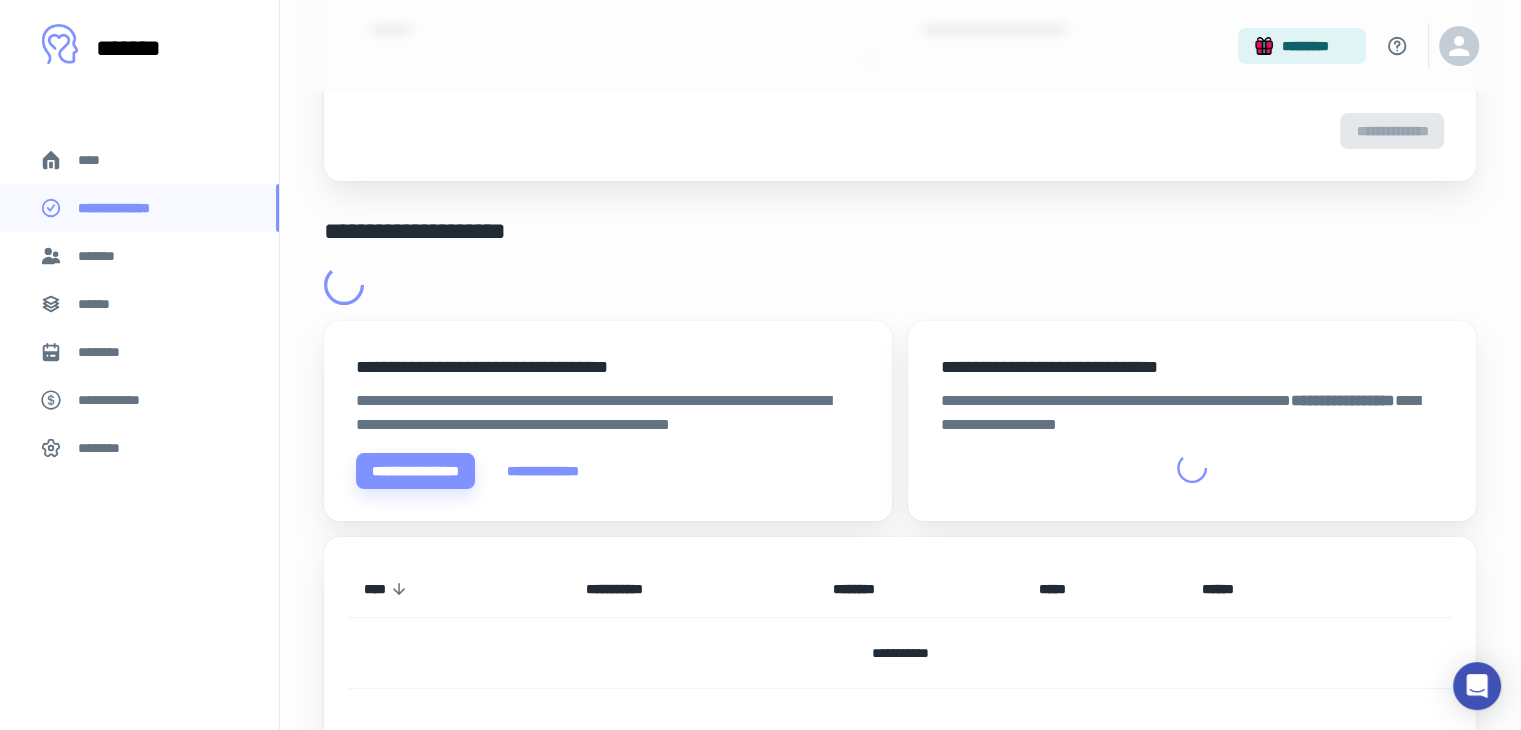scroll, scrollTop: 0, scrollLeft: 0, axis: both 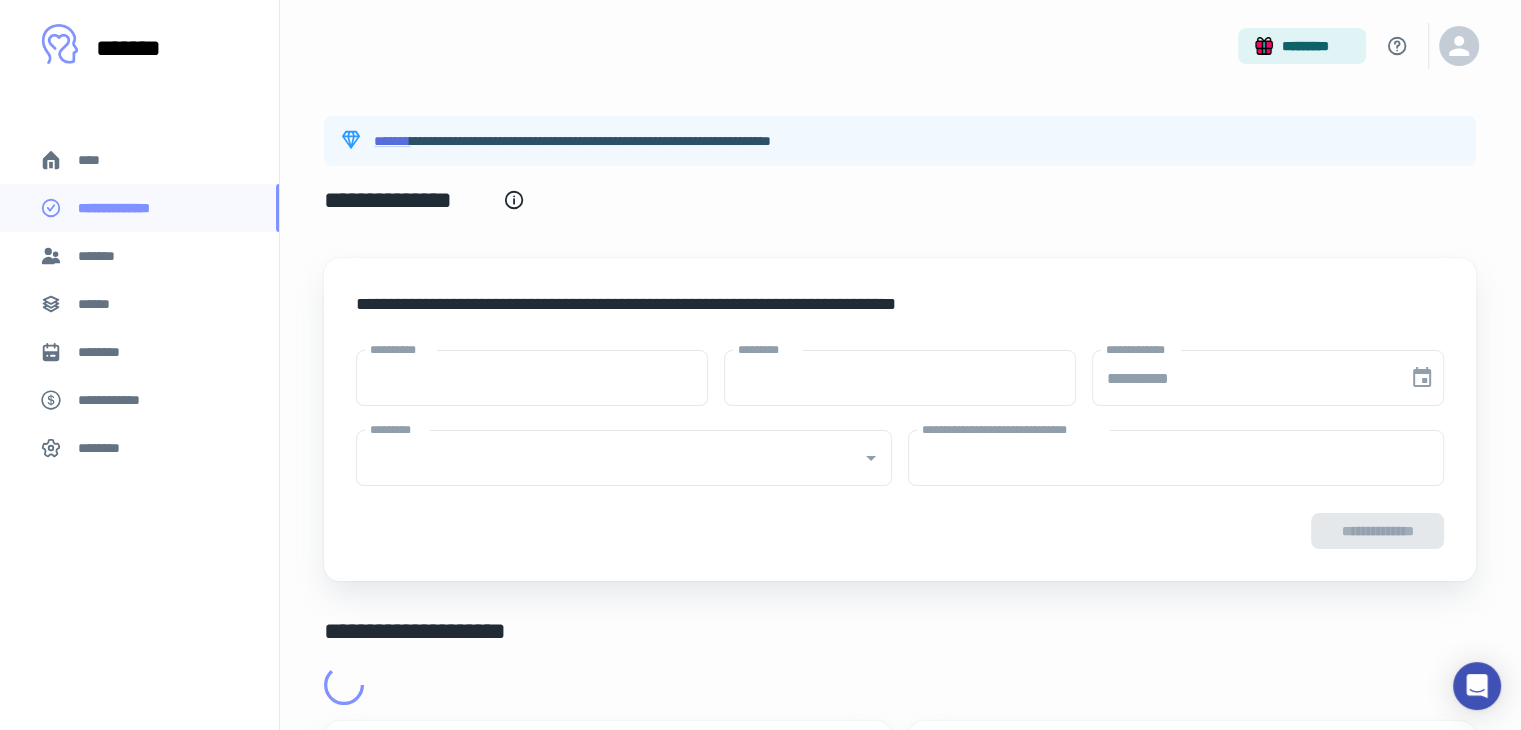type on "****" 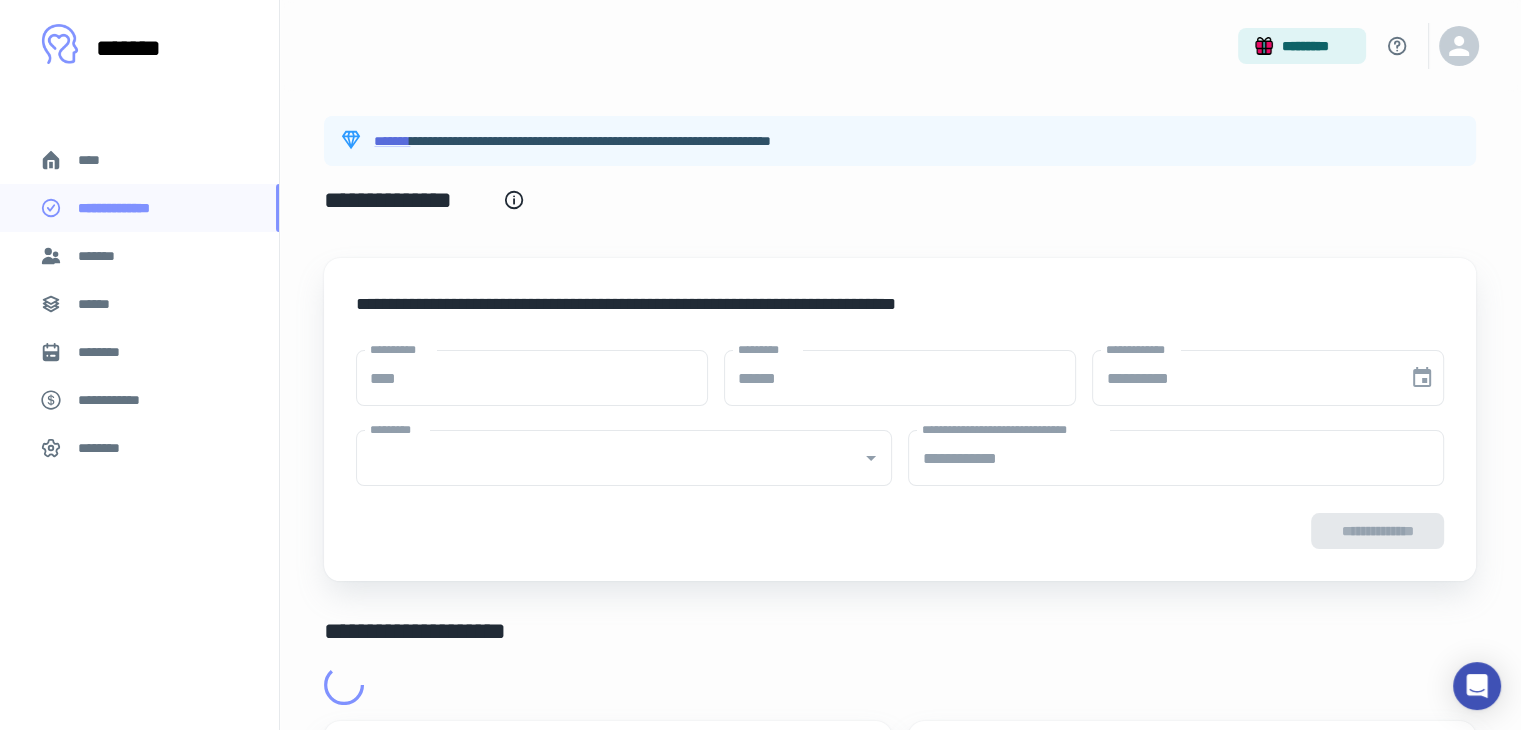 type on "**********" 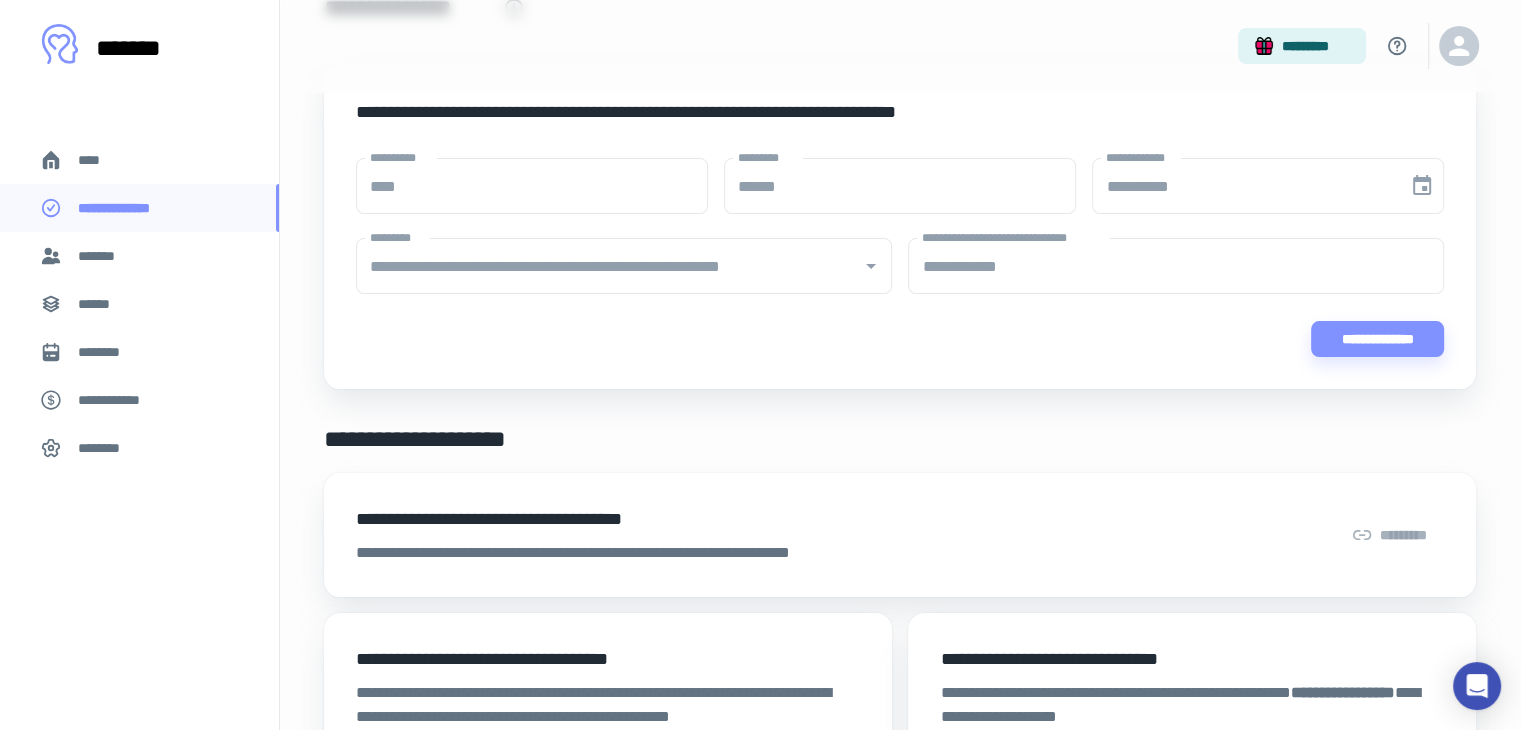 scroll, scrollTop: 68, scrollLeft: 0, axis: vertical 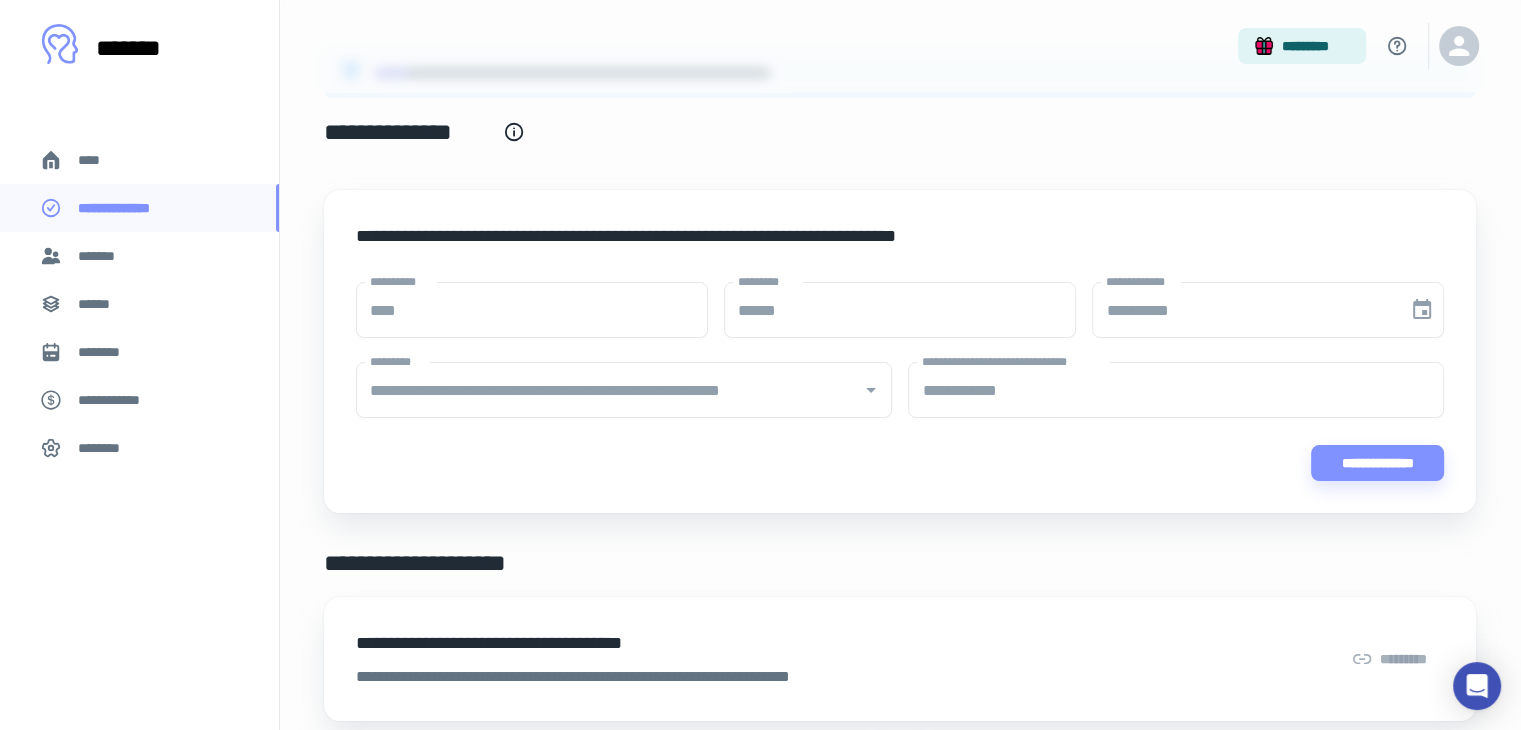 click on "*******" at bounding box center [139, 256] 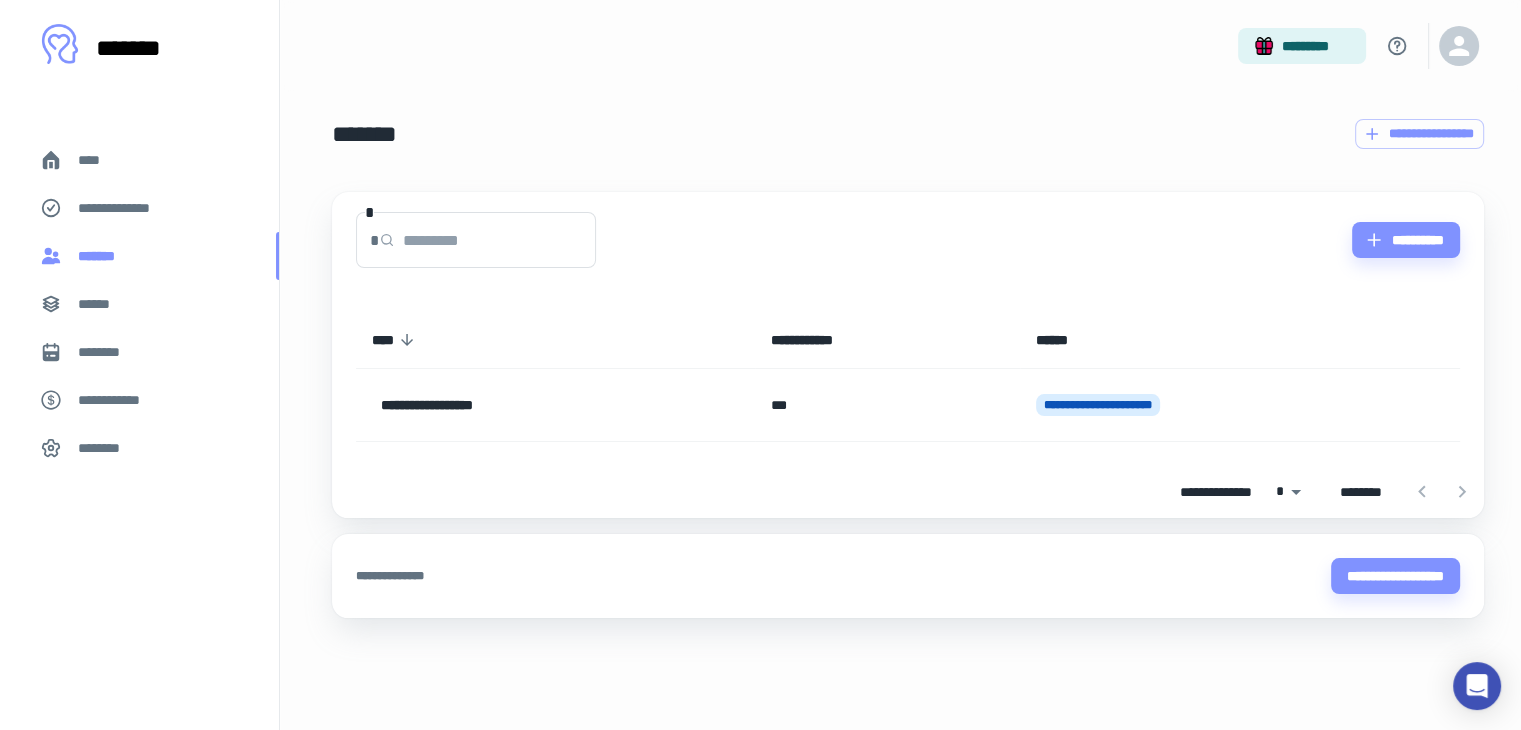 scroll, scrollTop: 0, scrollLeft: 0, axis: both 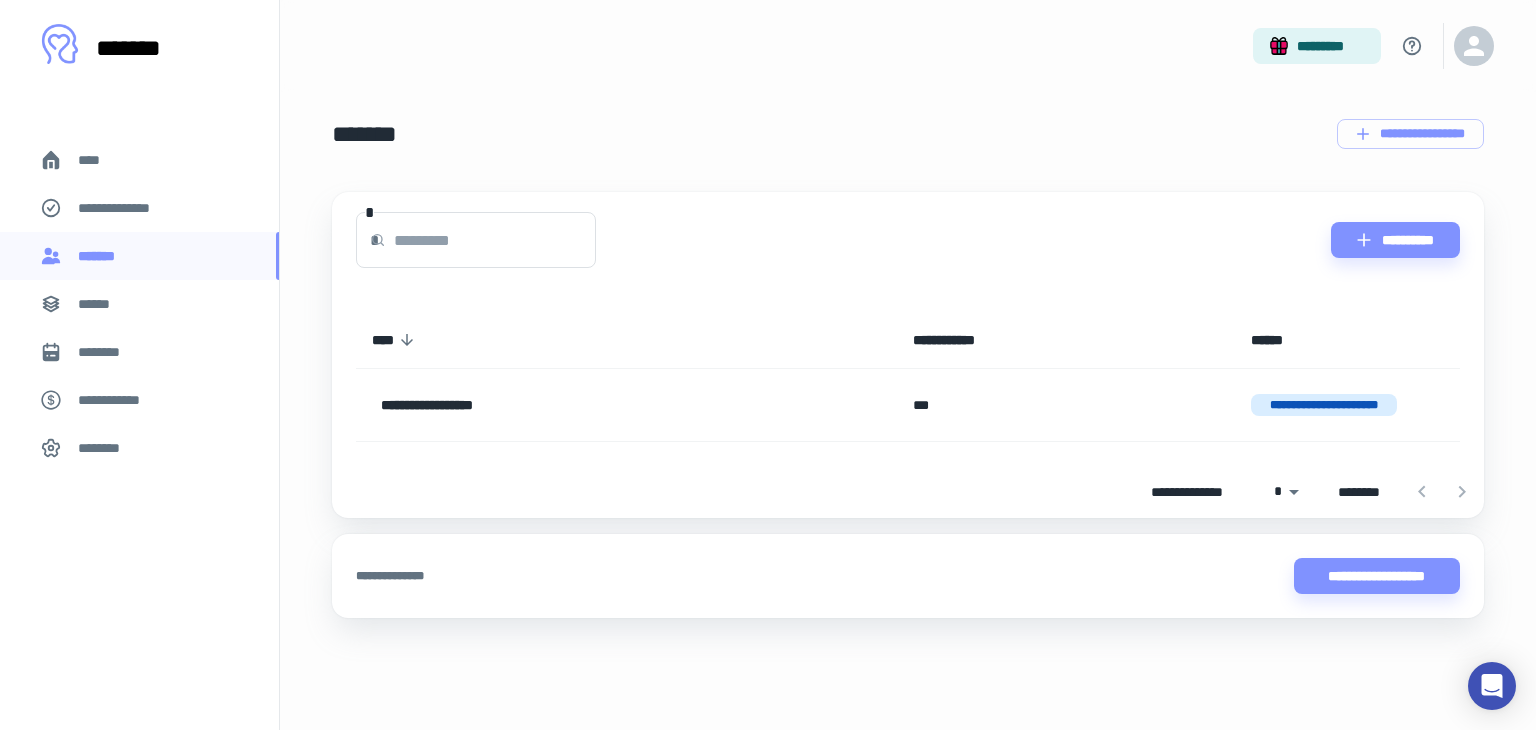 click on "******" at bounding box center [139, 304] 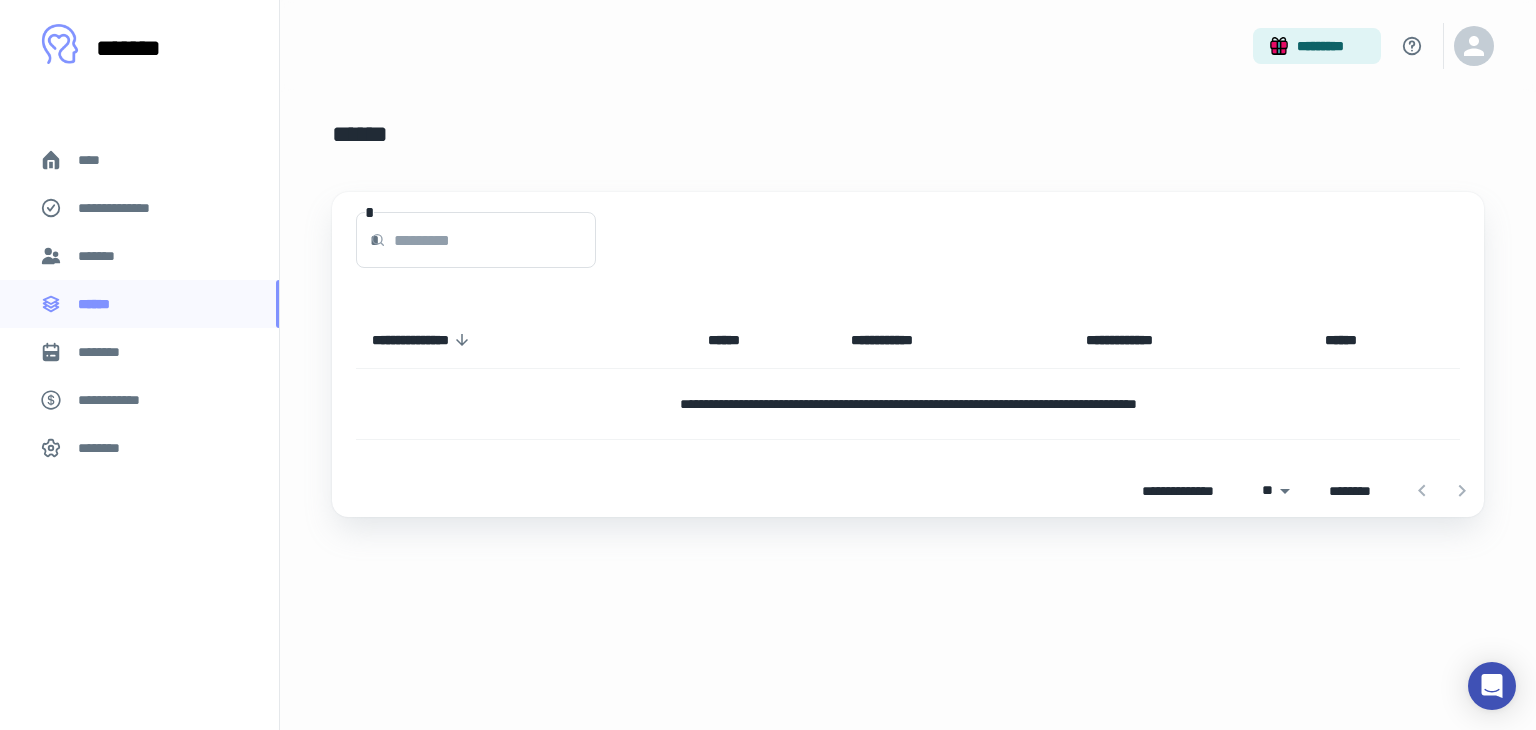 click on "********" at bounding box center [107, 352] 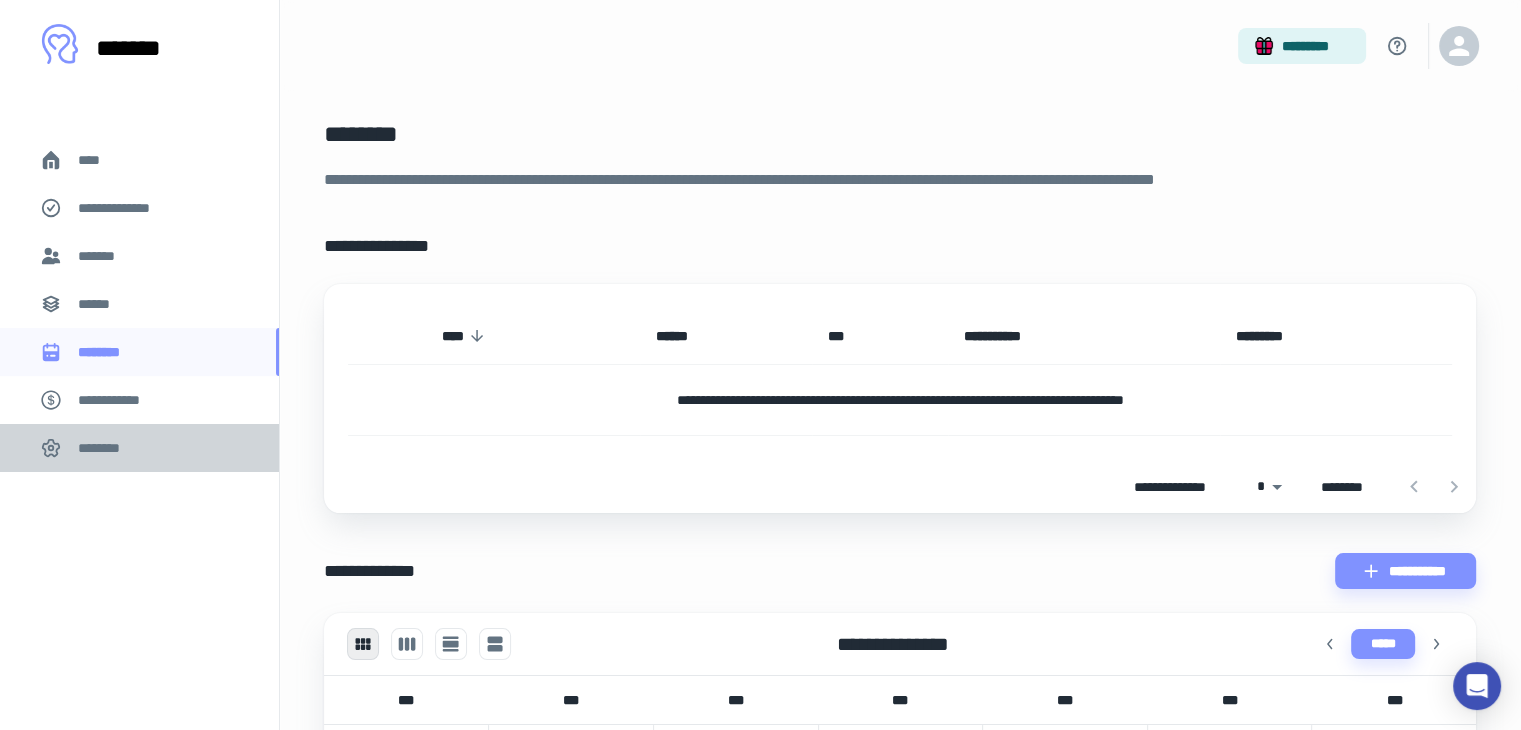 click on "********" at bounding box center (139, 448) 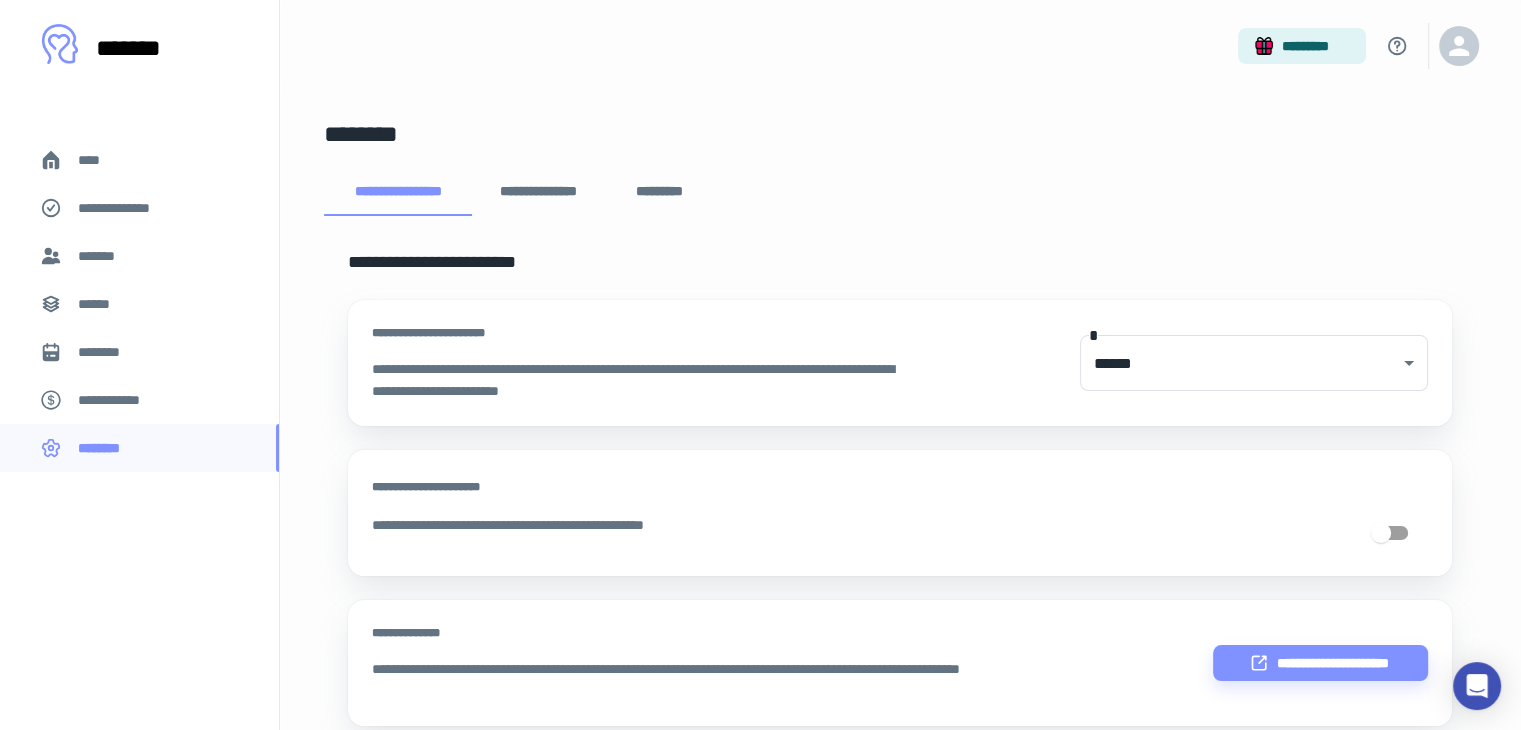 click on "**********" at bounding box center (119, 400) 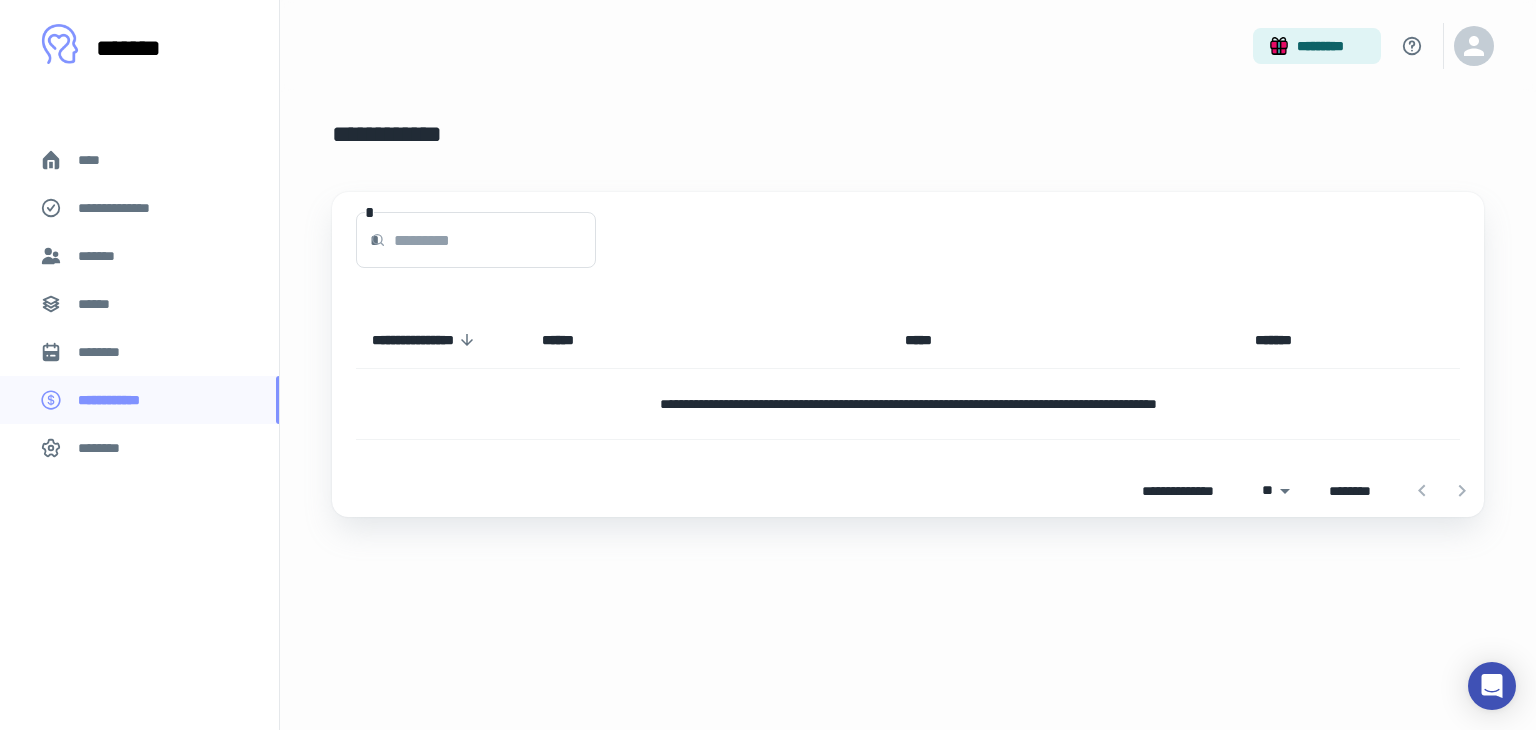 click on "********" at bounding box center [139, 448] 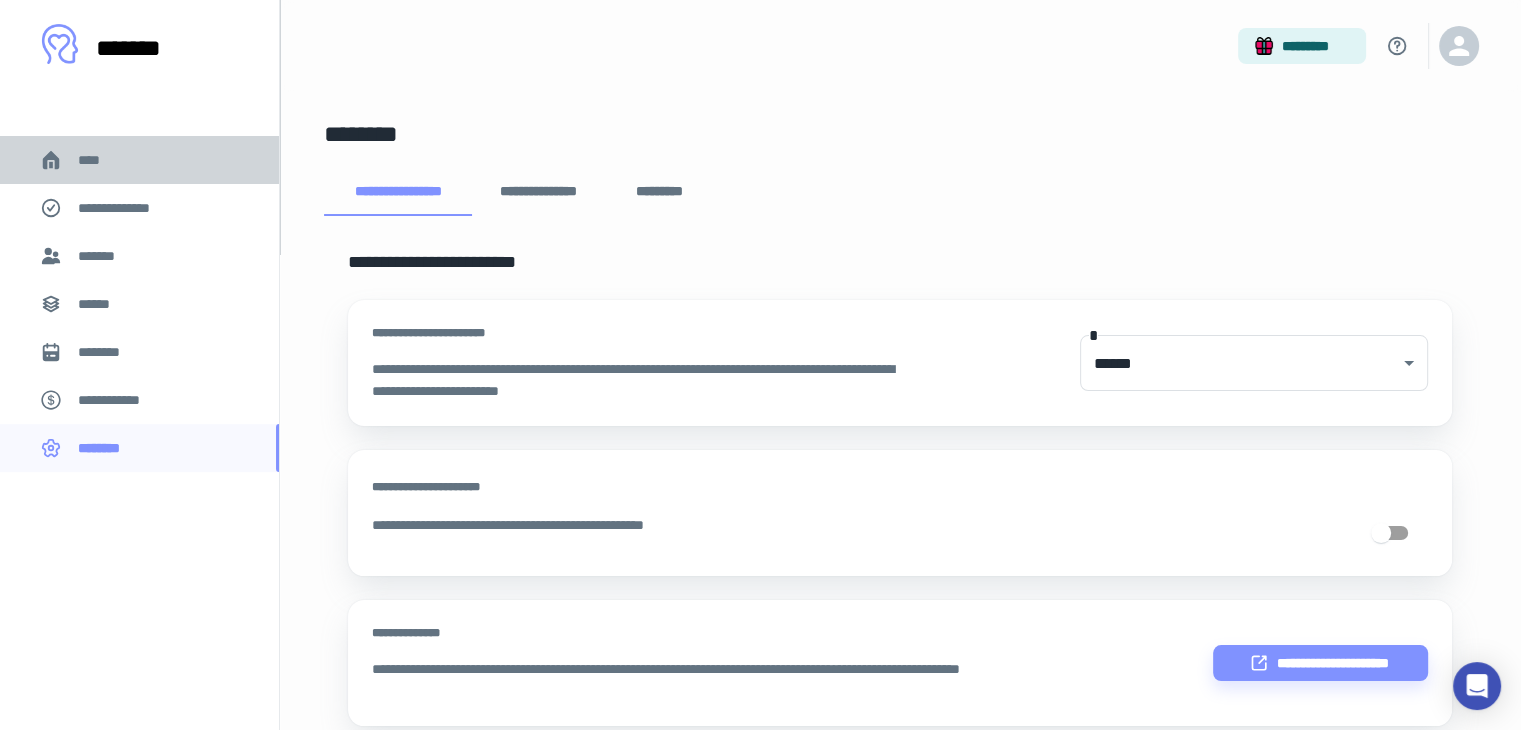 click on "****" at bounding box center (97, 160) 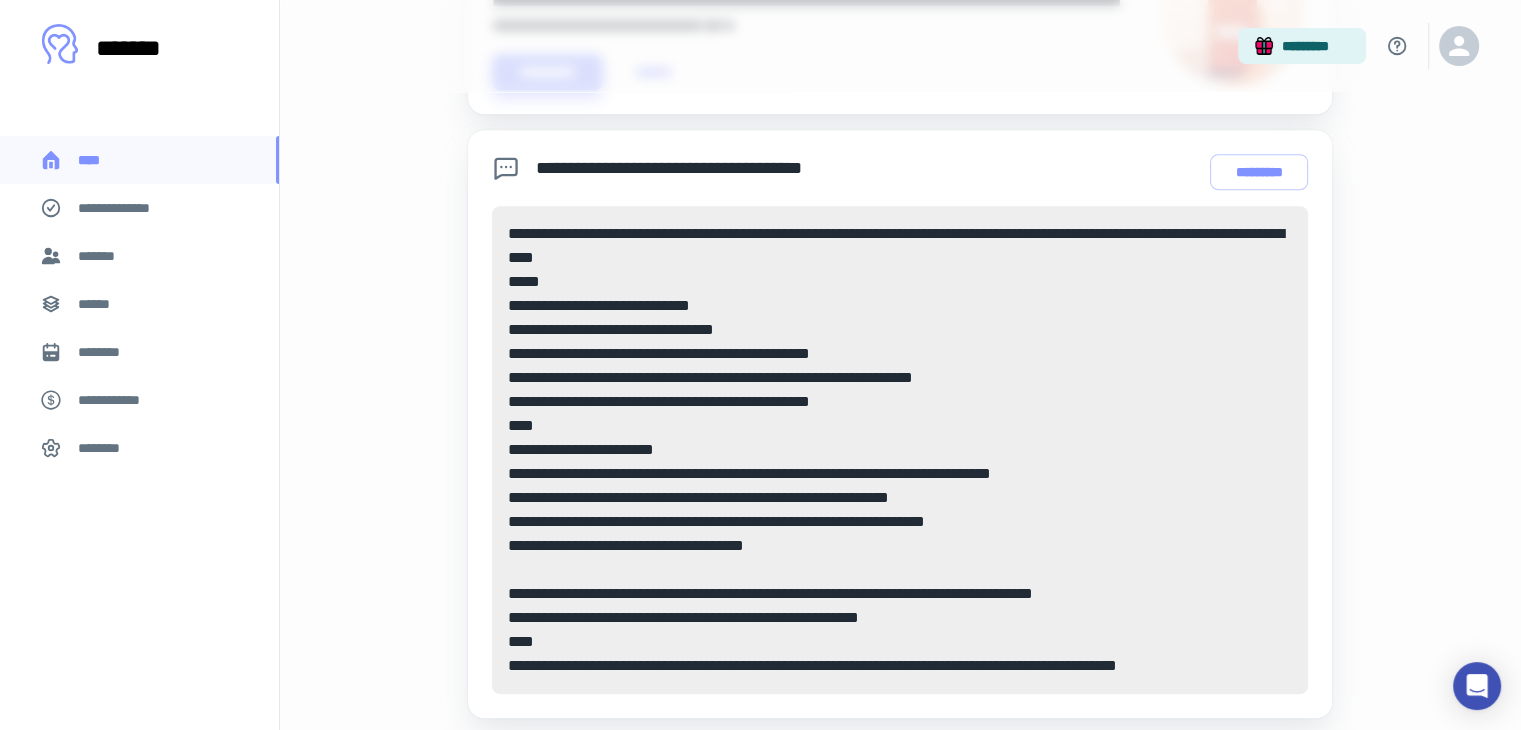 scroll, scrollTop: 752, scrollLeft: 0, axis: vertical 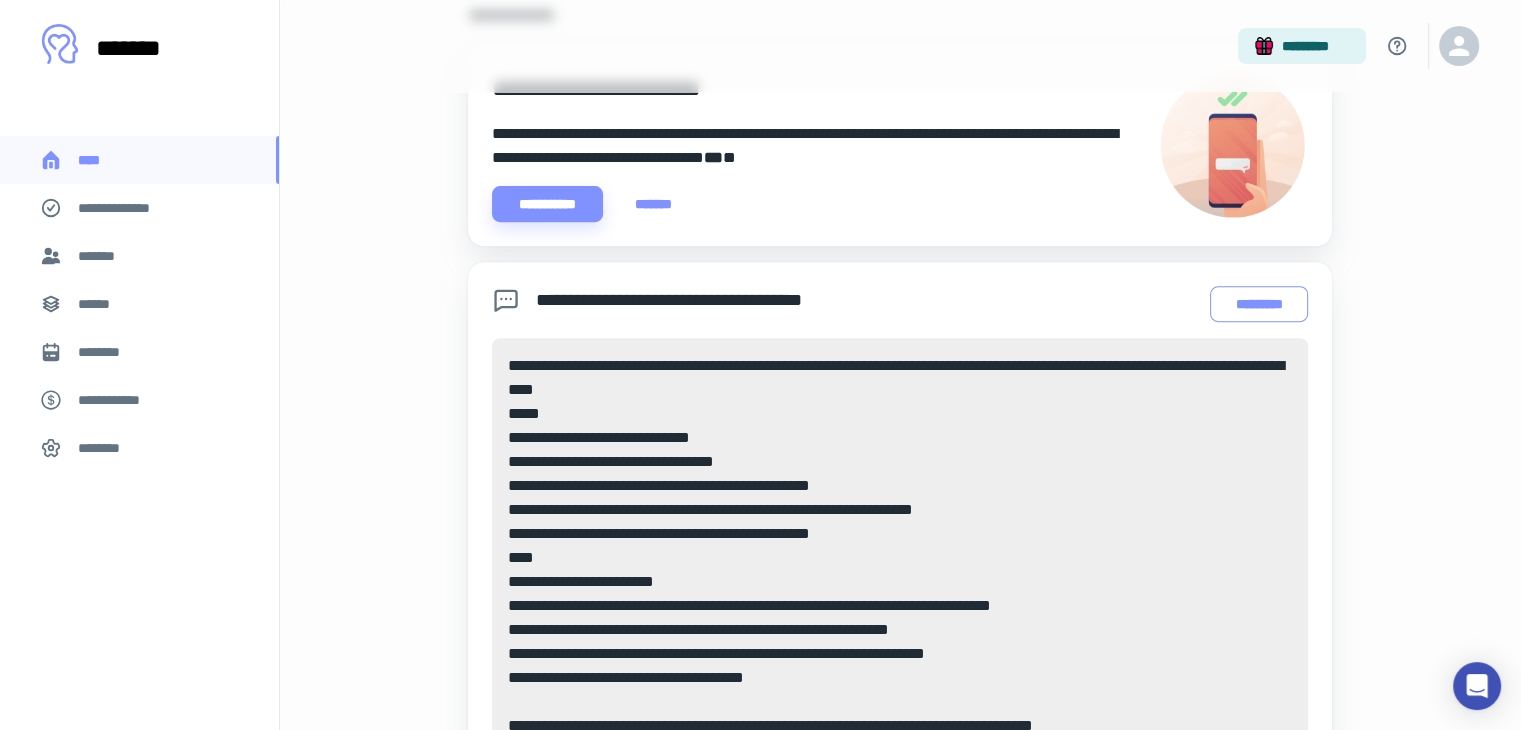 click on "*********" at bounding box center [1259, 304] 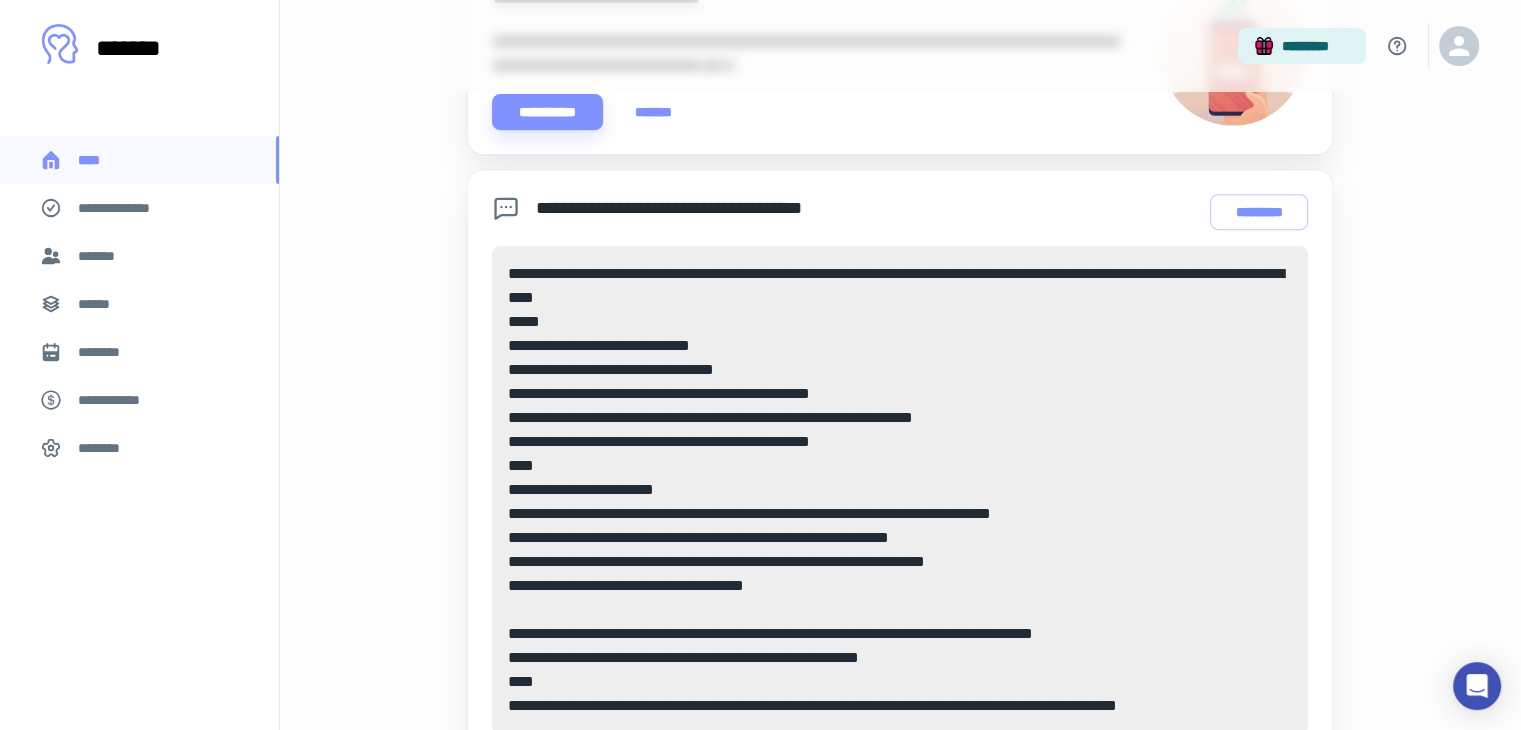 scroll, scrollTop: 952, scrollLeft: 0, axis: vertical 